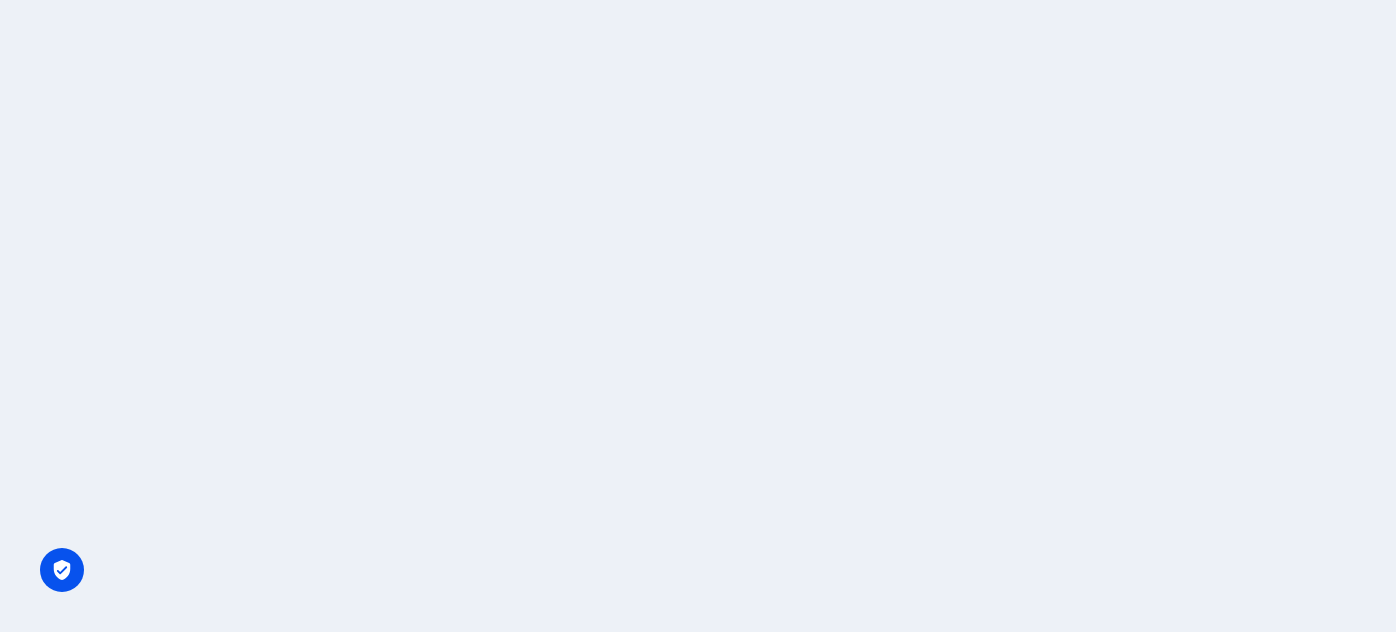 scroll, scrollTop: 0, scrollLeft: 0, axis: both 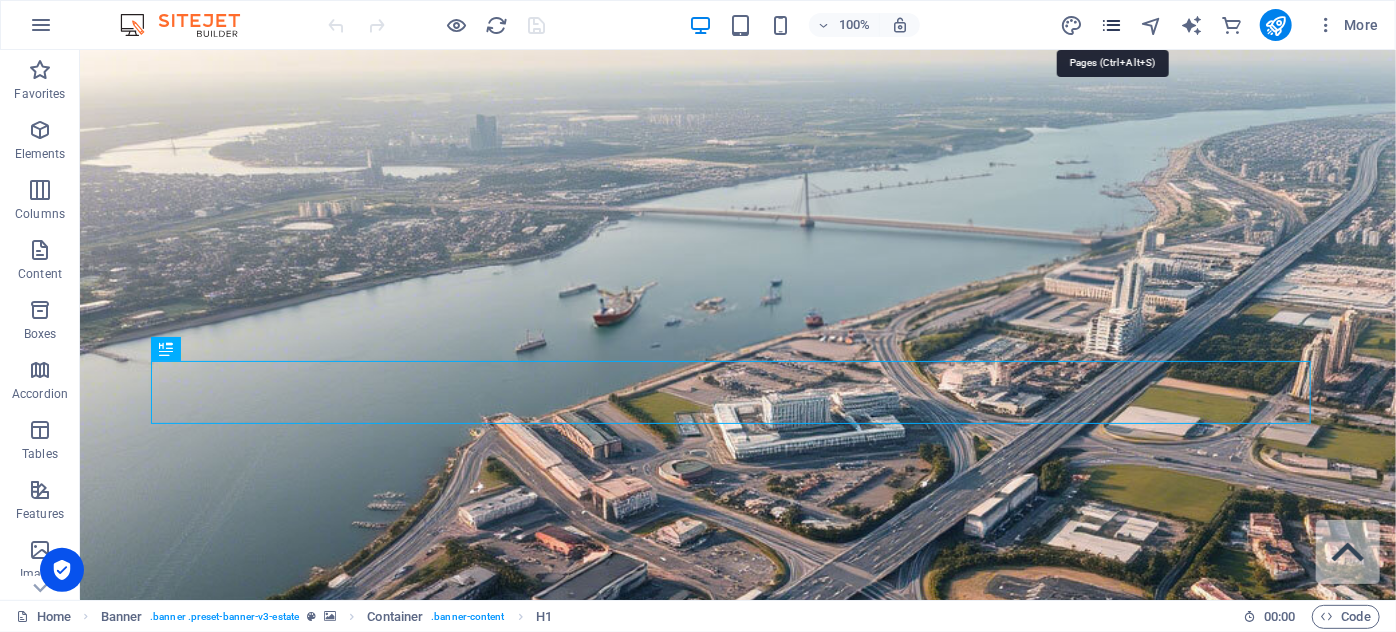 click at bounding box center [1111, 25] 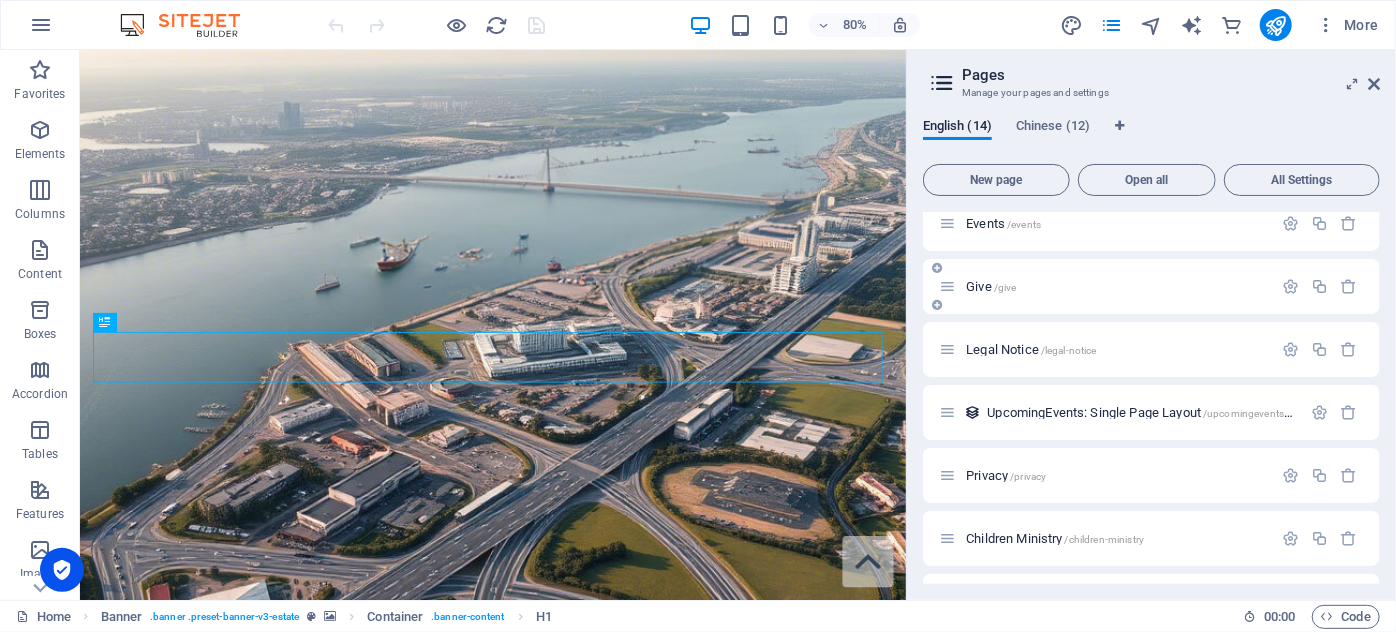 scroll, scrollTop: 500, scrollLeft: 0, axis: vertical 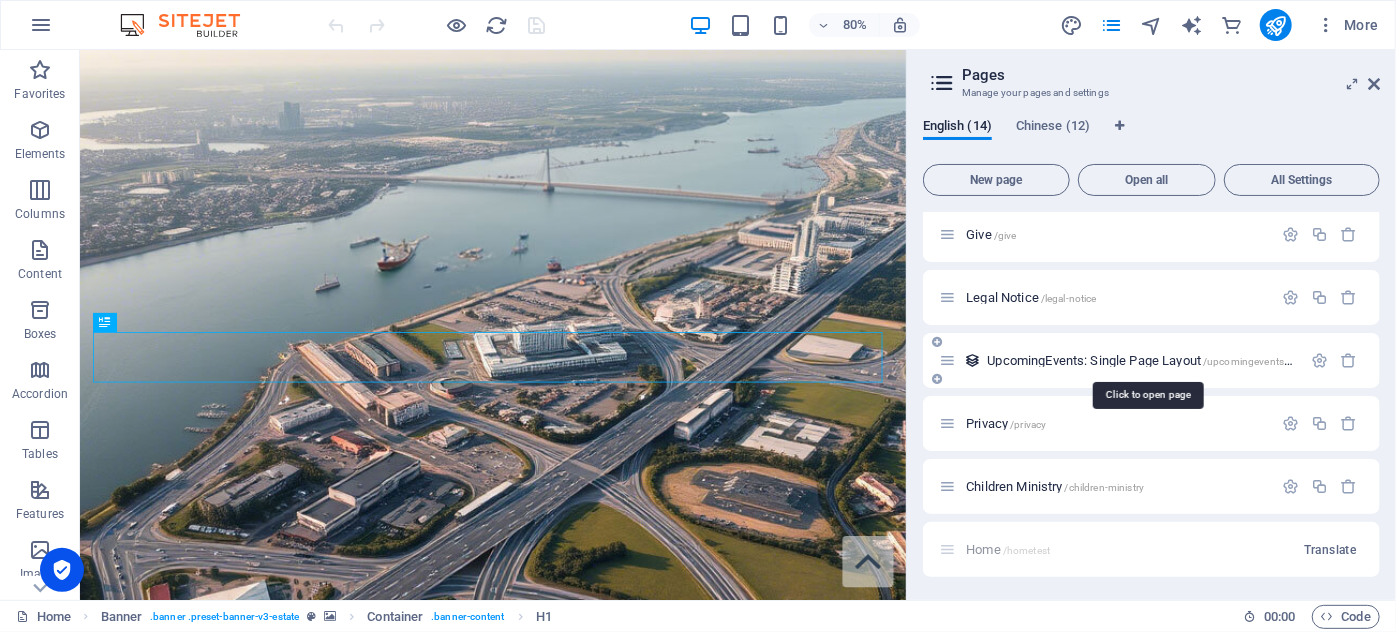 click on "UpcomingEvents: Single Page Layout /upcomingevents-item" at bounding box center [1147, 360] 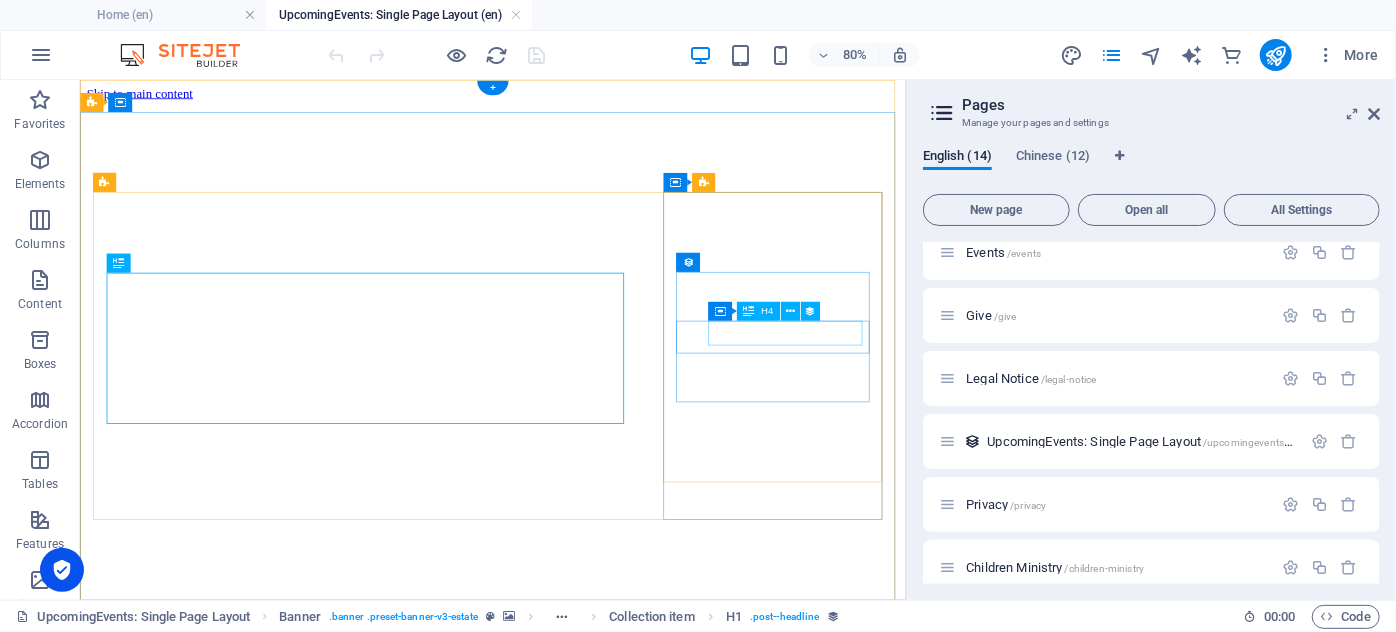 scroll, scrollTop: 0, scrollLeft: 0, axis: both 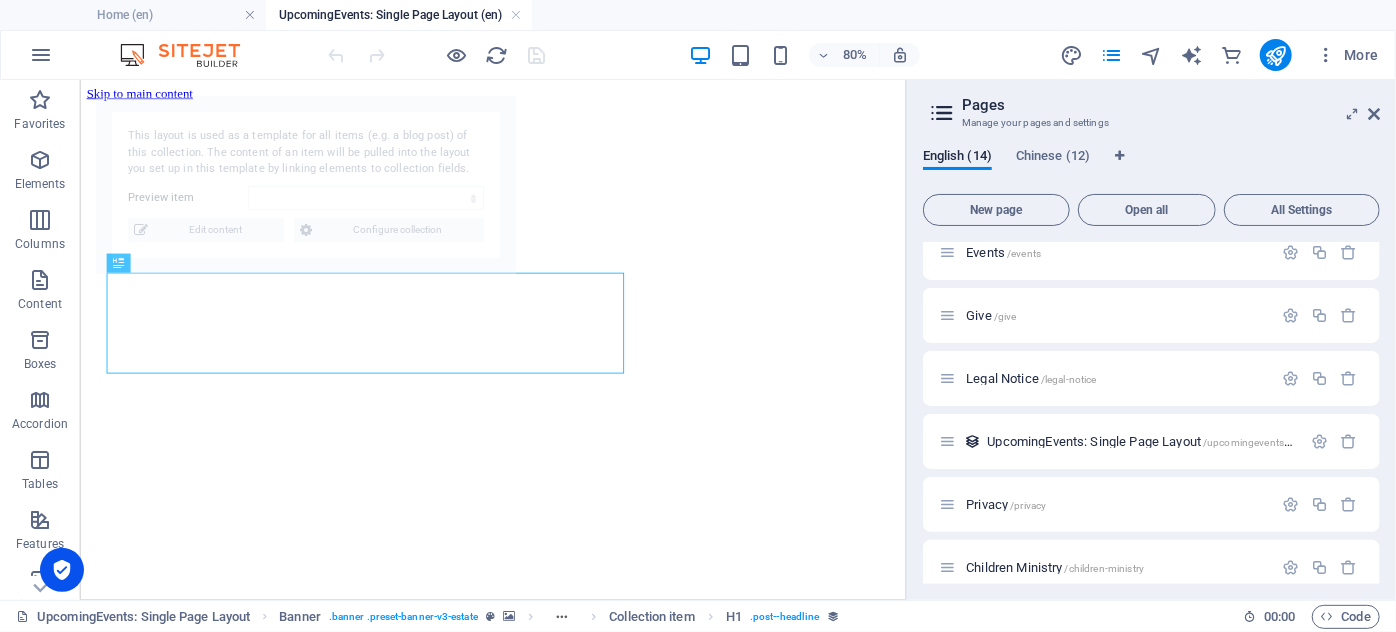 select on "68723f2ff91efce10e0b2998" 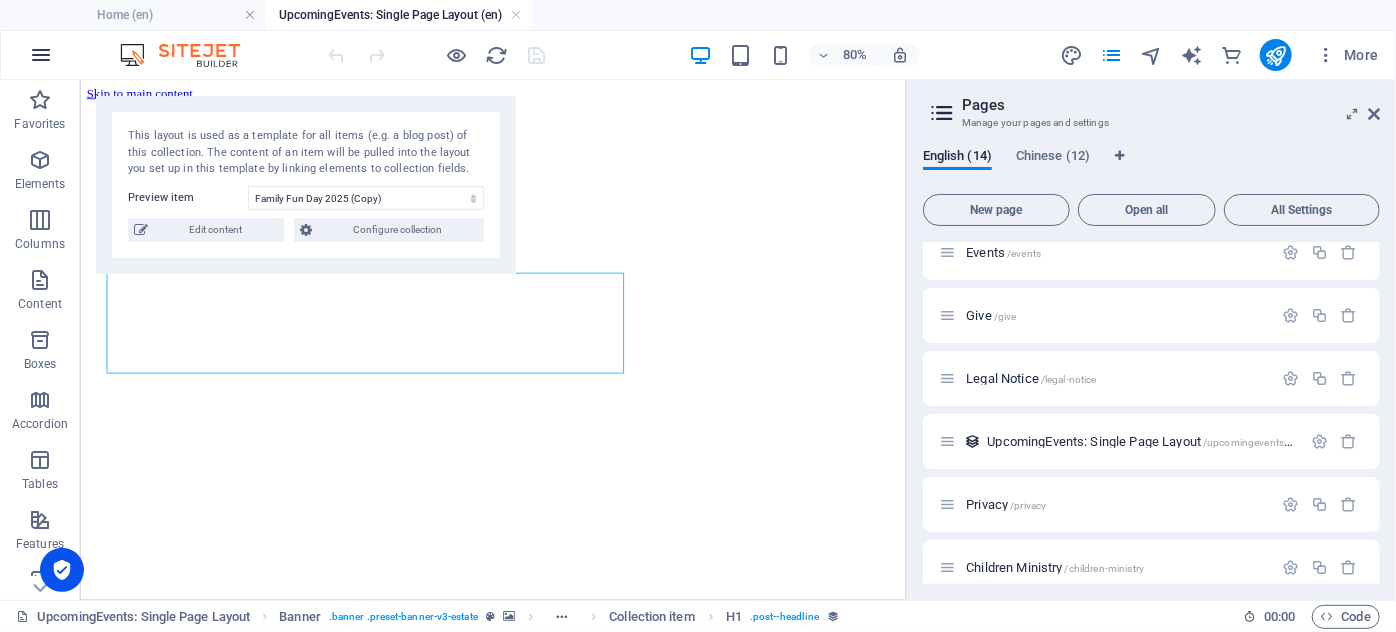 click at bounding box center [41, 55] 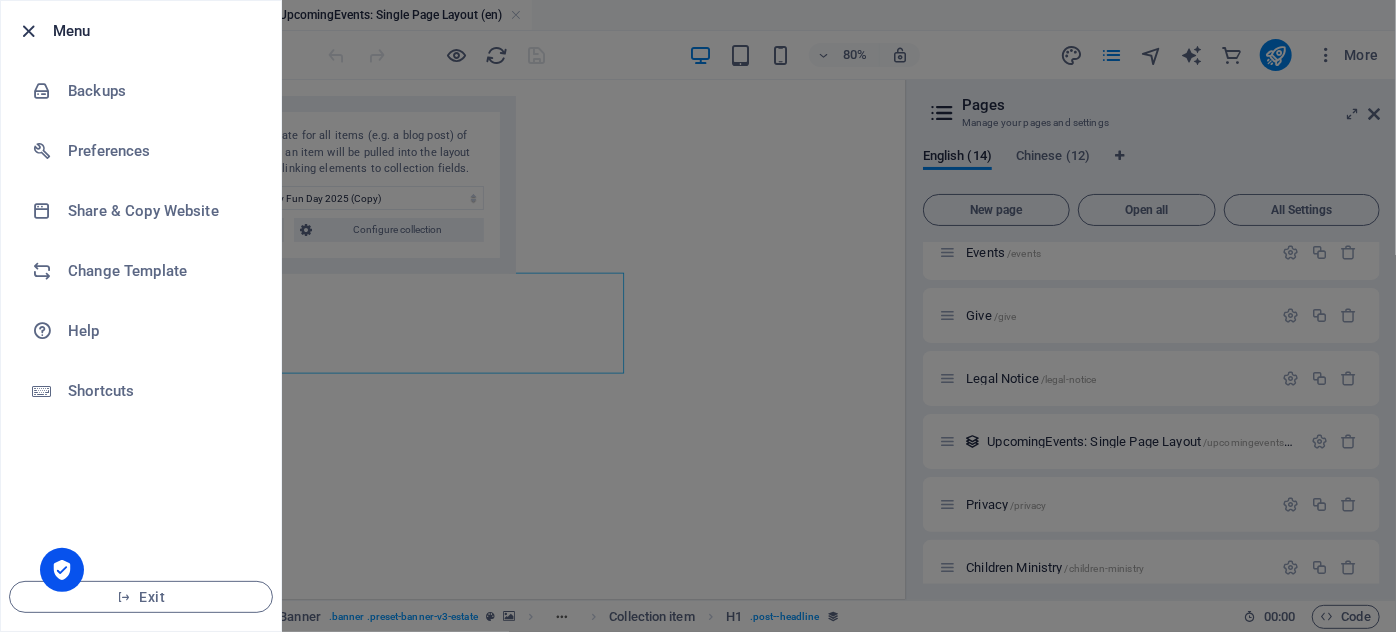 click at bounding box center [29, 31] 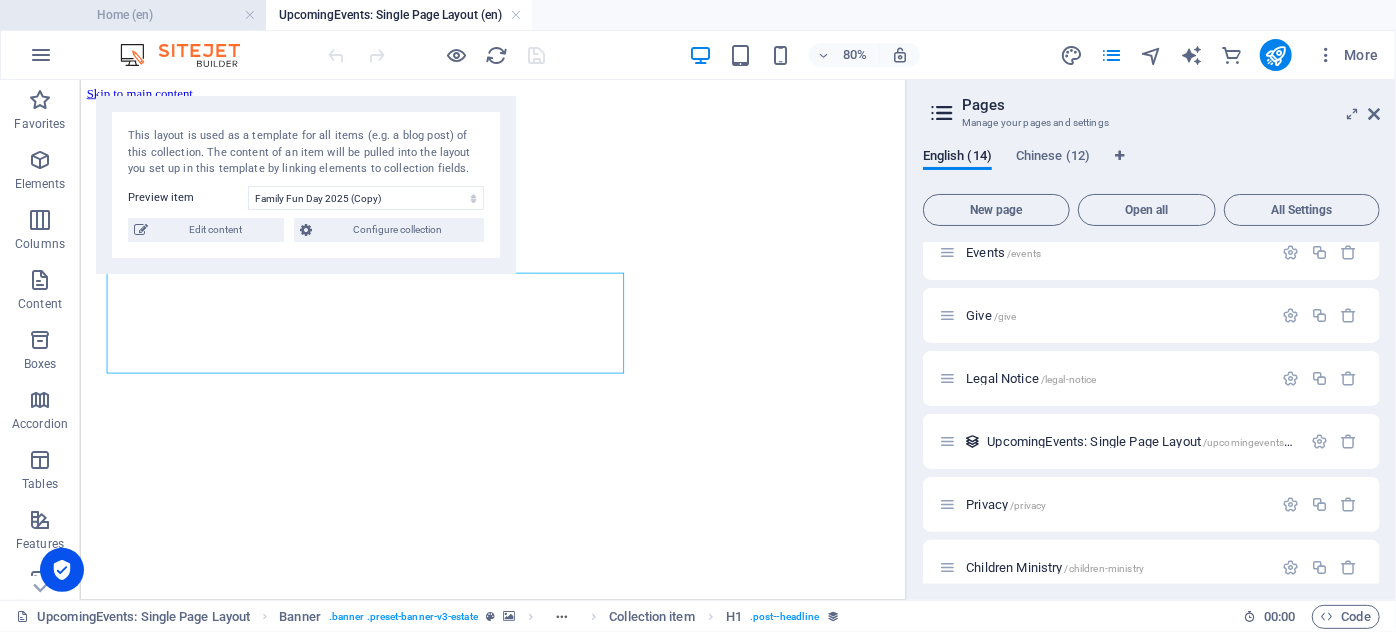 click on "Home (en)" at bounding box center (133, 15) 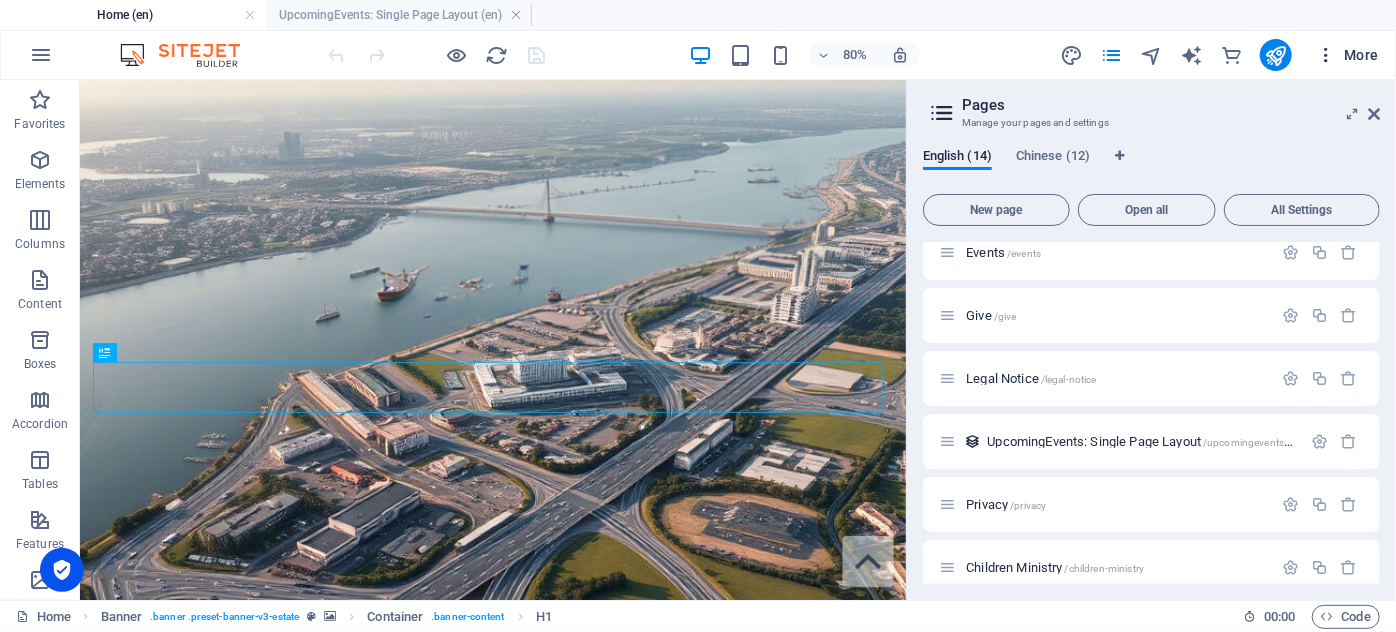 click at bounding box center [1326, 55] 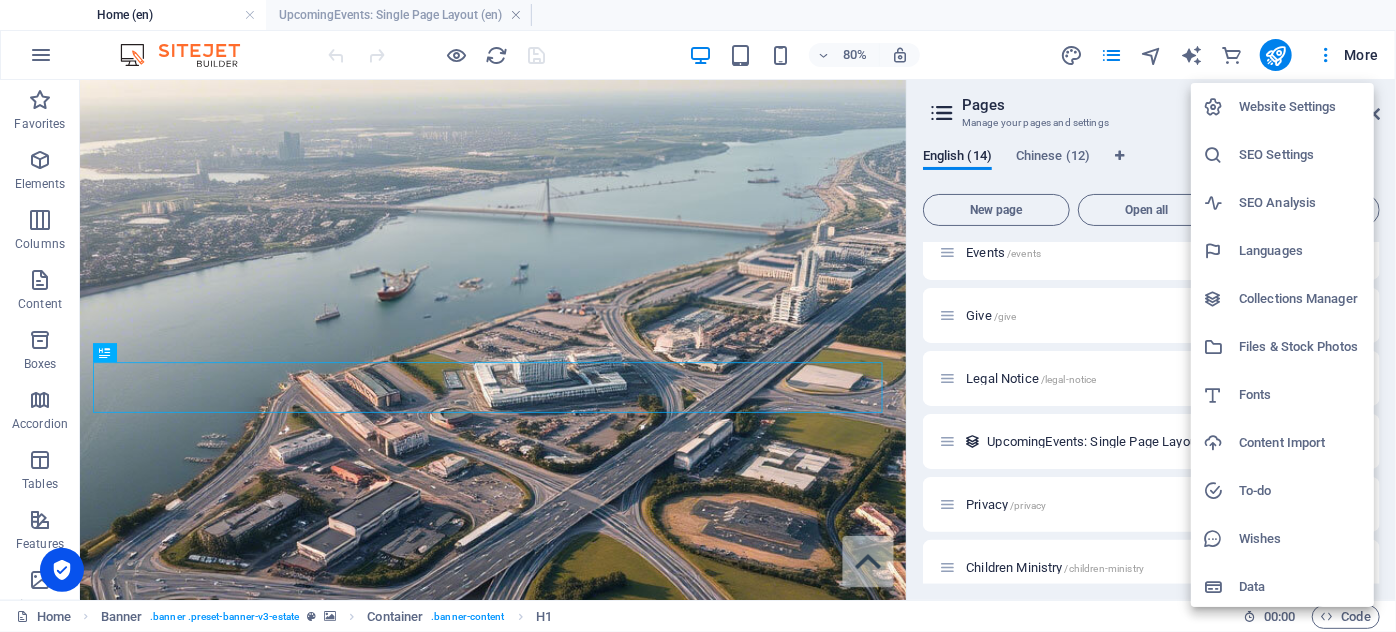 click at bounding box center [698, 316] 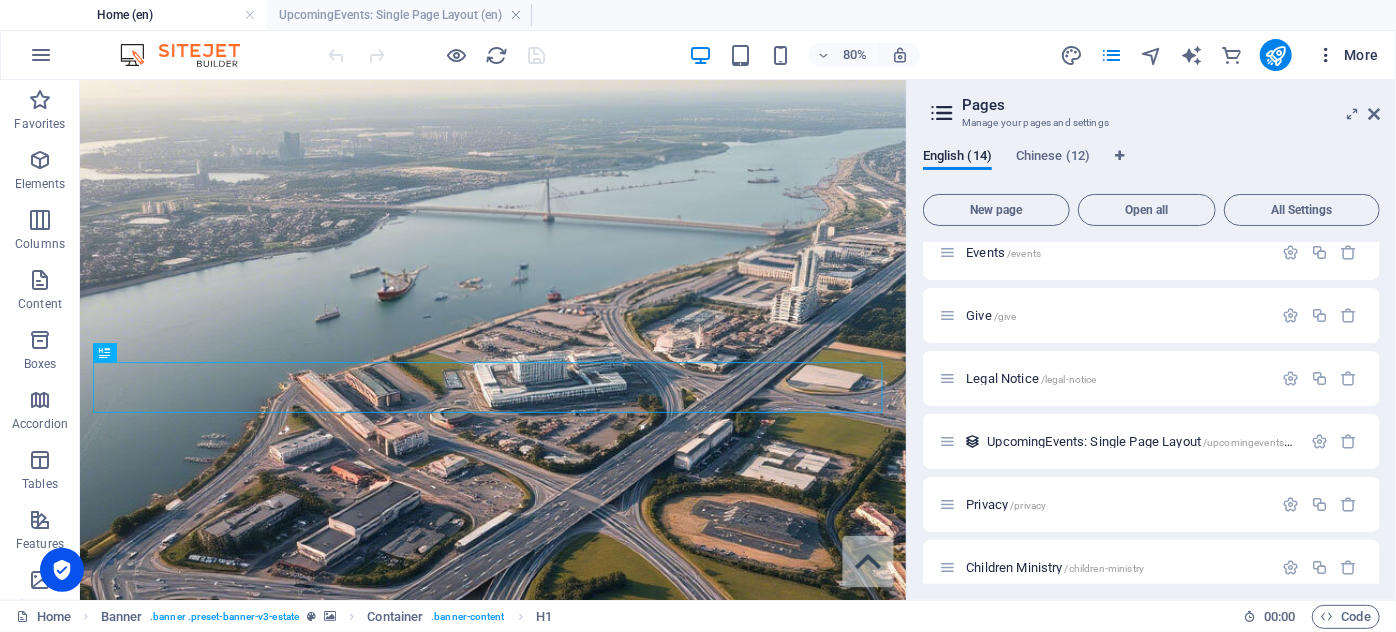 click on "More" at bounding box center (1347, 55) 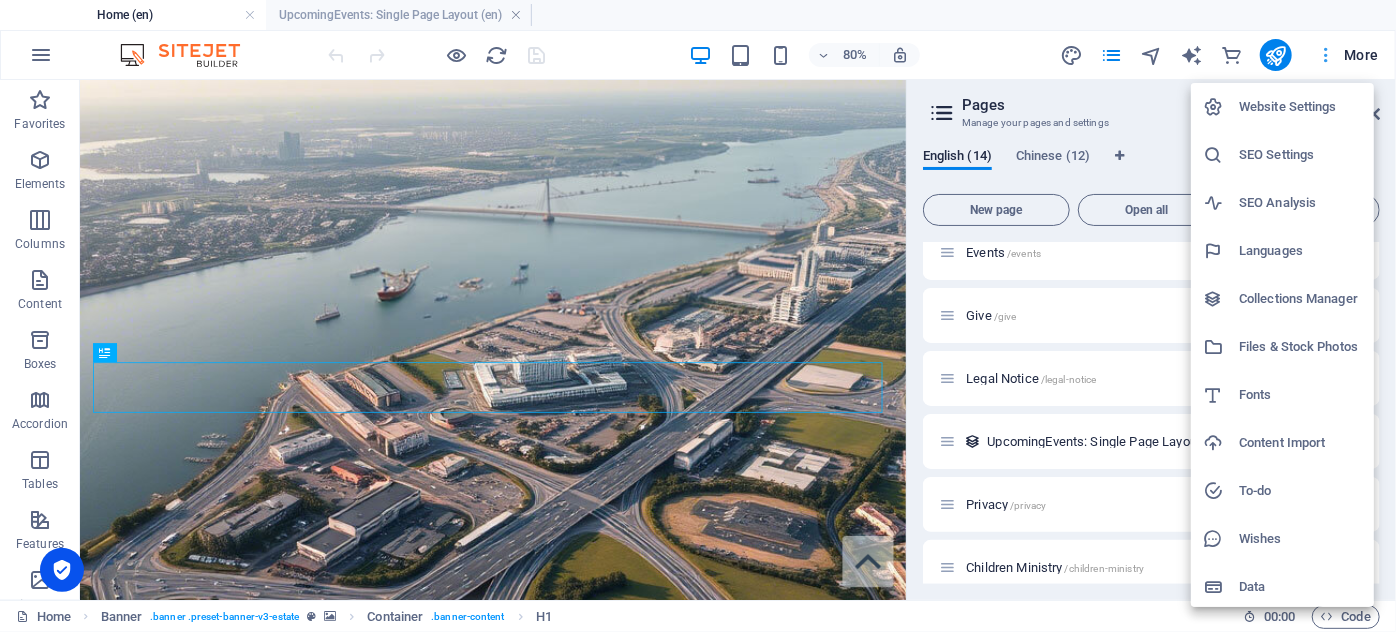 click at bounding box center [698, 316] 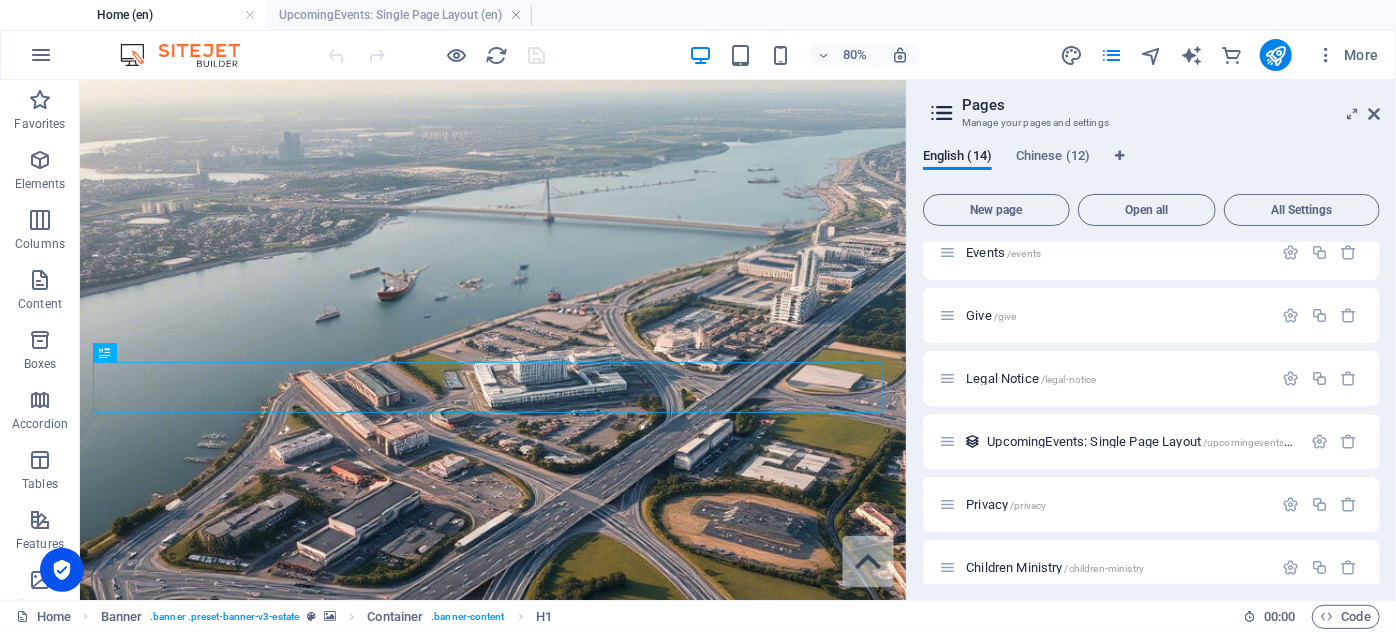 click on "Home (en) UpcomingEvents: Single Page Layout (en)" at bounding box center (698, 15) 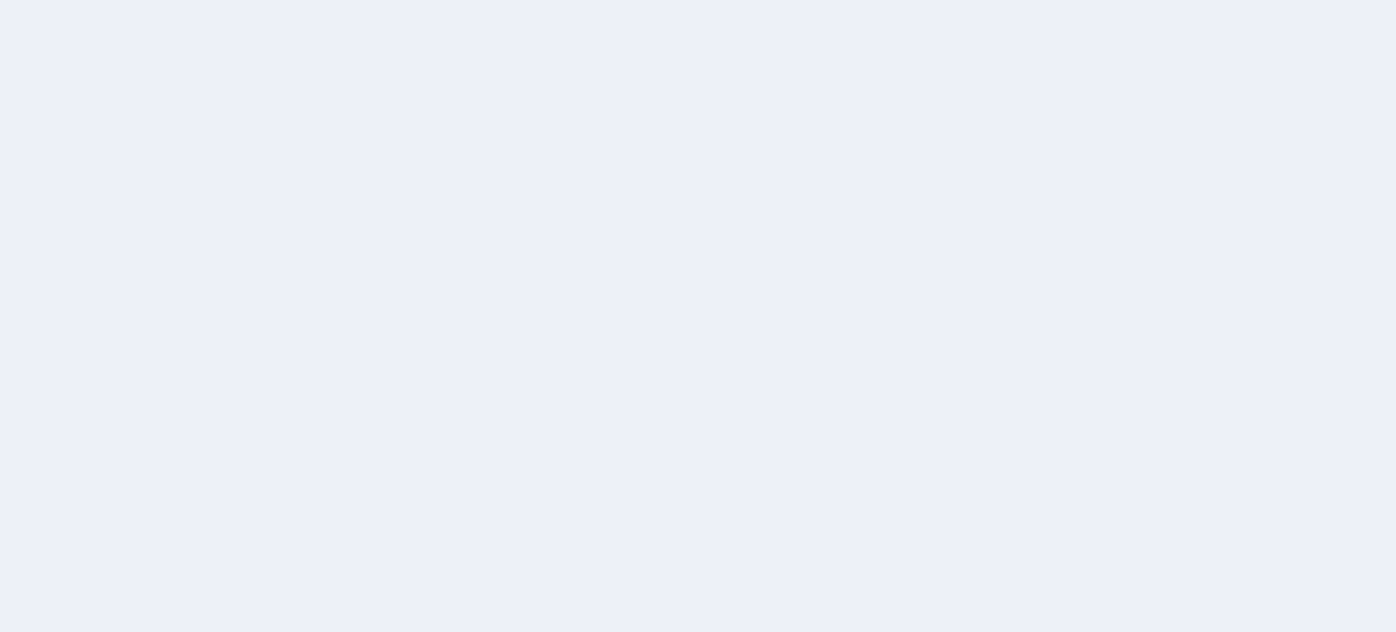 scroll, scrollTop: 0, scrollLeft: 0, axis: both 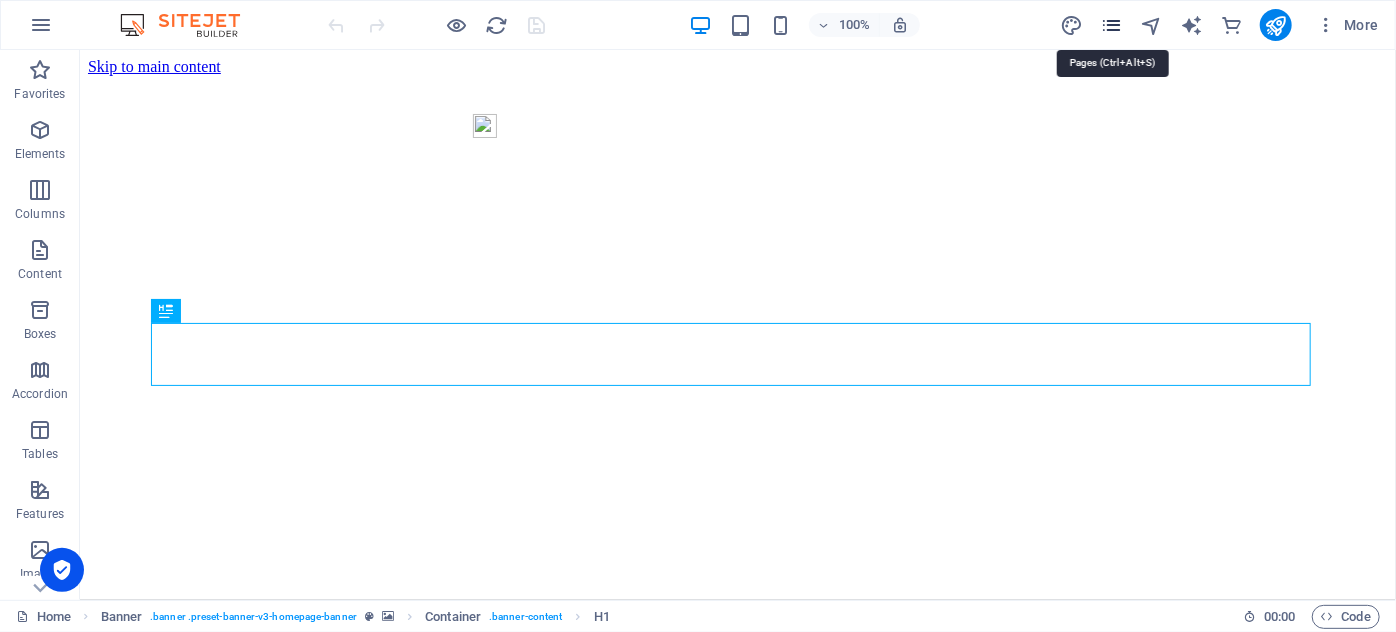 click at bounding box center [1111, 25] 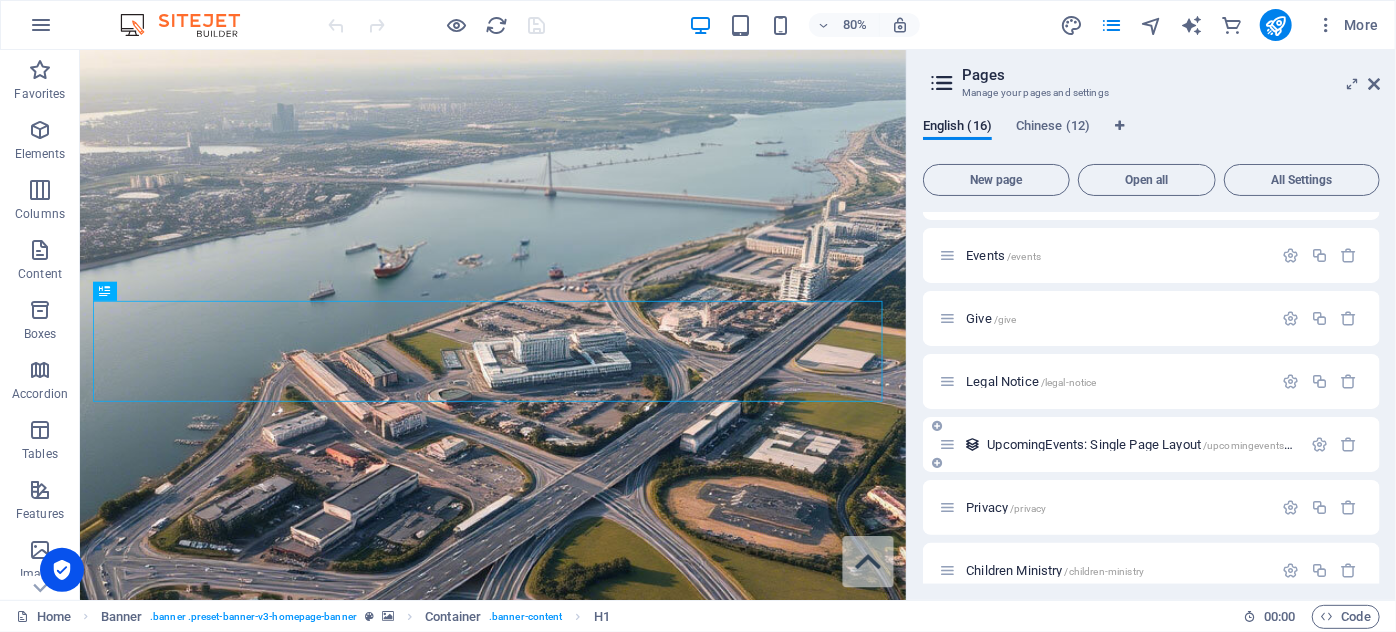 scroll, scrollTop: 545, scrollLeft: 0, axis: vertical 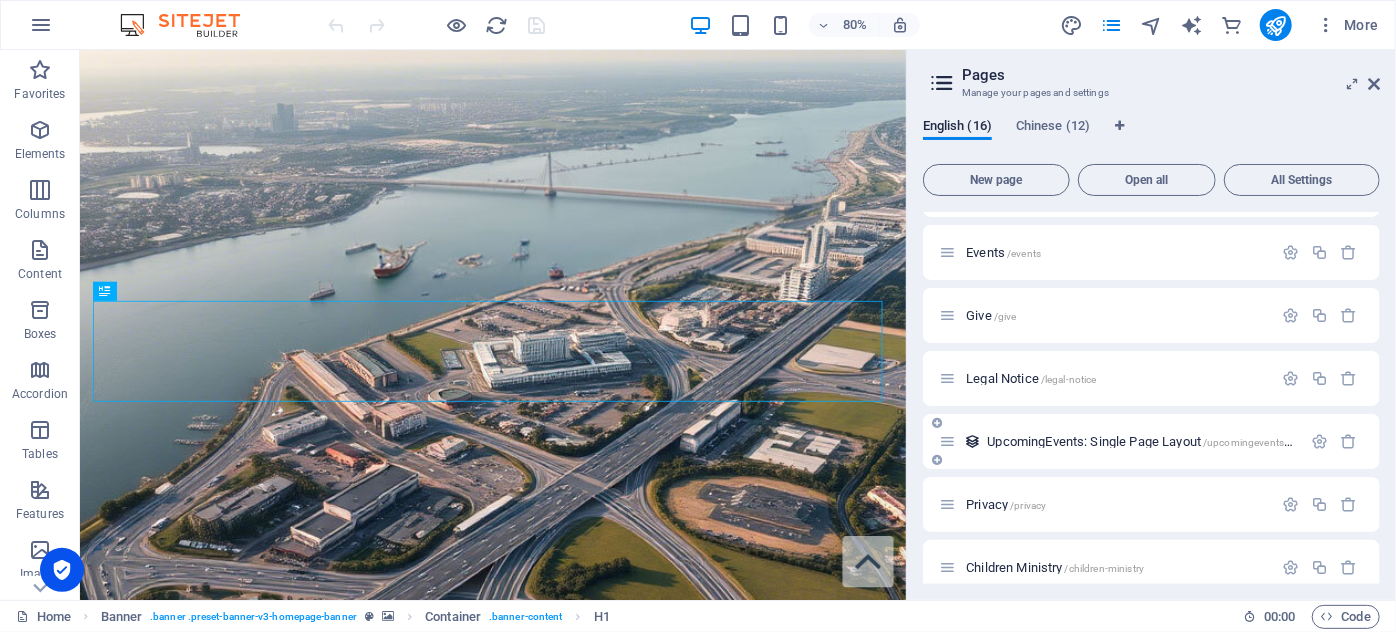 click on "UpcomingEvents: Single Page Layout /upcomingevents-item" at bounding box center [1147, 441] 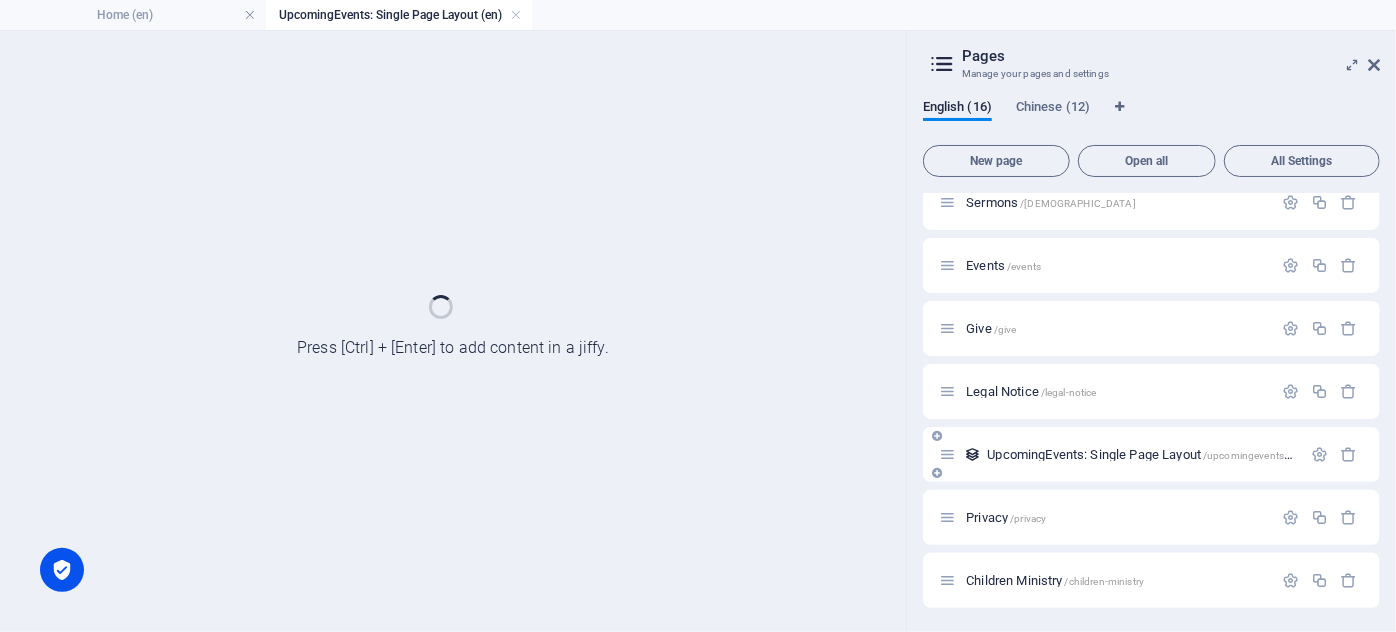 scroll, scrollTop: 512, scrollLeft: 0, axis: vertical 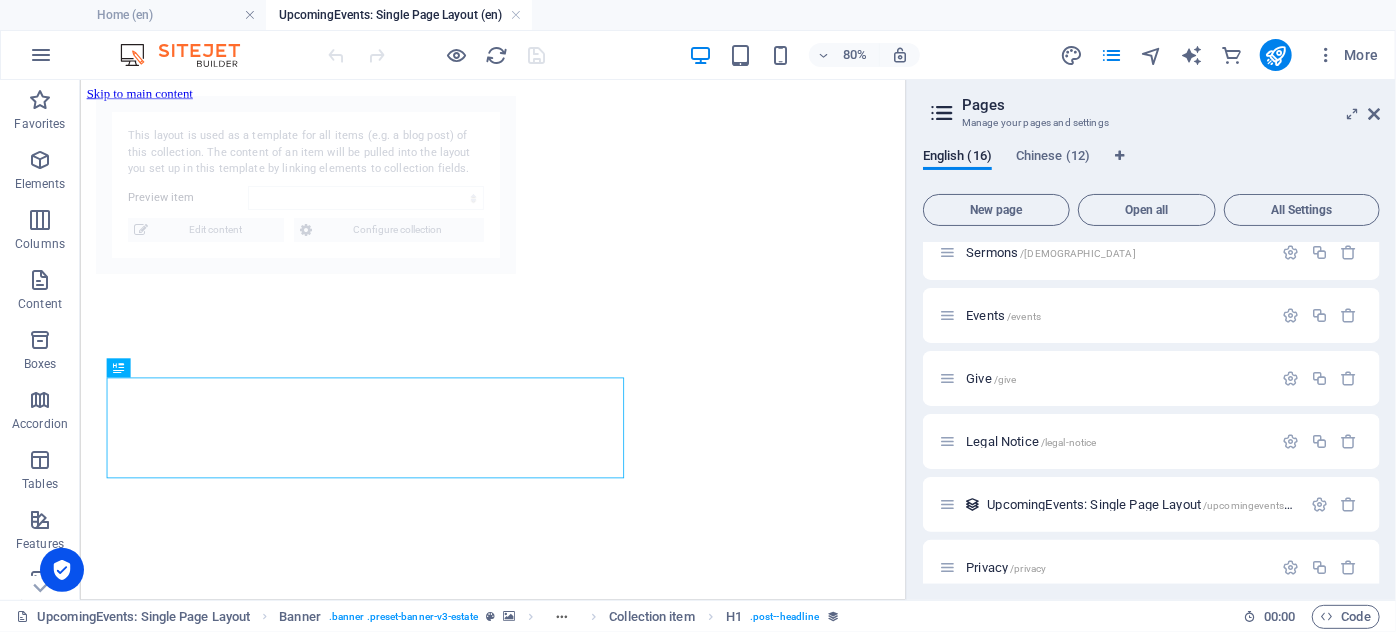 select on "68716286f8a5d16eef08f9cf" 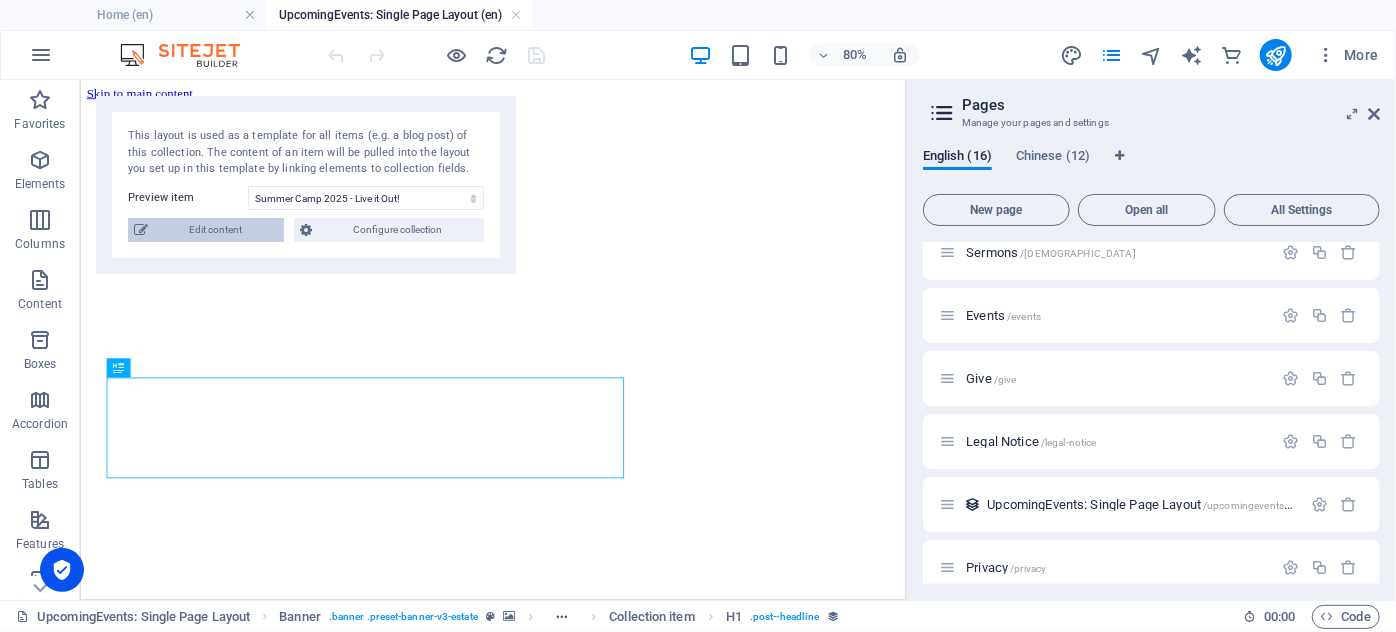 click on "Edit content" at bounding box center [216, 230] 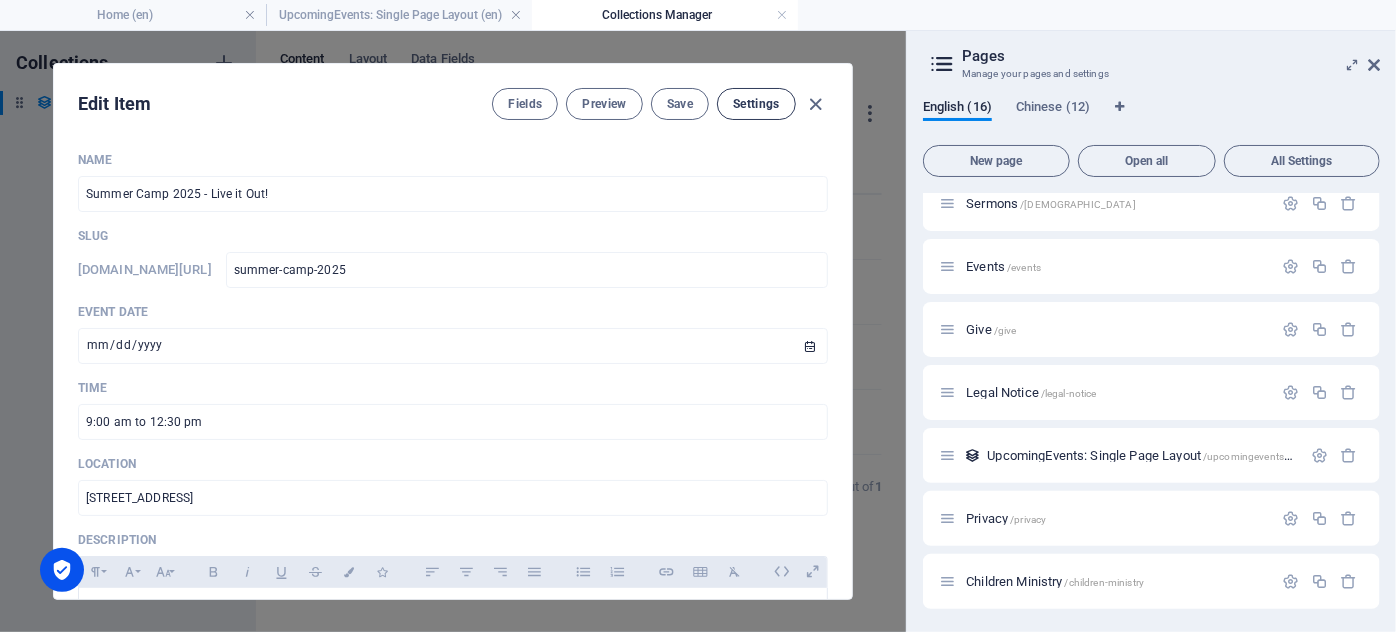 click on "Settings" at bounding box center [756, 104] 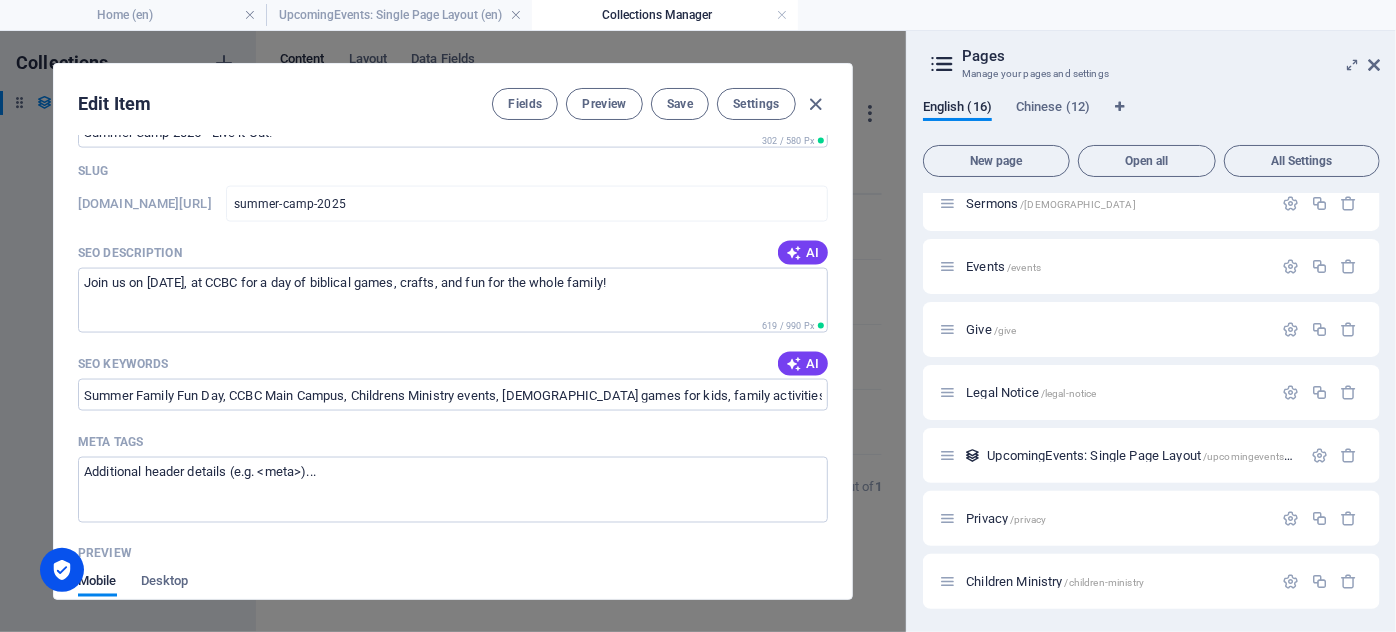 scroll, scrollTop: 1412, scrollLeft: 0, axis: vertical 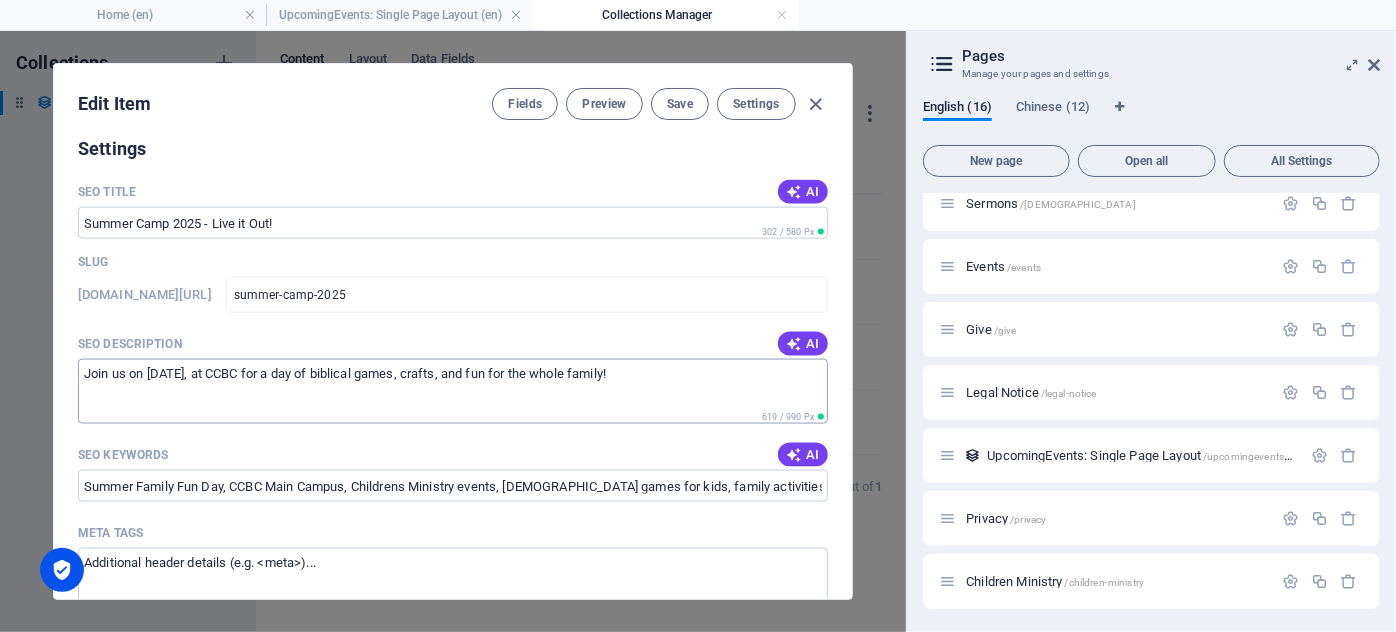 click on "Join us on [DATE], at CCBC for a day of biblical games, crafts, and fun for the whole family!" at bounding box center [453, 391] 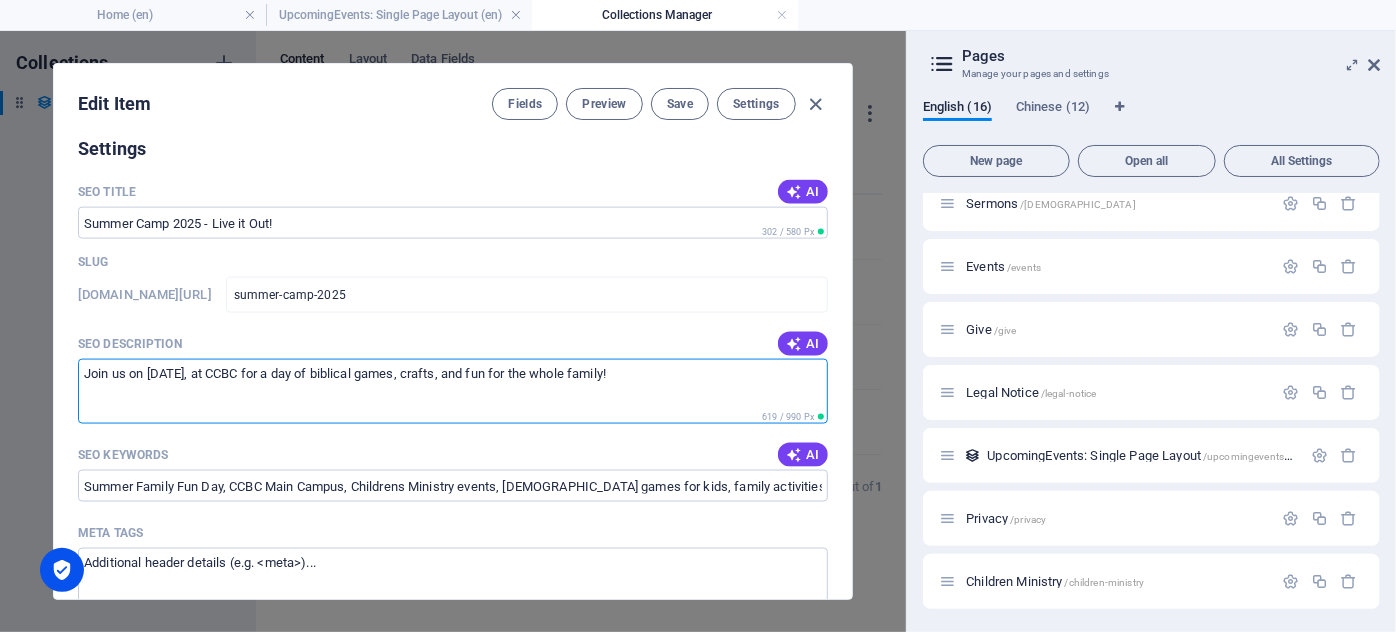 click on "Join us on [DATE], at CCBC for a day of biblical games, crafts, and fun for the whole family!" at bounding box center (453, 391) 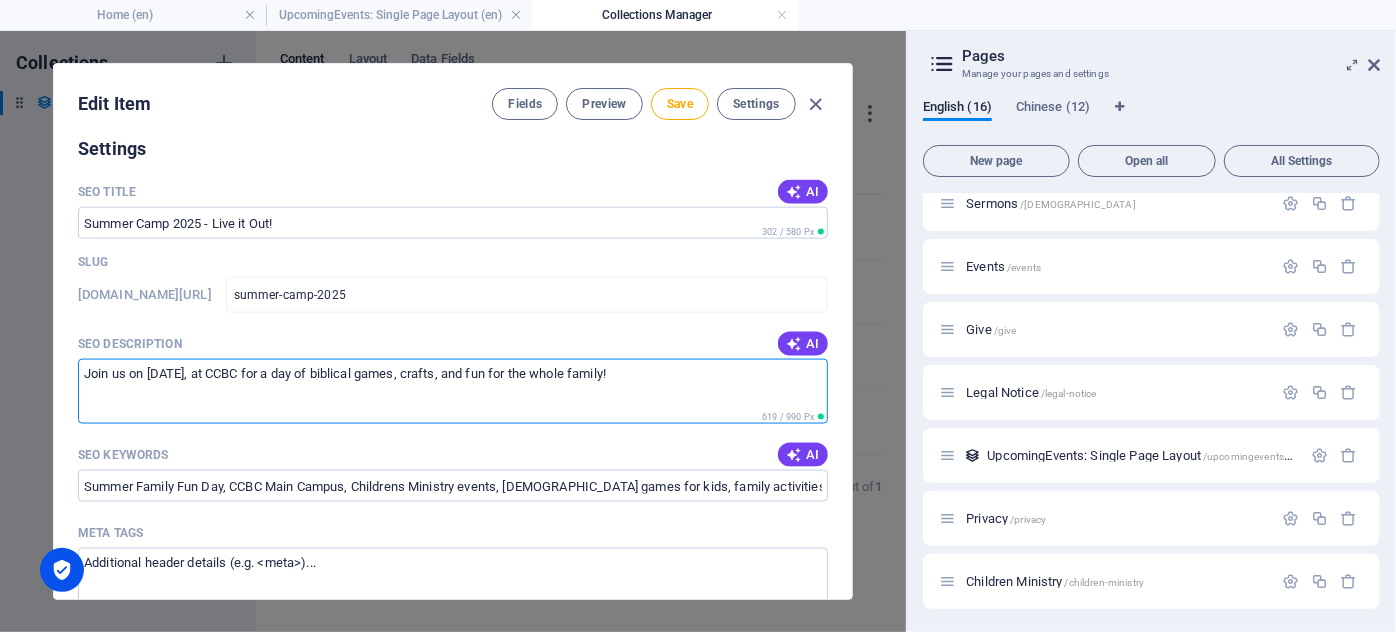 drag, startPoint x: 649, startPoint y: 372, endPoint x: 537, endPoint y: 383, distance: 112.53888 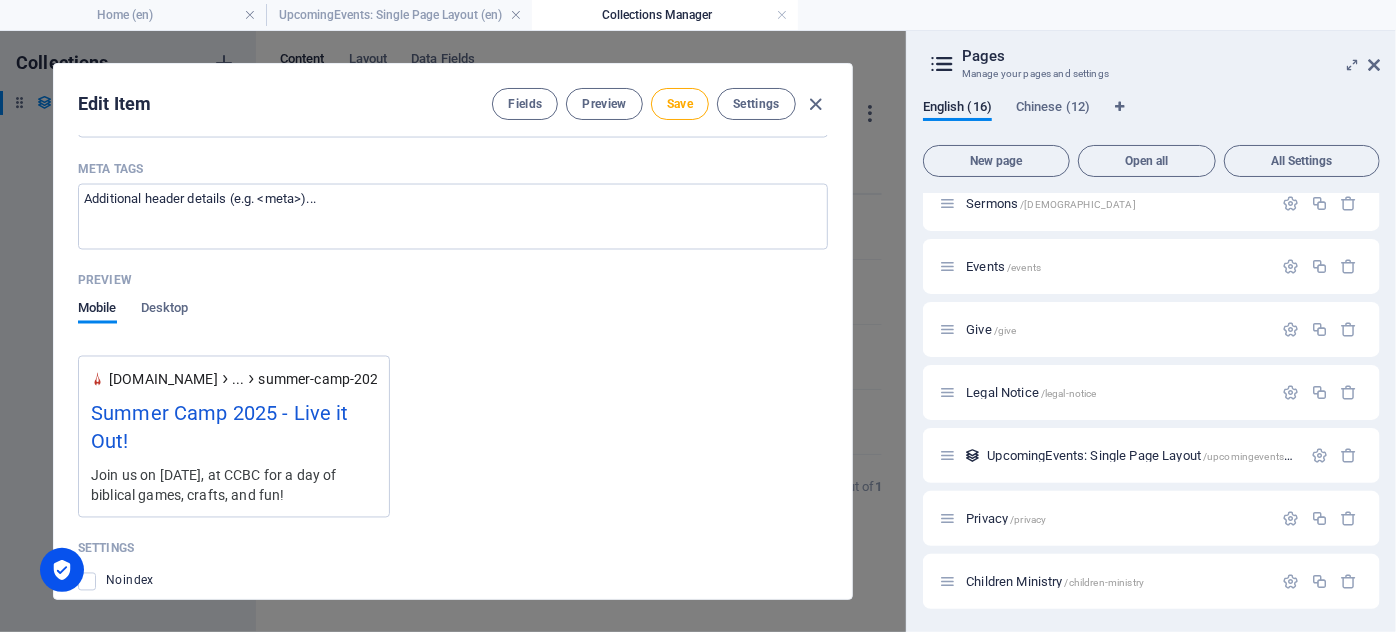 scroll, scrollTop: 1594, scrollLeft: 0, axis: vertical 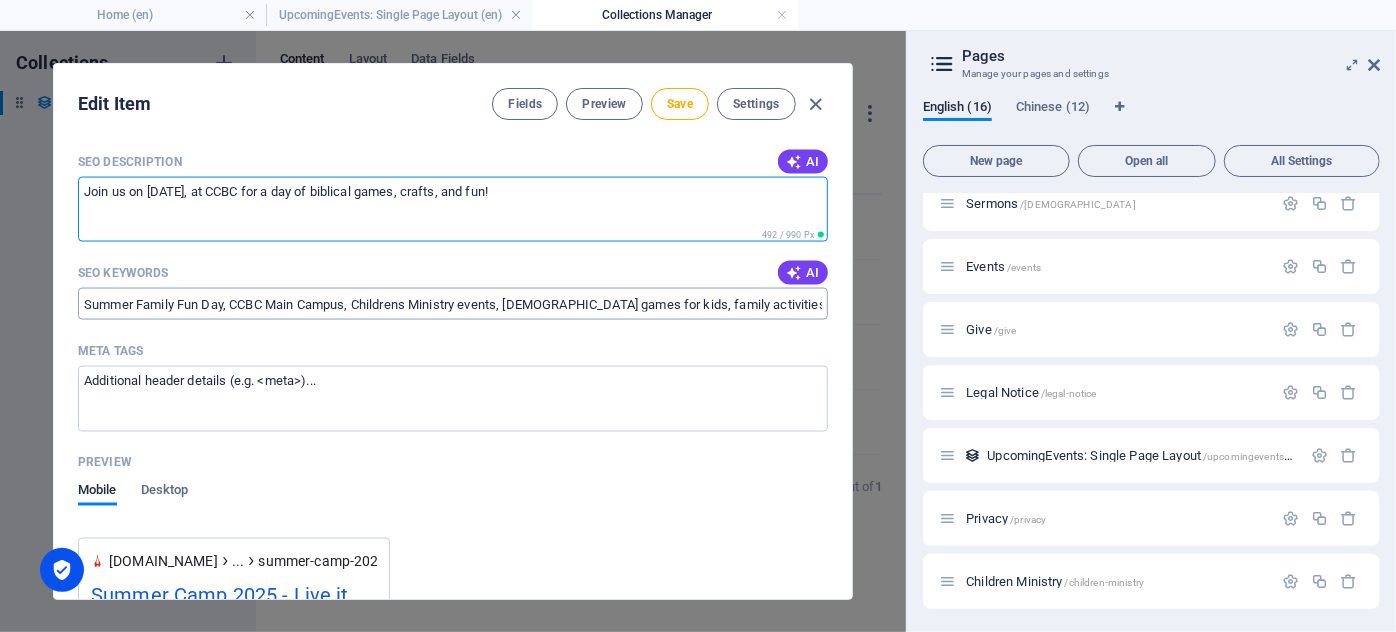 type on "Join us on [DATE], at CCBC for a day of biblical games, crafts, and fun!" 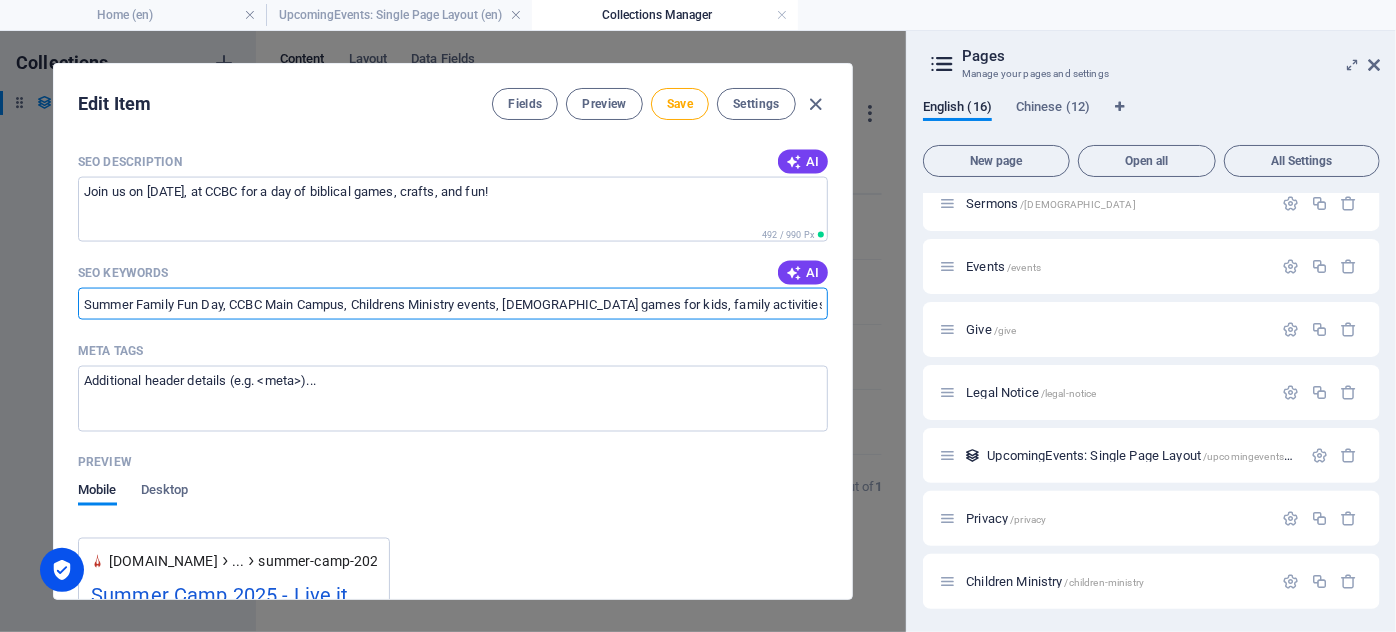 drag, startPoint x: 224, startPoint y: 305, endPoint x: 138, endPoint y: 303, distance: 86.023254 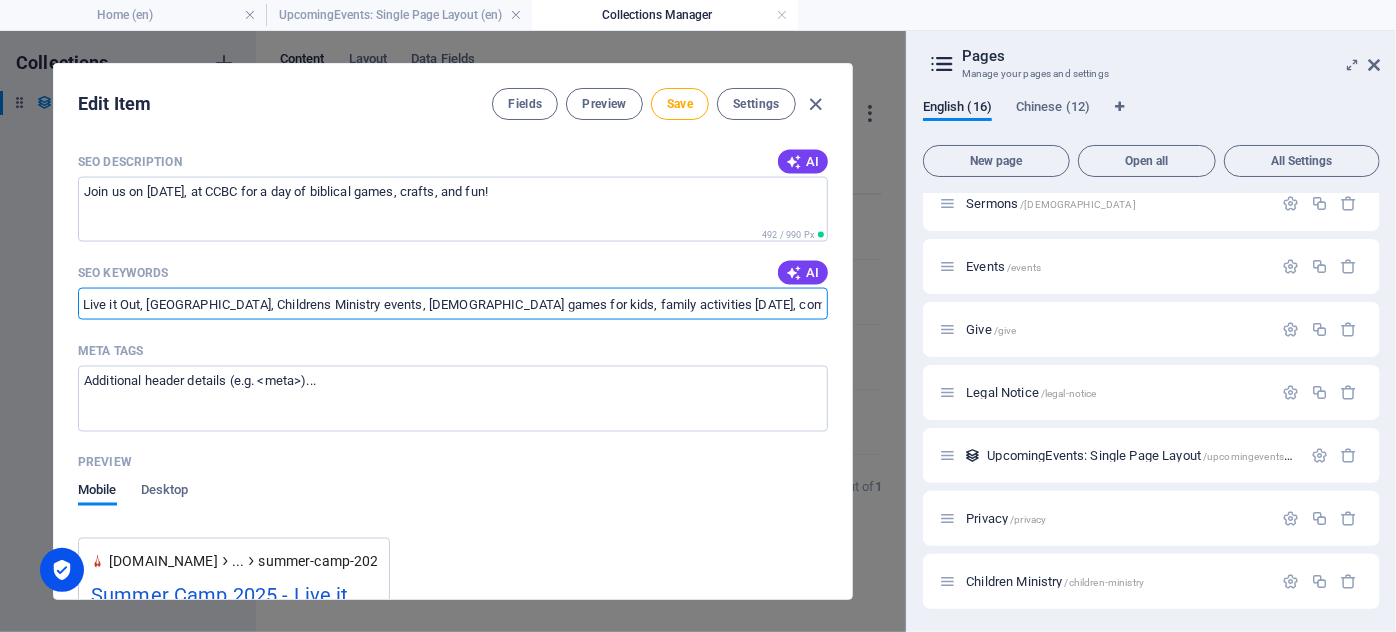 scroll, scrollTop: 0, scrollLeft: 113, axis: horizontal 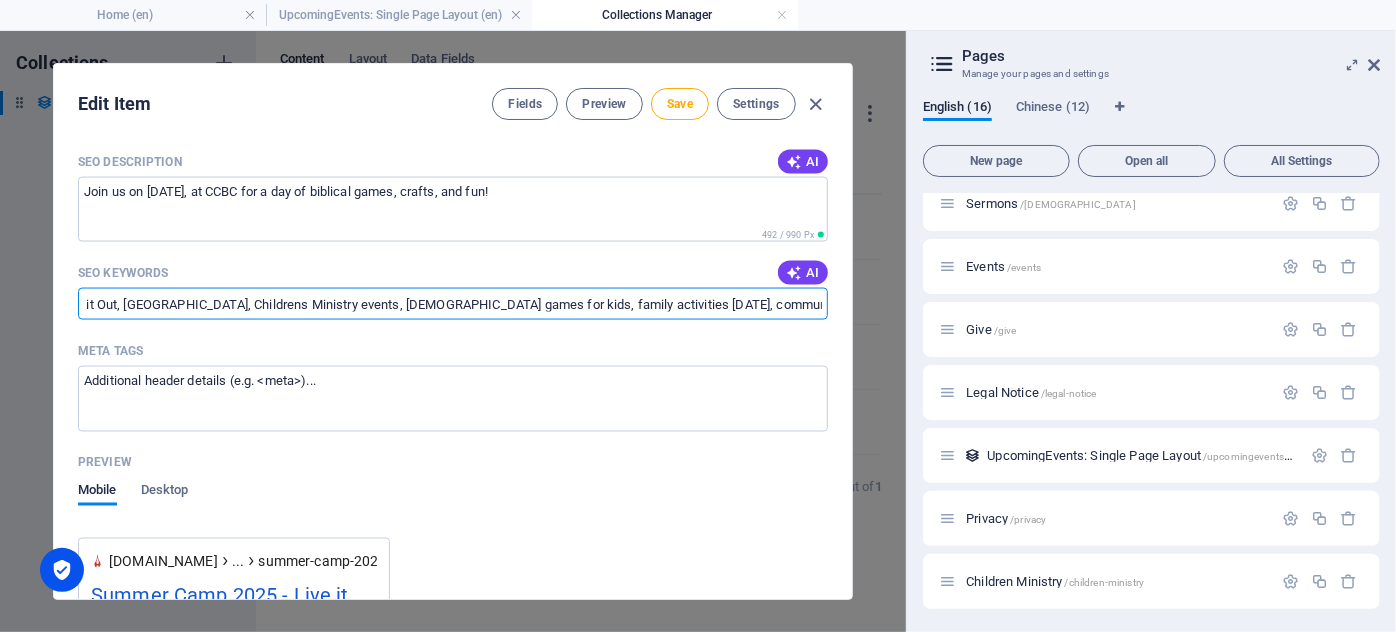 drag, startPoint x: 418, startPoint y: 295, endPoint x: 872, endPoint y: 319, distance: 454.6339 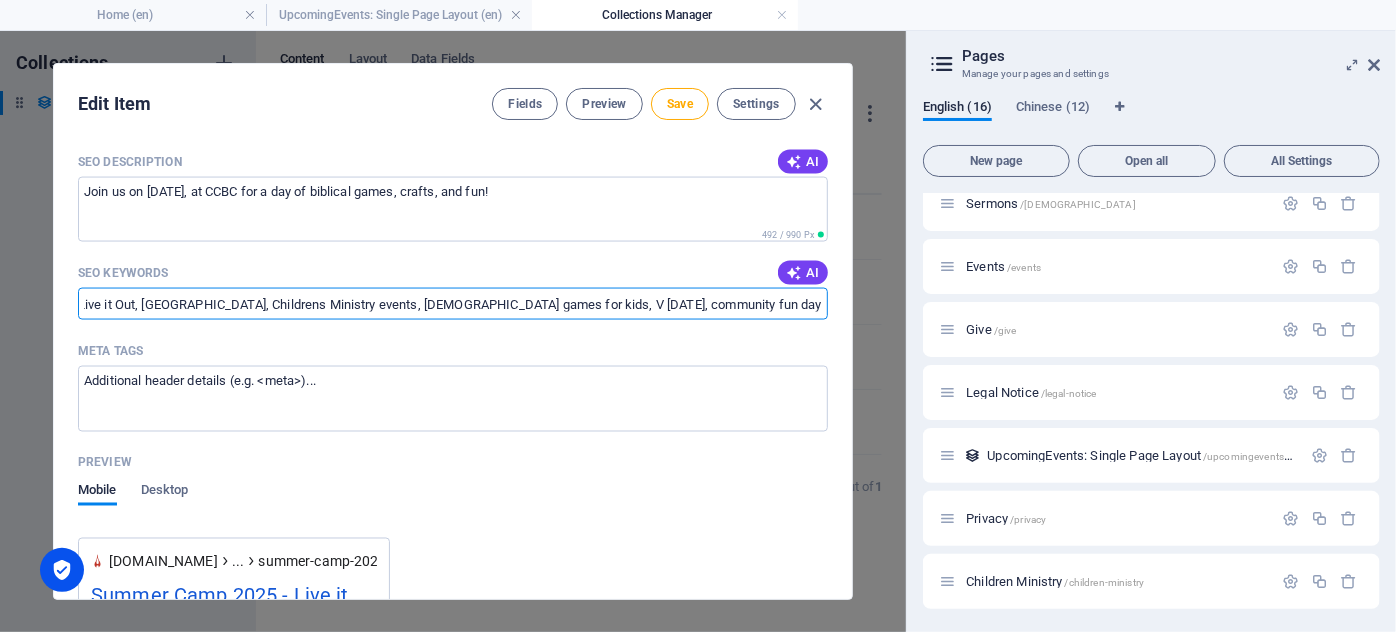scroll, scrollTop: 0, scrollLeft: 29, axis: horizontal 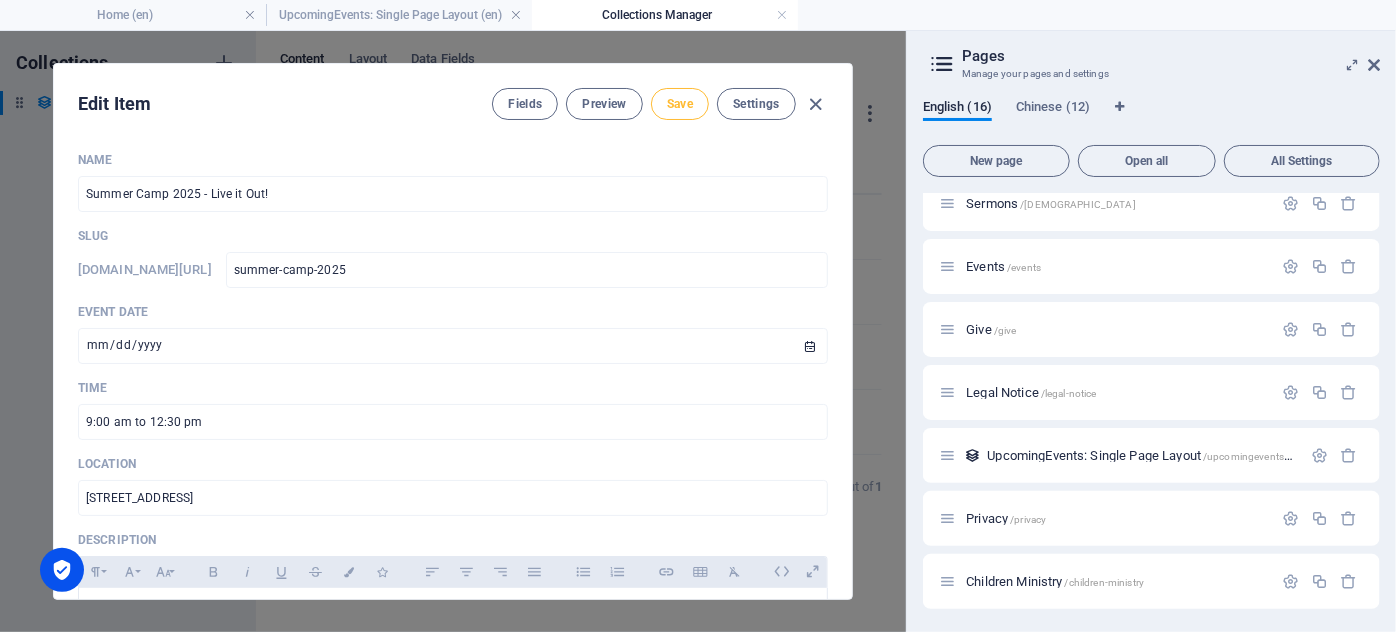 type on "Summer Camp Live it Out, [GEOGRAPHIC_DATA], Childrens Ministry events, [DEMOGRAPHIC_DATA] games for kids, VBS, Summer camp, [DATE], community fun day" 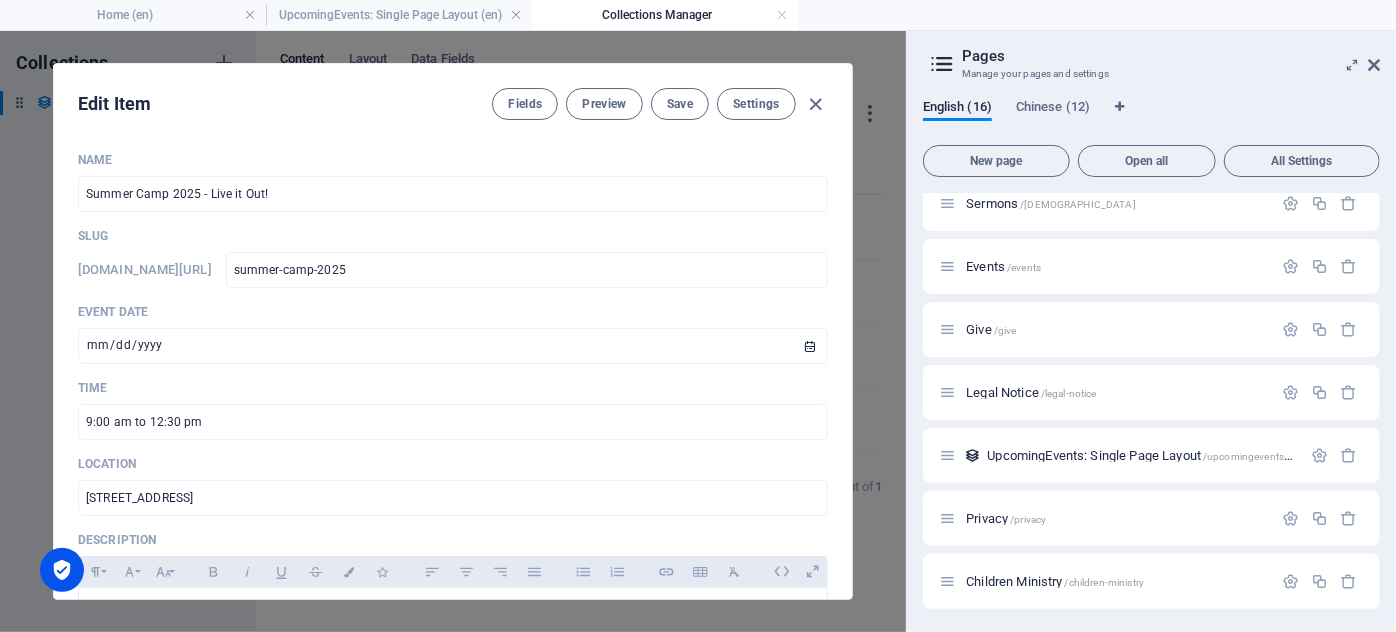 click on "Settings" at bounding box center [756, 104] 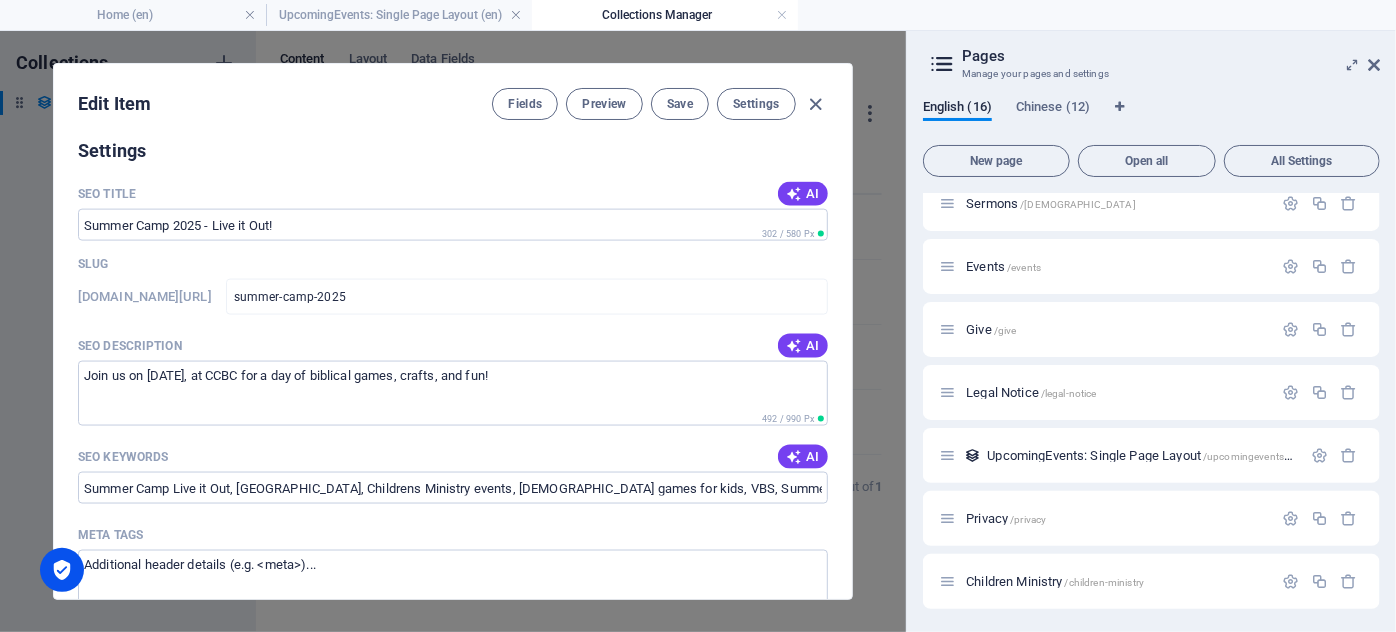 scroll, scrollTop: 1412, scrollLeft: 0, axis: vertical 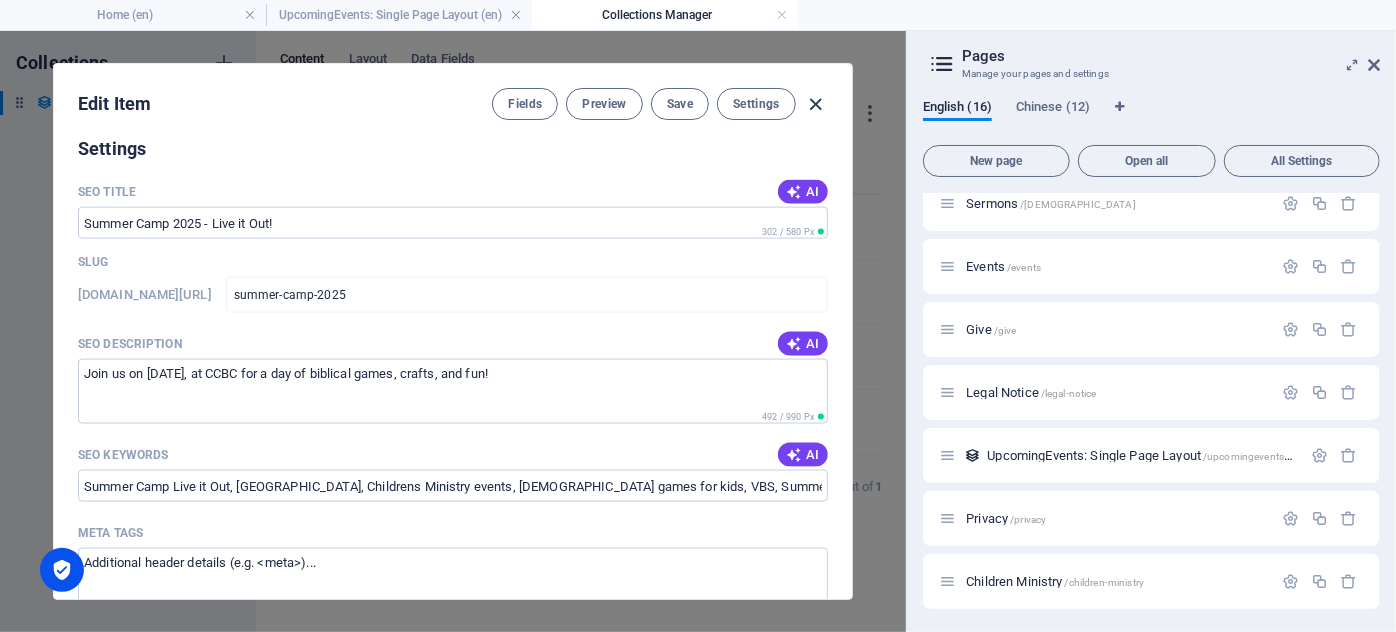 click at bounding box center (816, 104) 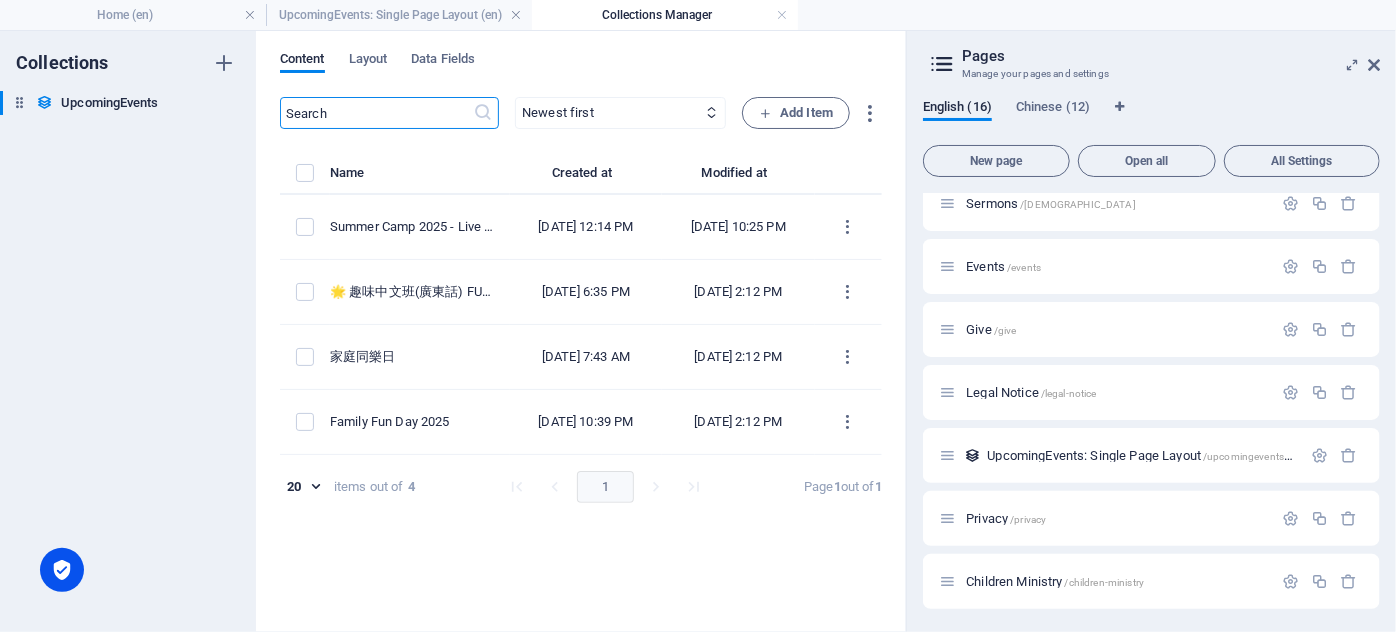 scroll, scrollTop: 1214, scrollLeft: 0, axis: vertical 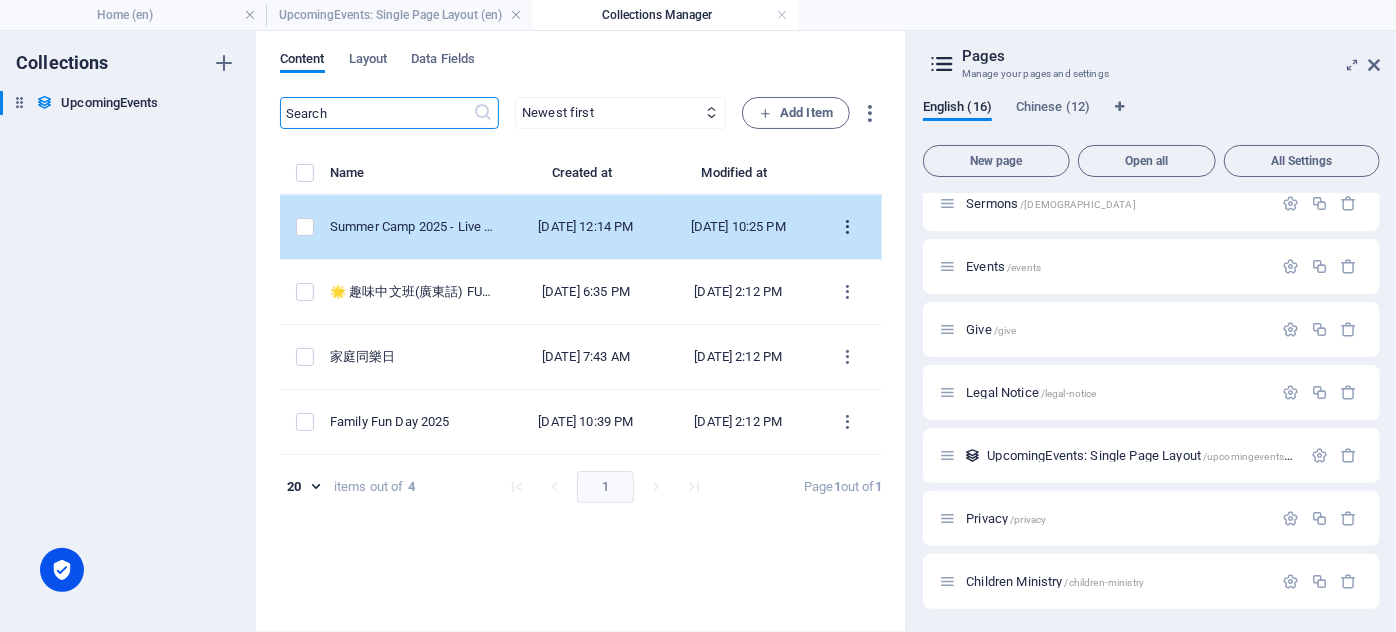 click at bounding box center [848, 227] 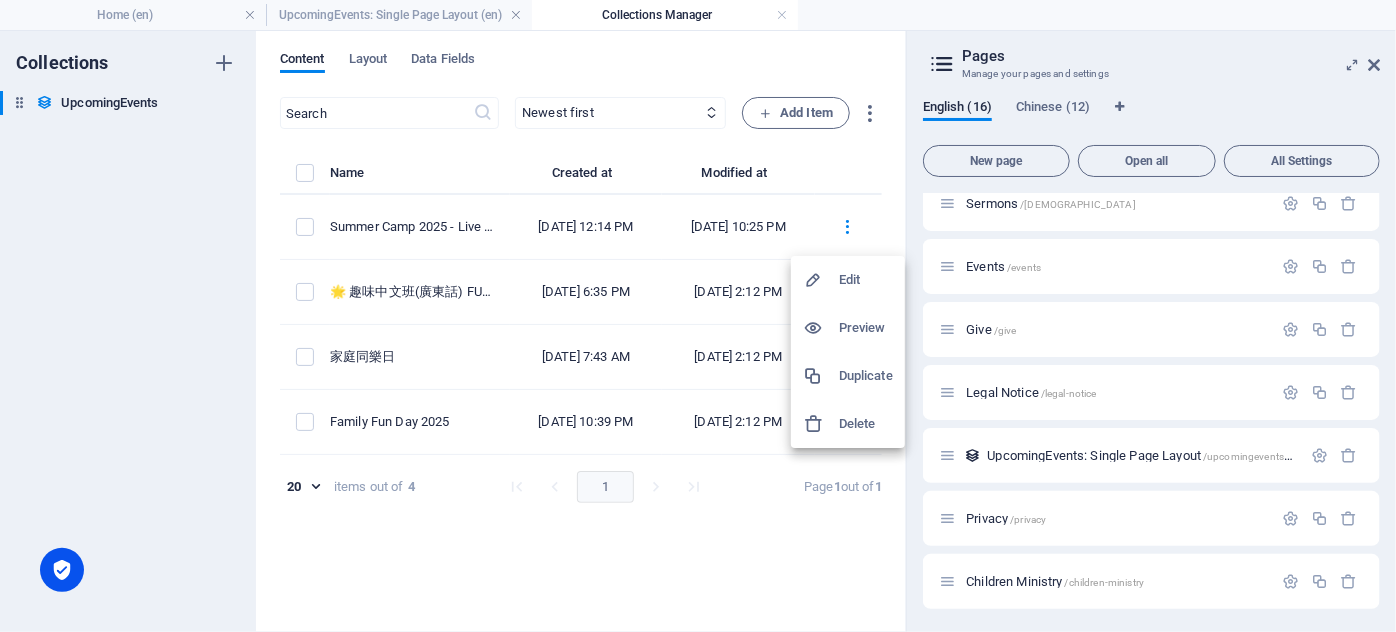 click at bounding box center (698, 316) 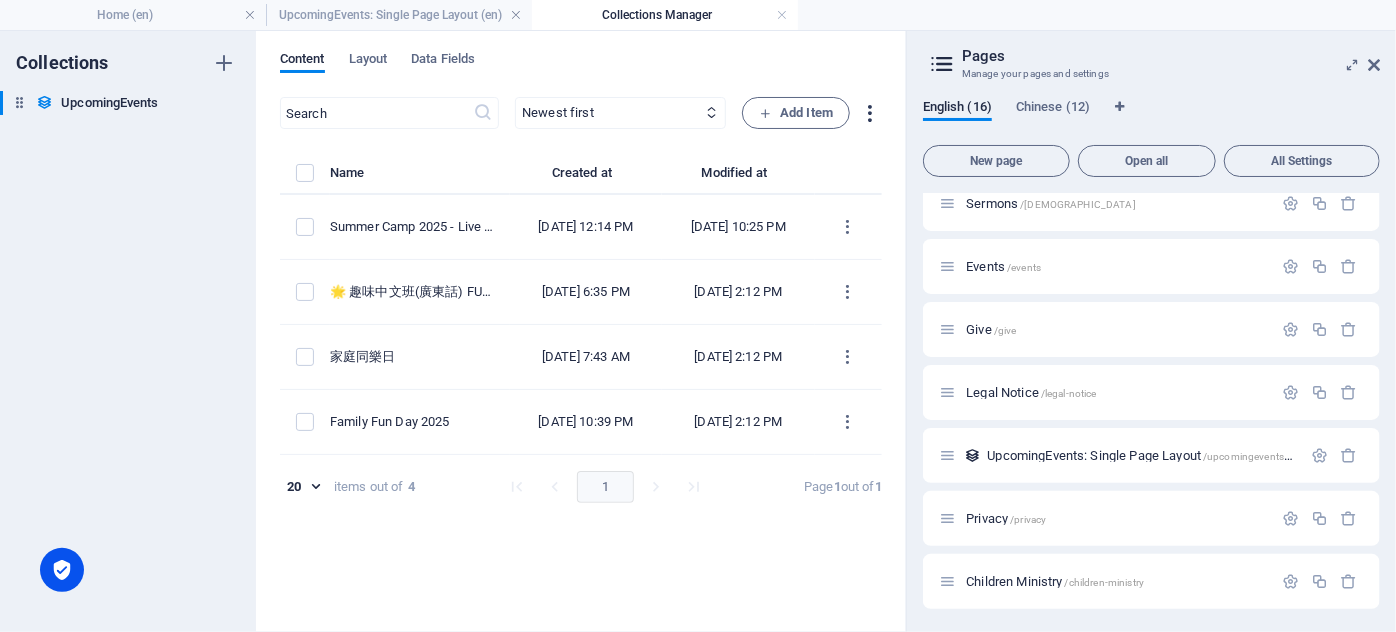 click at bounding box center (870, 113) 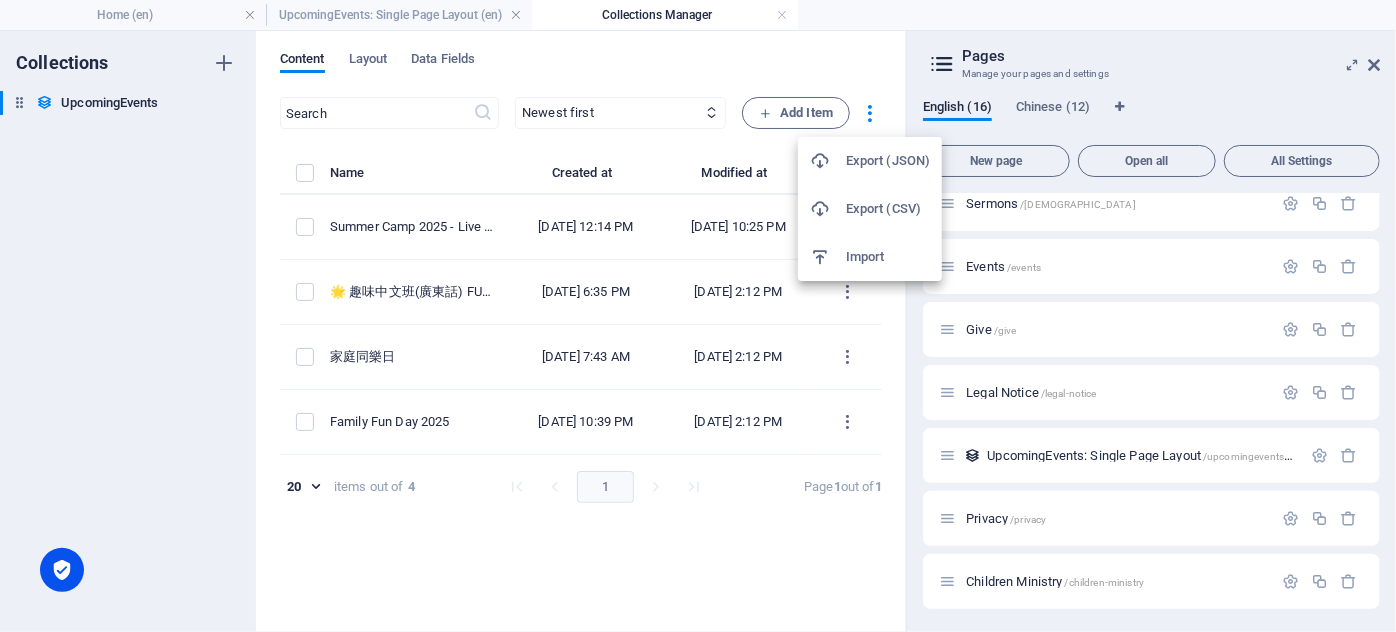 click at bounding box center (698, 316) 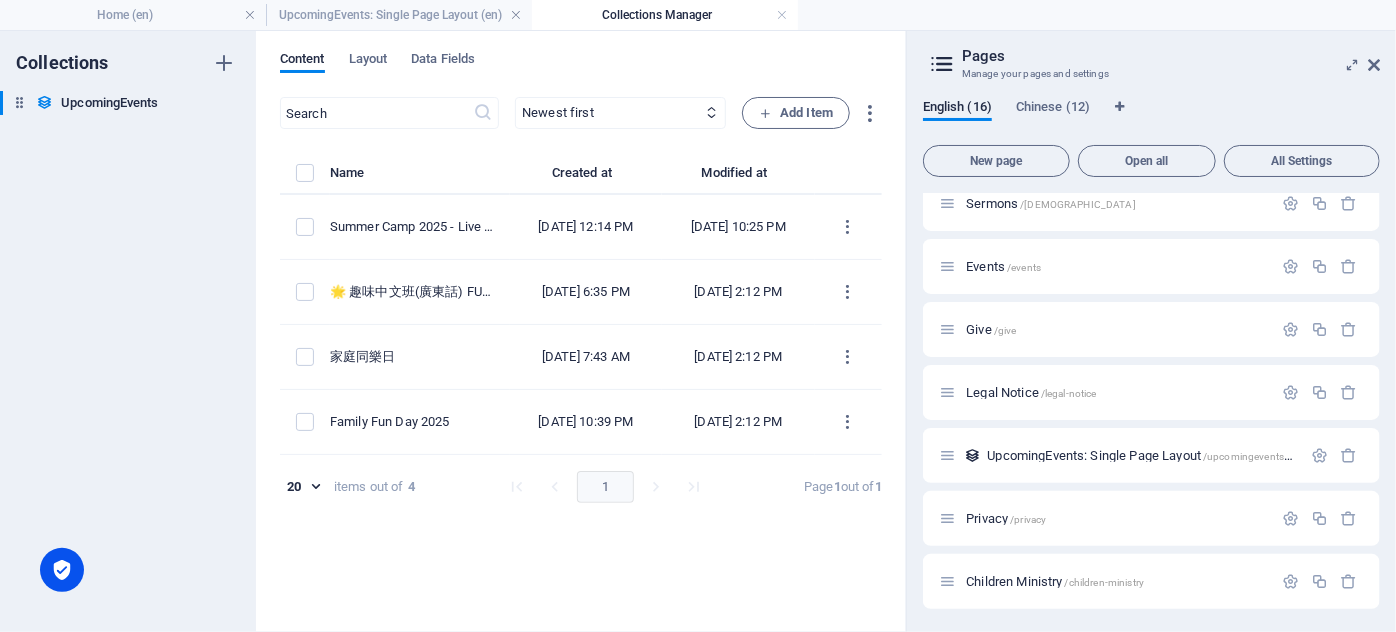 click at bounding box center [870, 113] 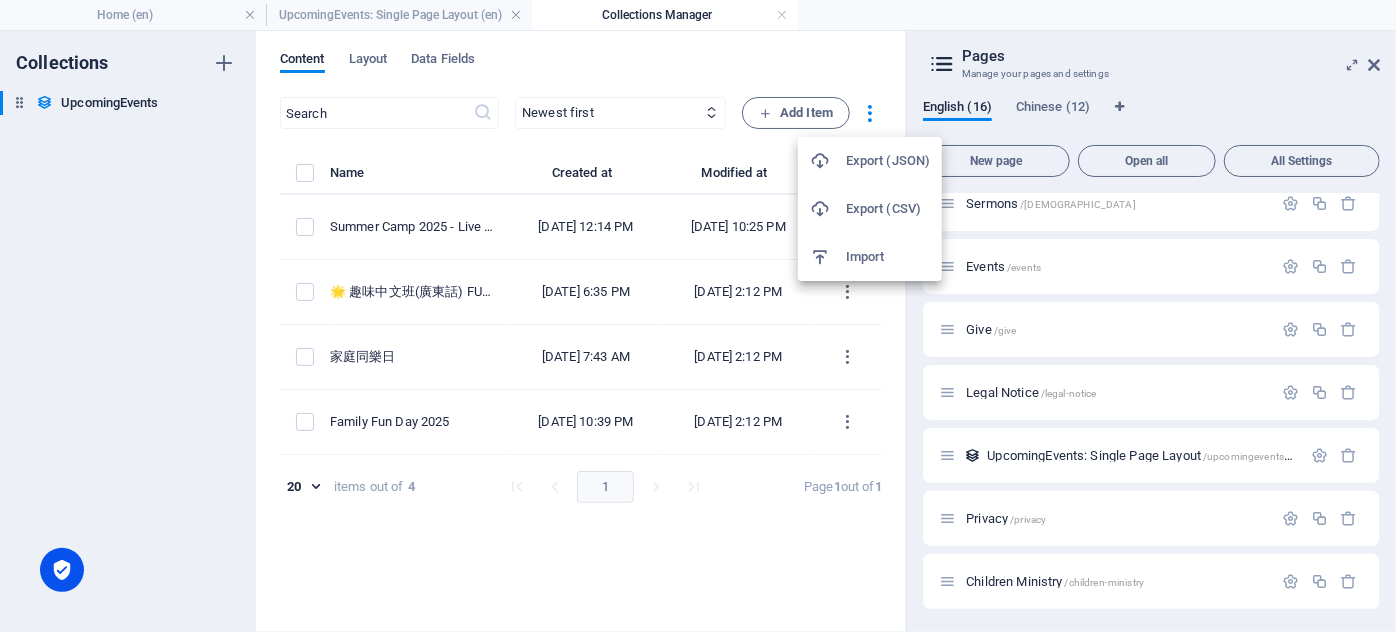 click on "Export (JSON)" at bounding box center (888, 161) 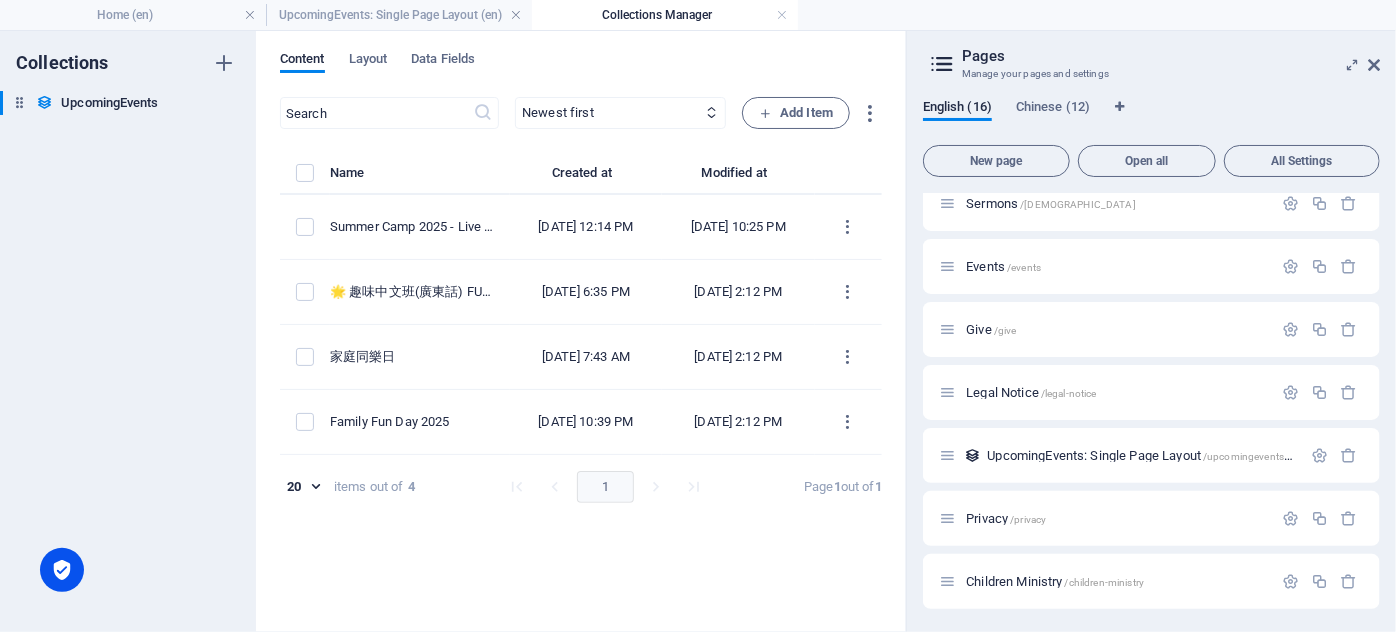 click on "​ Newest first Oldest first Last modified Name (ascending) Name (descending) Slug (ascending) Slug (descending) Event Date (ascending) Event Date (descending) Time (ascending) Time (descending) Location (ascending) Location (descending) Author (ascending) Author (descending) Publishing Date (ascending) Publishing Date (descending) Status (ascending) Status (descending) Add Item Name Created at Modified at [GEOGRAPHIC_DATA] 2025 - Live it Out! [DATE] 12:14 PM [DATE] 10:25 PM 🌟 趣味中文班(廣東話) FUN WITH CANTONESE🌟 [DATE] 6:35 PM [DATE] 2:12 PM 家庭同樂日 [DATE] 7:43 AM [DATE] 2:12 PM Family Fun Day [DATE], 2025 10:39 PM [DATE] 2:12 PM 20 20 items out of 4 1 Page  1  out of  1" at bounding box center (581, 354) 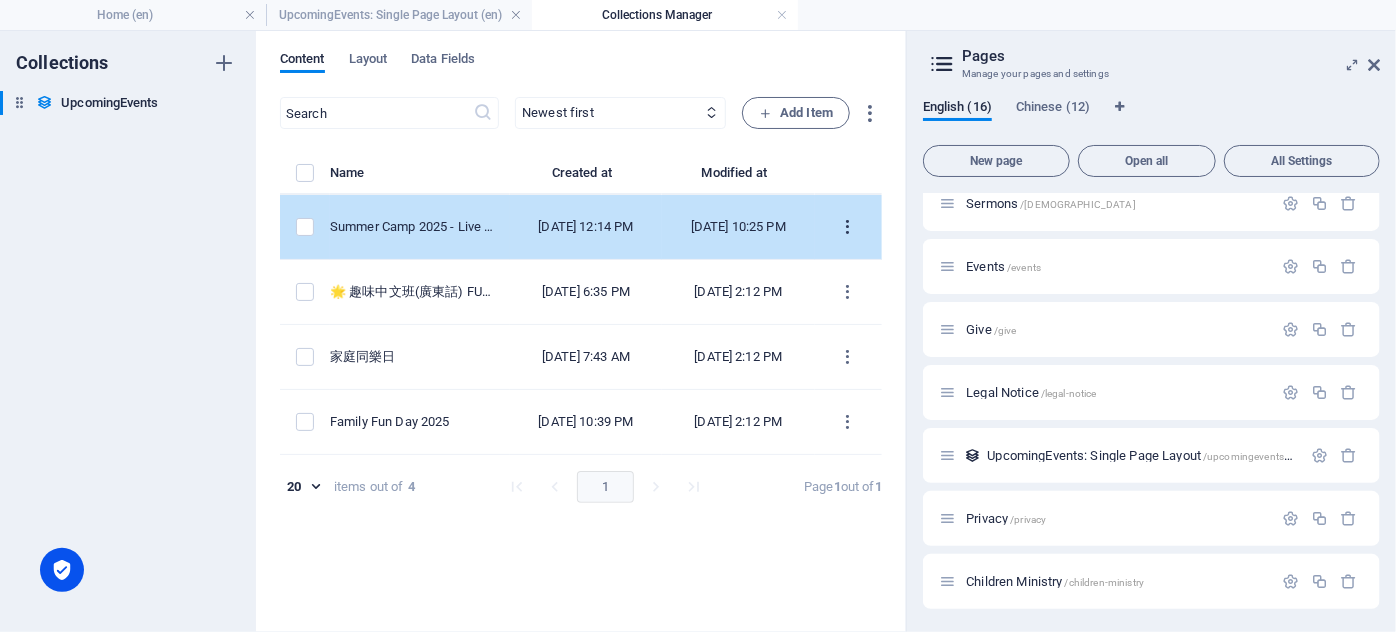 click at bounding box center (848, 227) 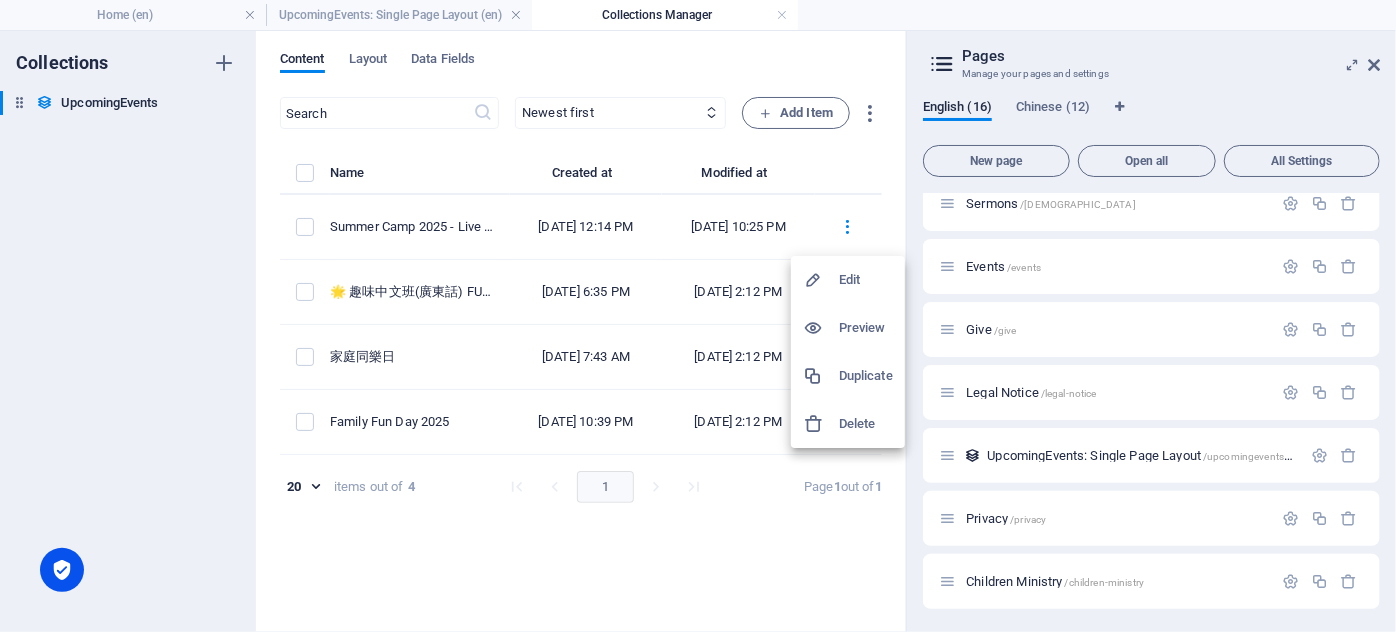 click on "Edit" at bounding box center (866, 280) 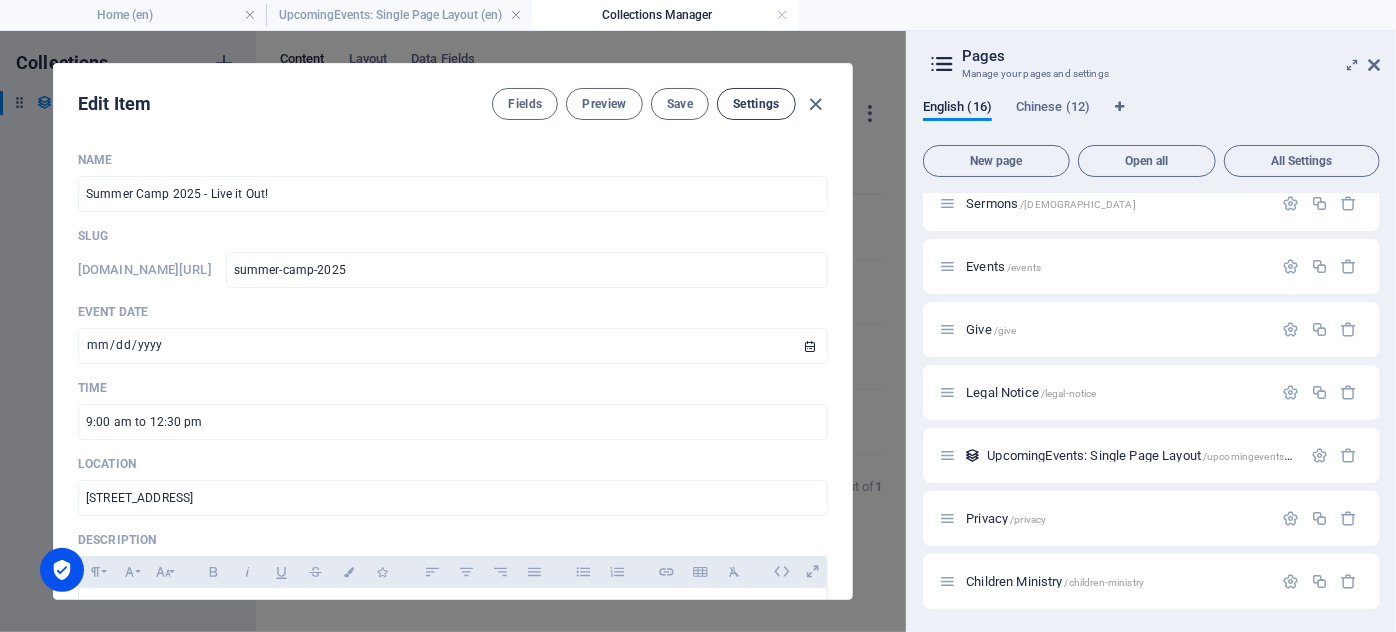 click on "Settings" at bounding box center [756, 104] 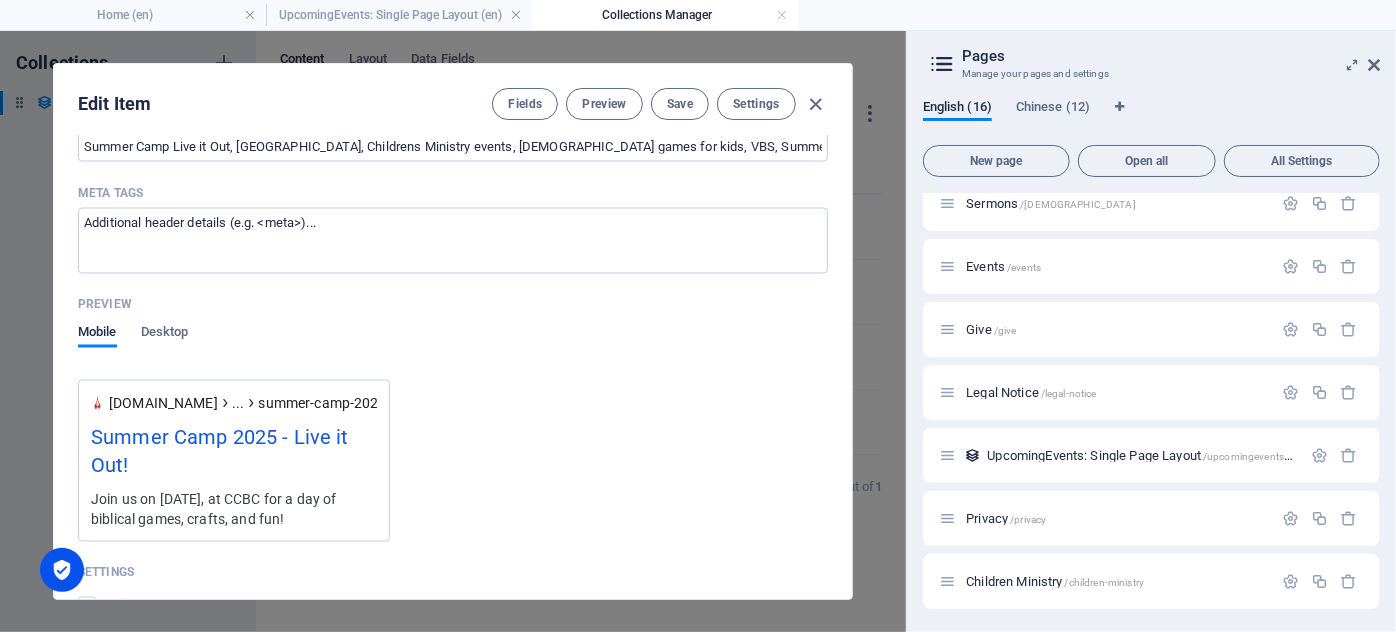 scroll, scrollTop: 2116, scrollLeft: 0, axis: vertical 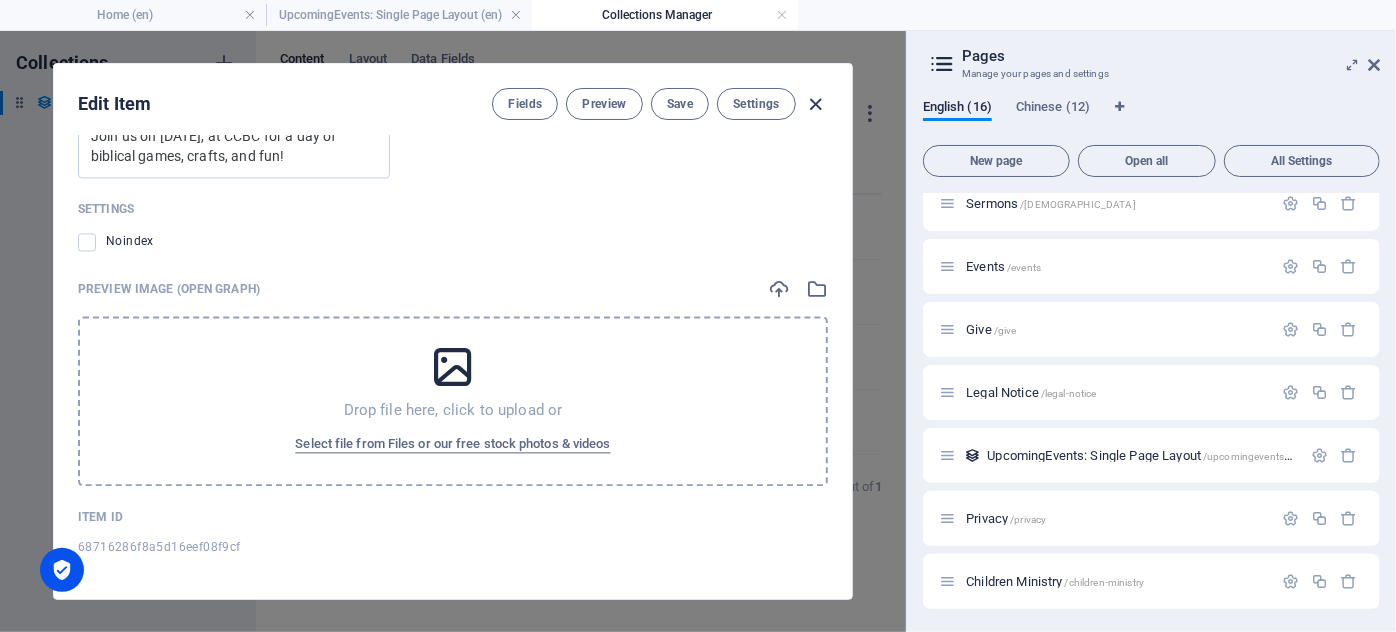 click at bounding box center (816, 104) 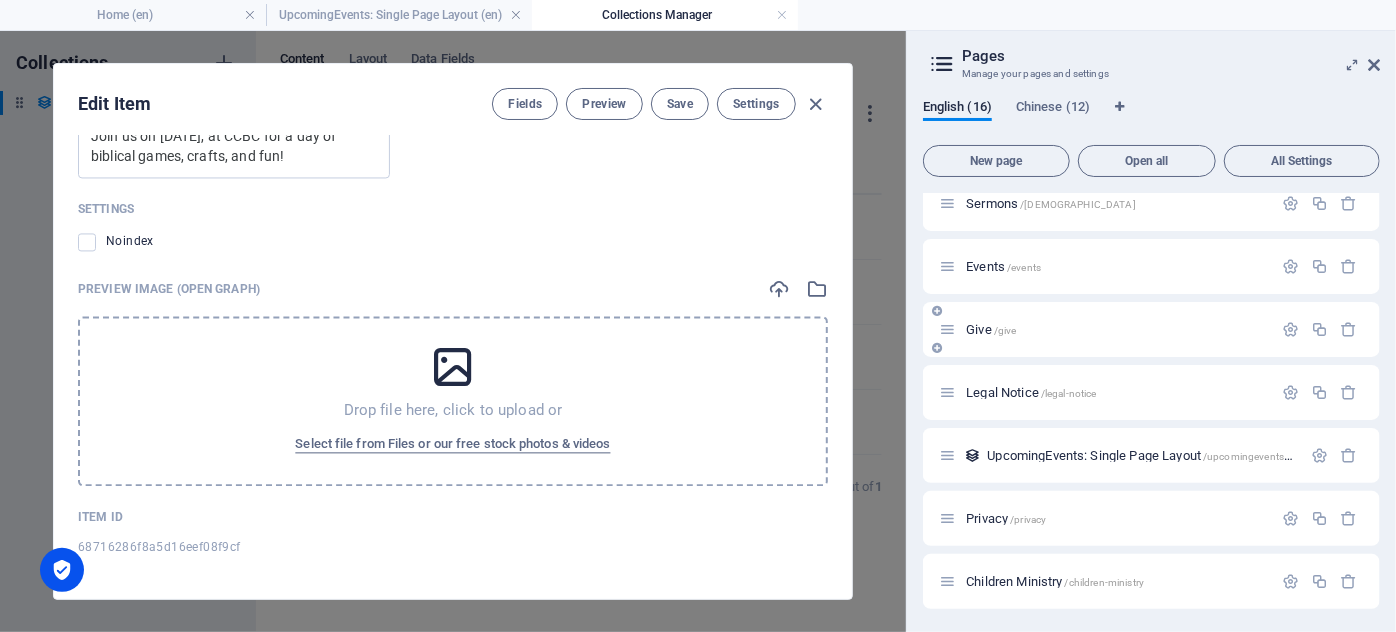 scroll, scrollTop: 1746, scrollLeft: 0, axis: vertical 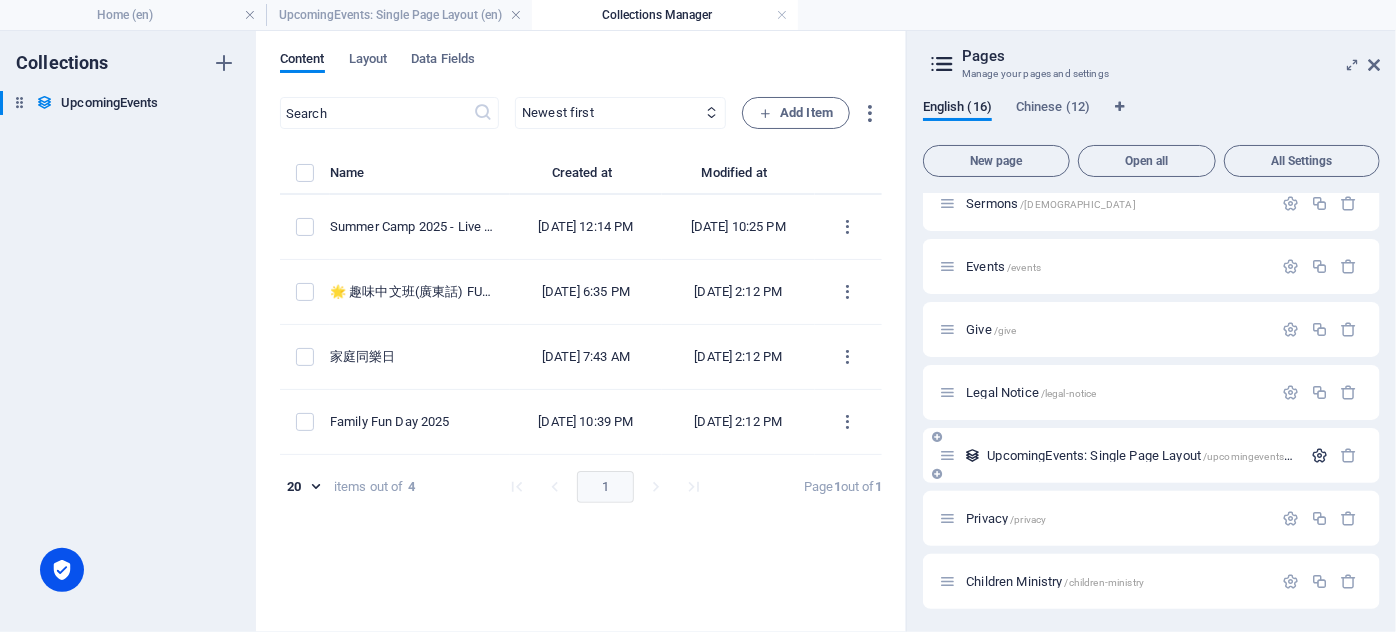 click at bounding box center (1319, 455) 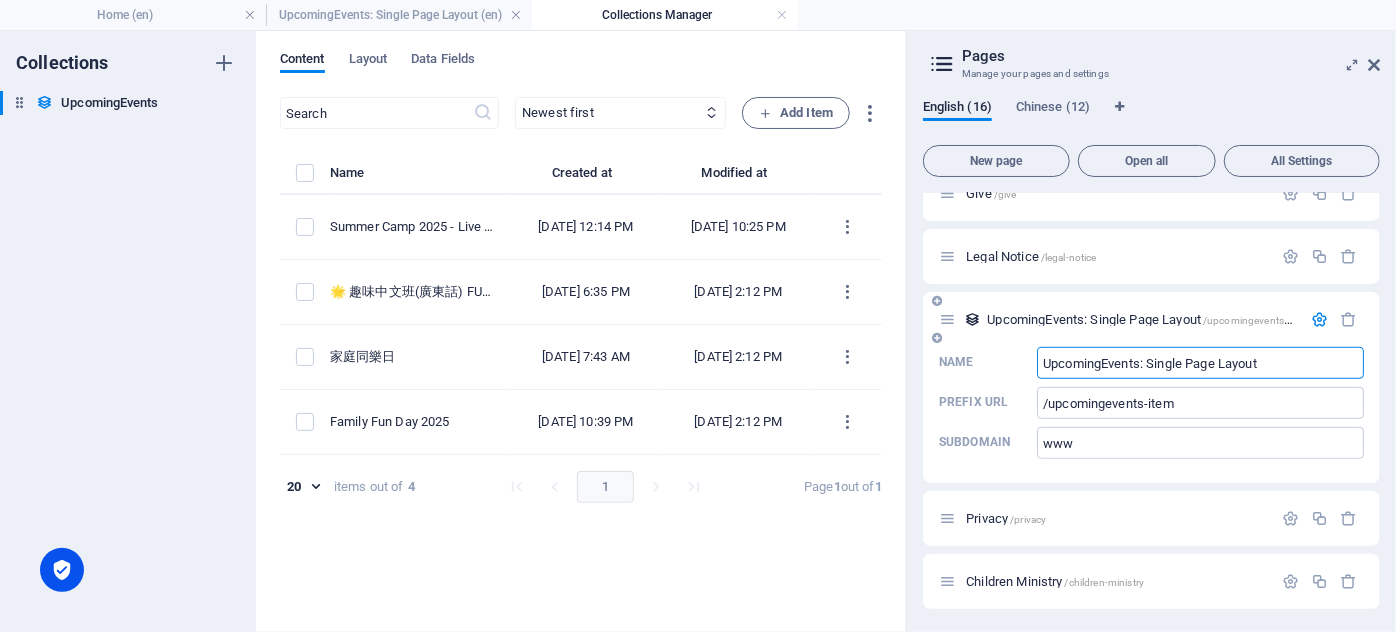 scroll, scrollTop: 285, scrollLeft: 0, axis: vertical 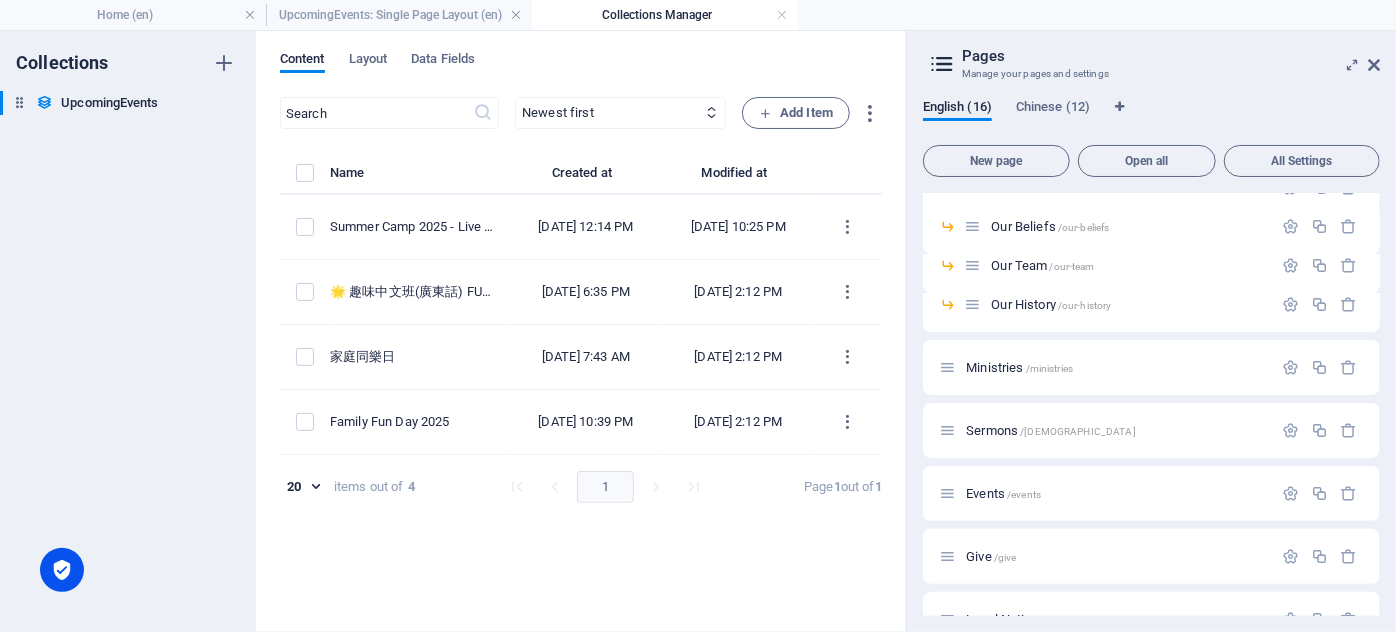 click on "Pages" at bounding box center [1171, 56] 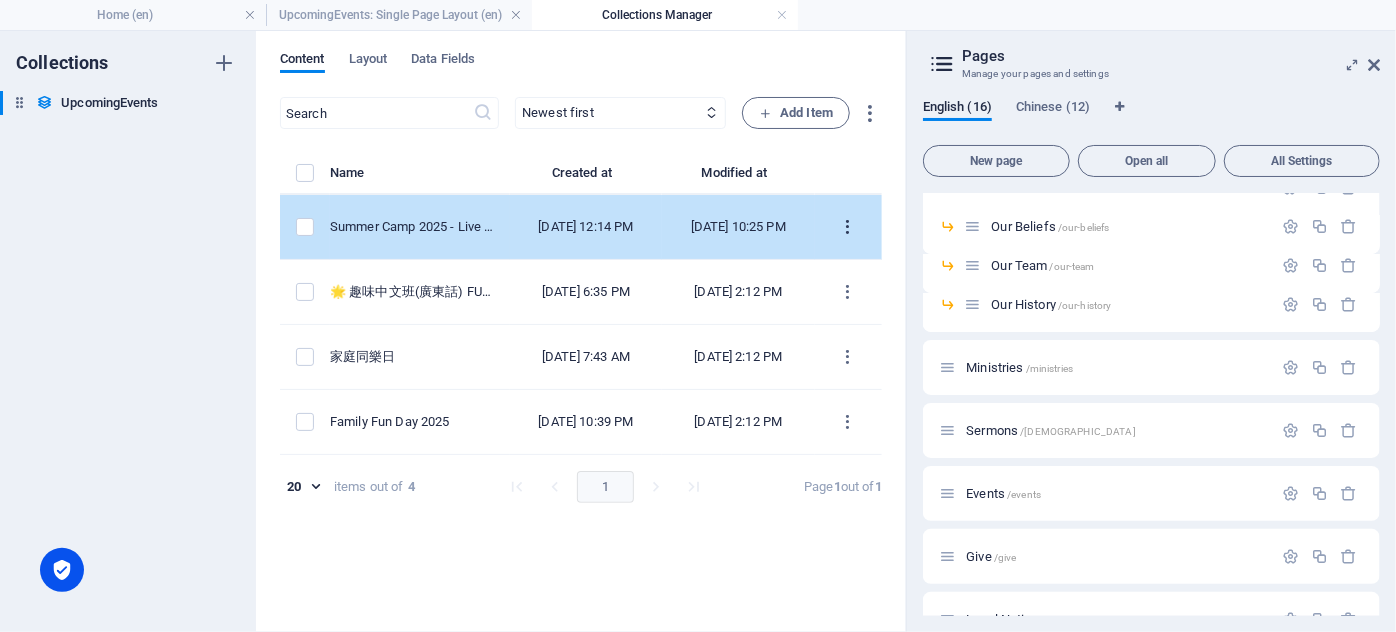 click at bounding box center [848, 227] 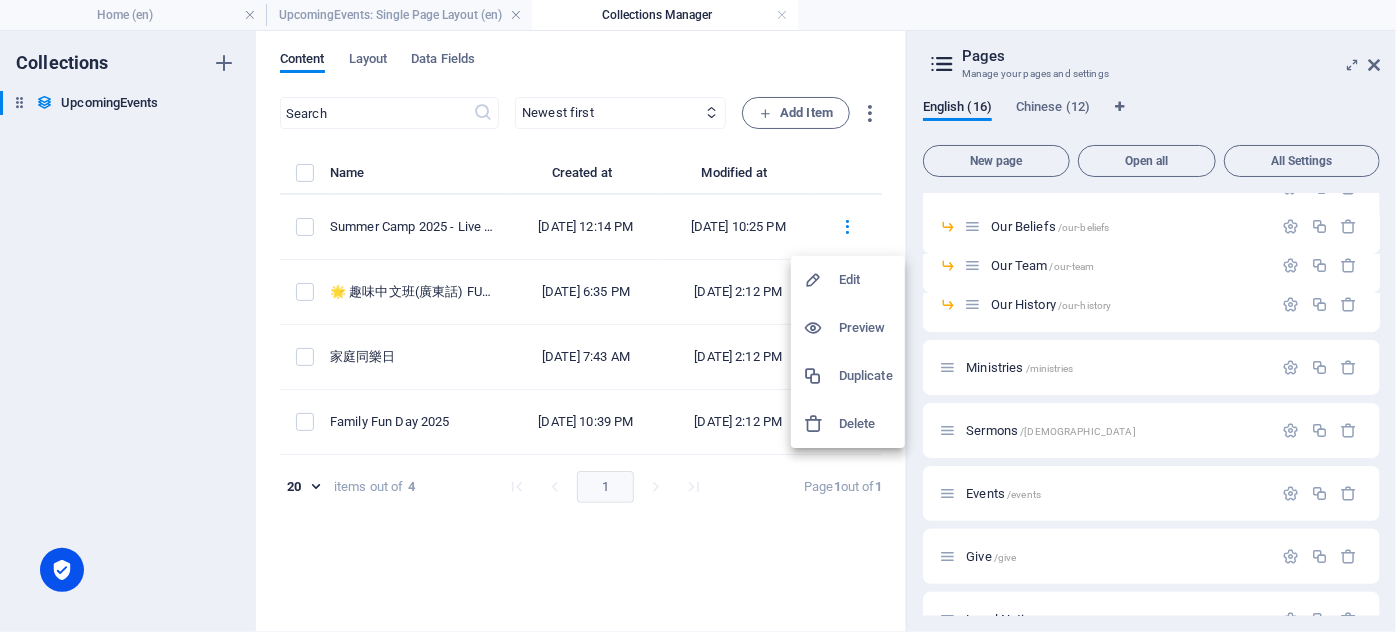 click on "Edit" at bounding box center (866, 280) 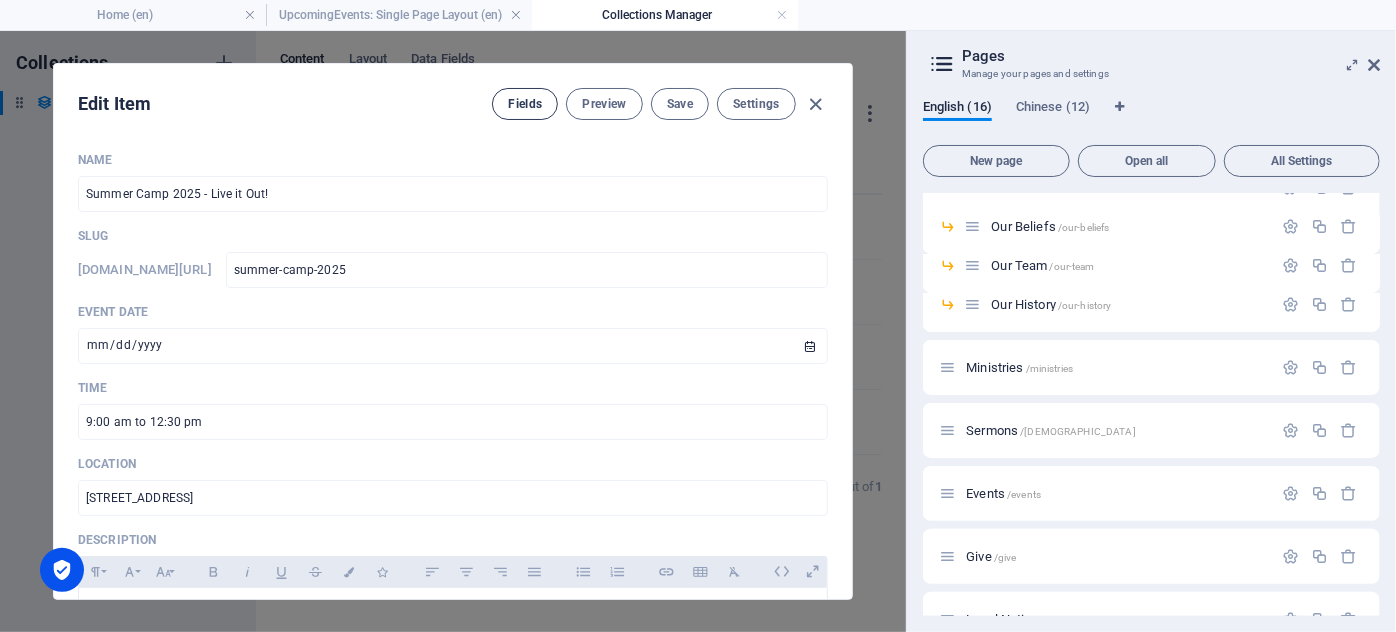 click on "Fields" at bounding box center [525, 104] 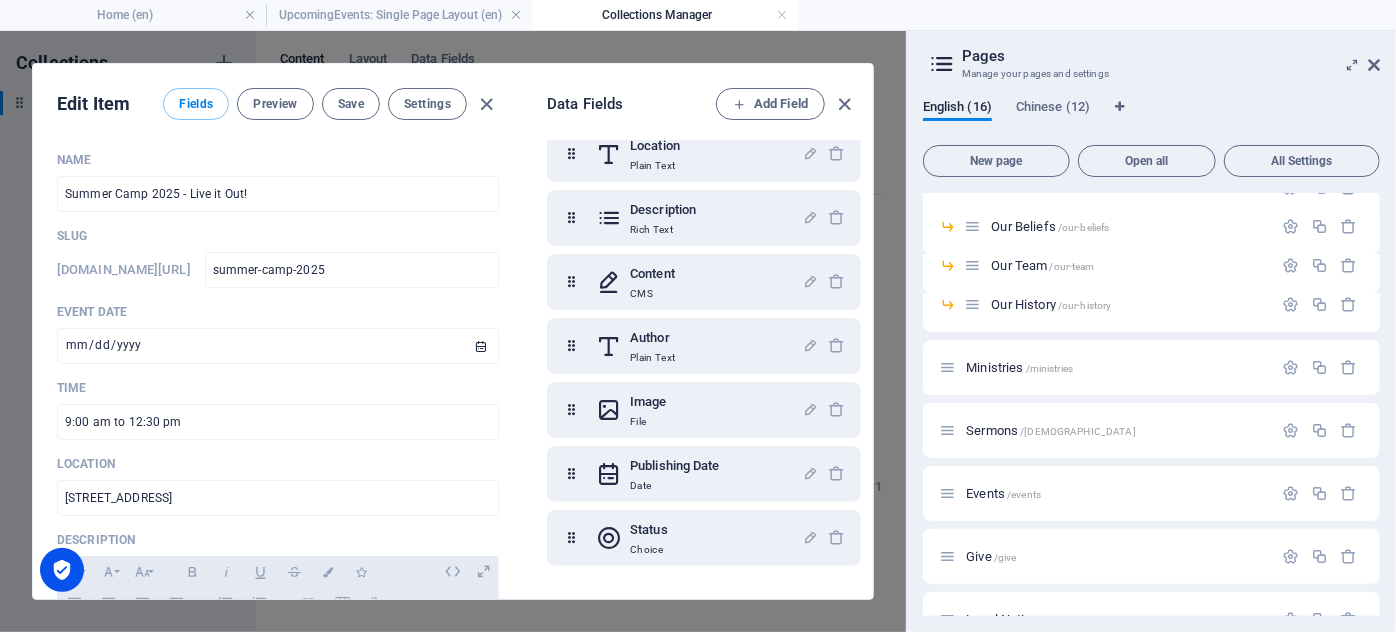 scroll, scrollTop: 0, scrollLeft: 0, axis: both 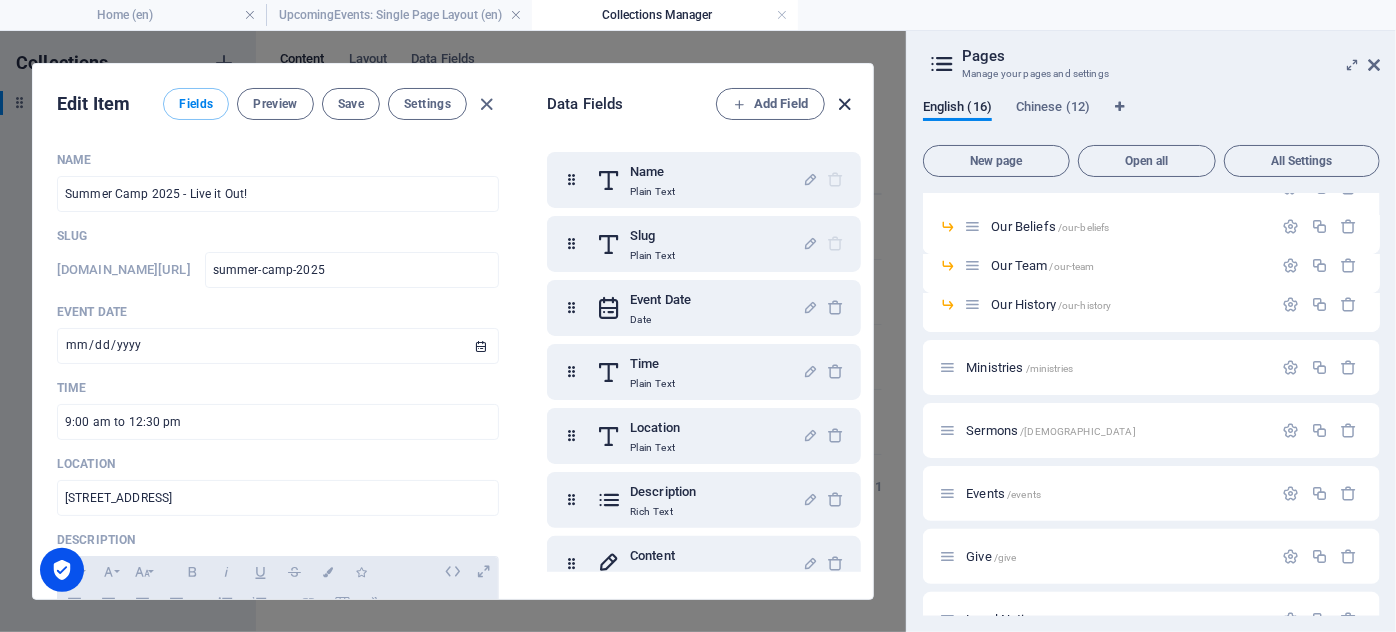 click at bounding box center [845, 104] 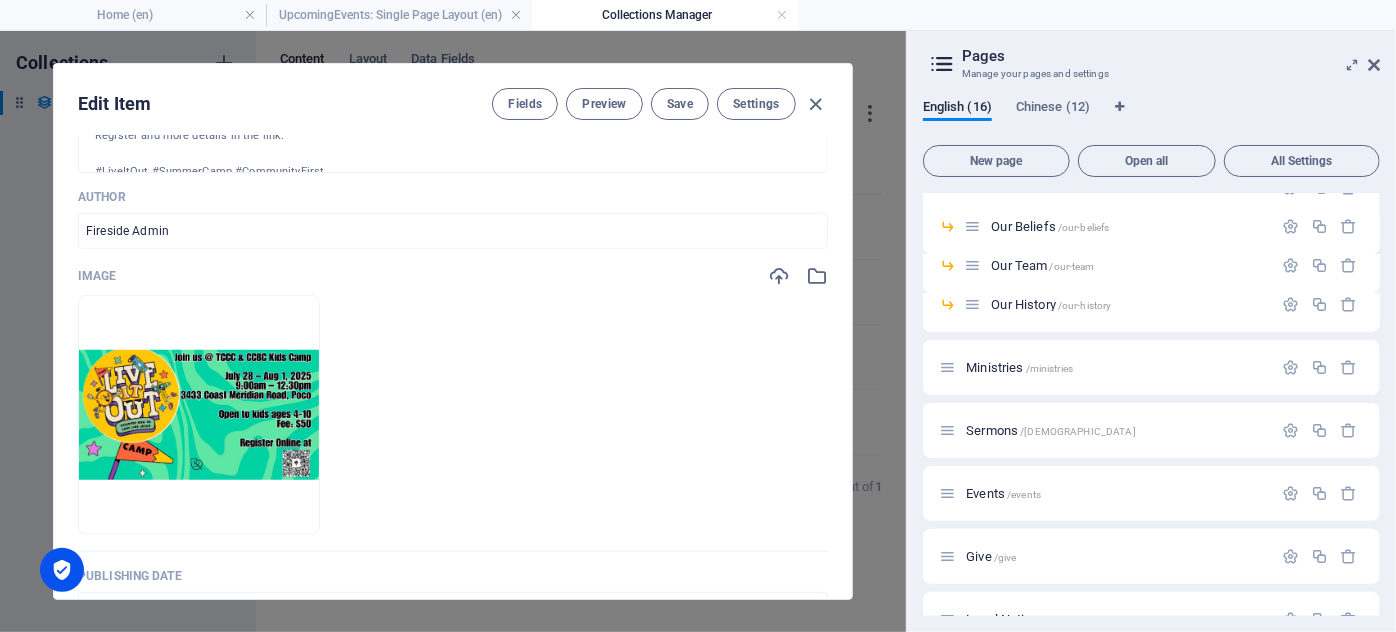 scroll, scrollTop: 363, scrollLeft: 0, axis: vertical 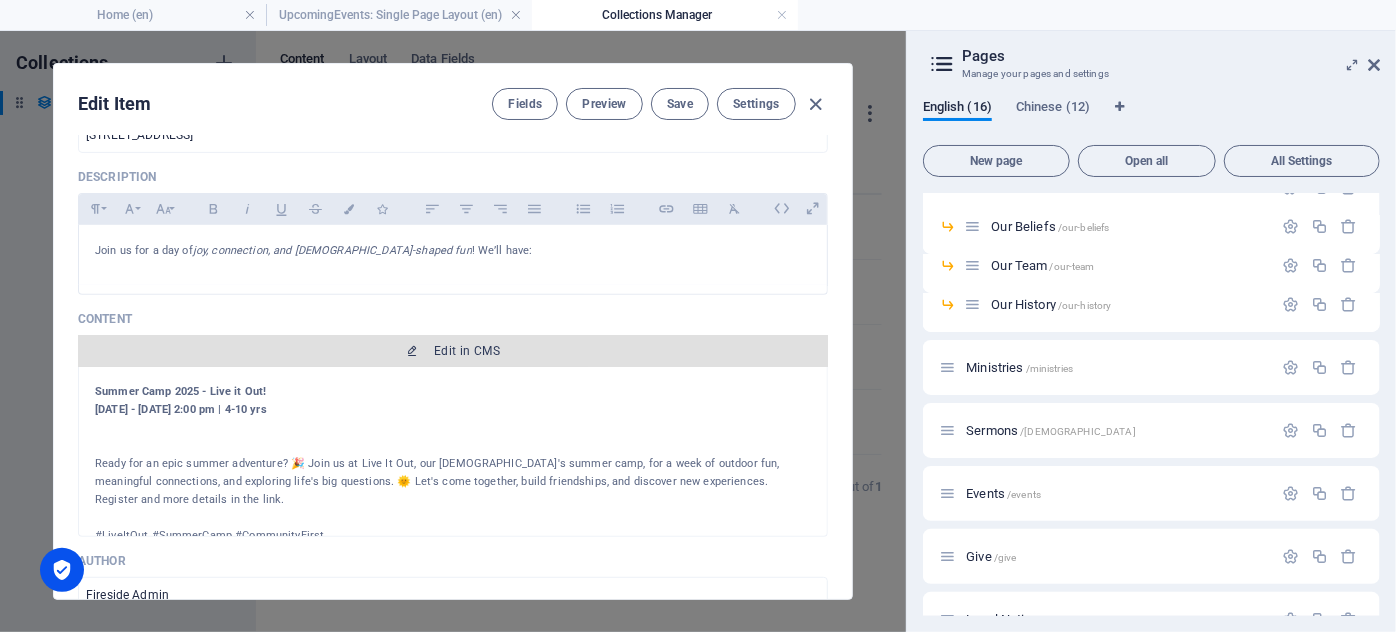 click on "Edit in CMS" at bounding box center (467, 351) 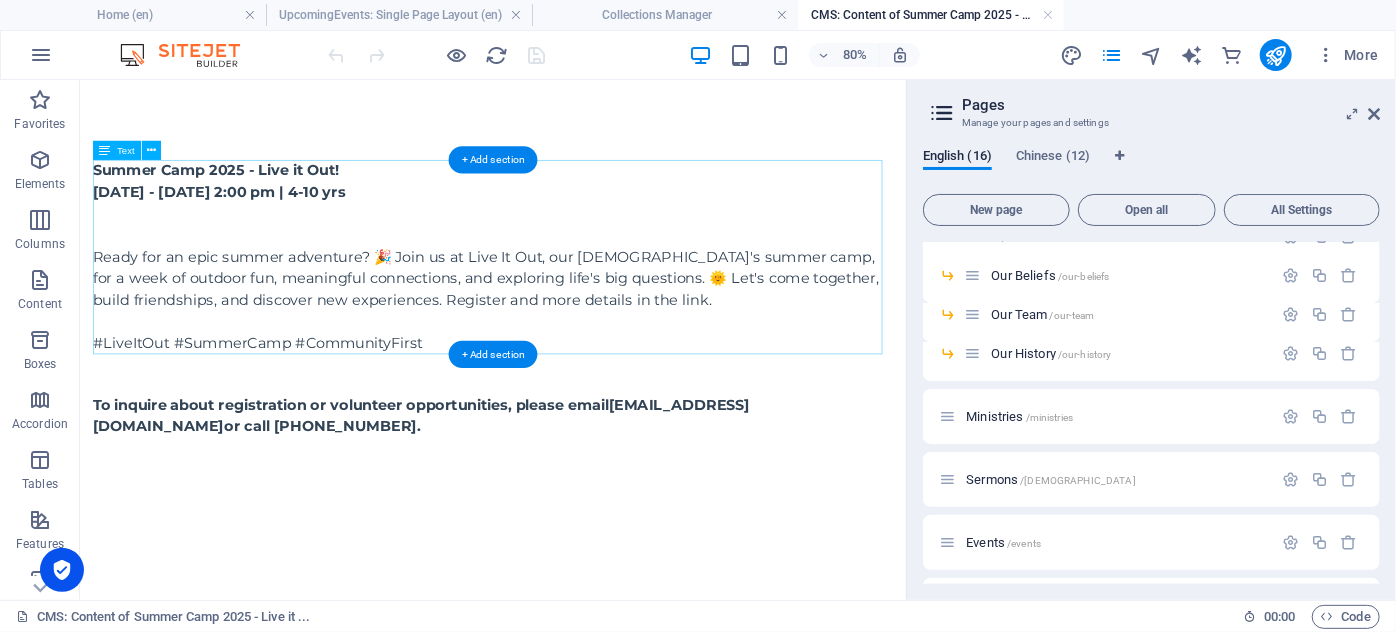 scroll, scrollTop: 0, scrollLeft: 0, axis: both 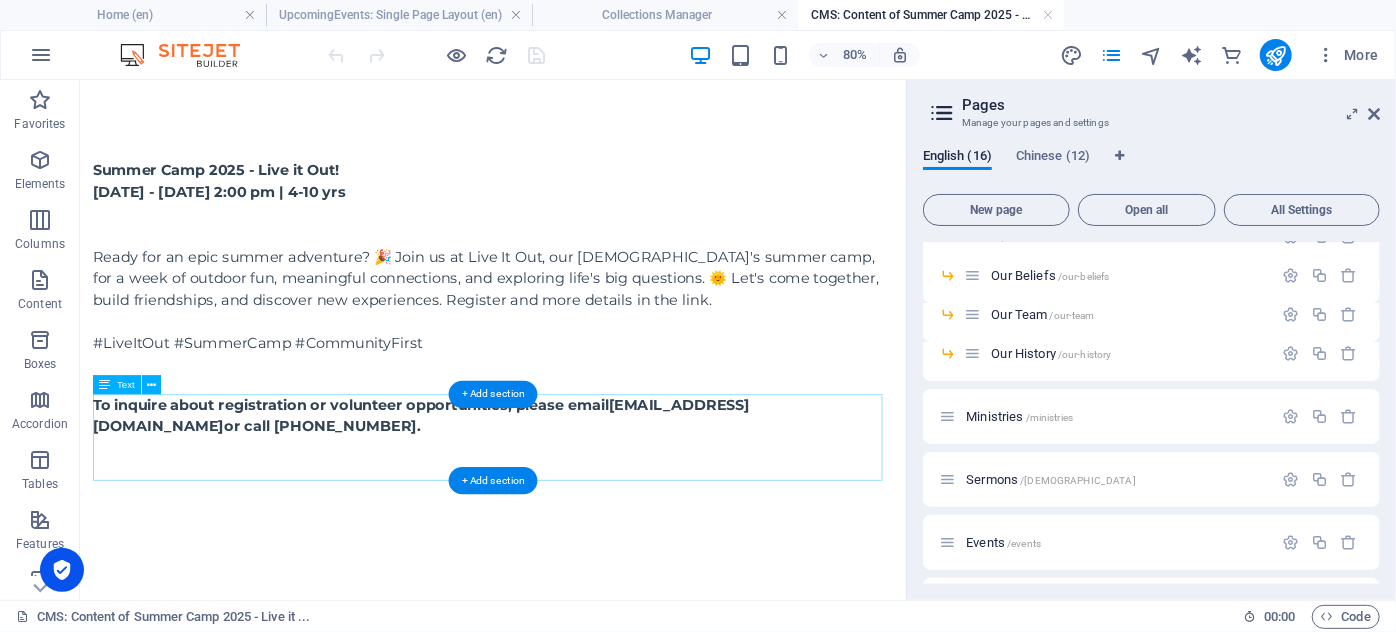 drag, startPoint x: 359, startPoint y: 520, endPoint x: 264, endPoint y: 509, distance: 95.63472 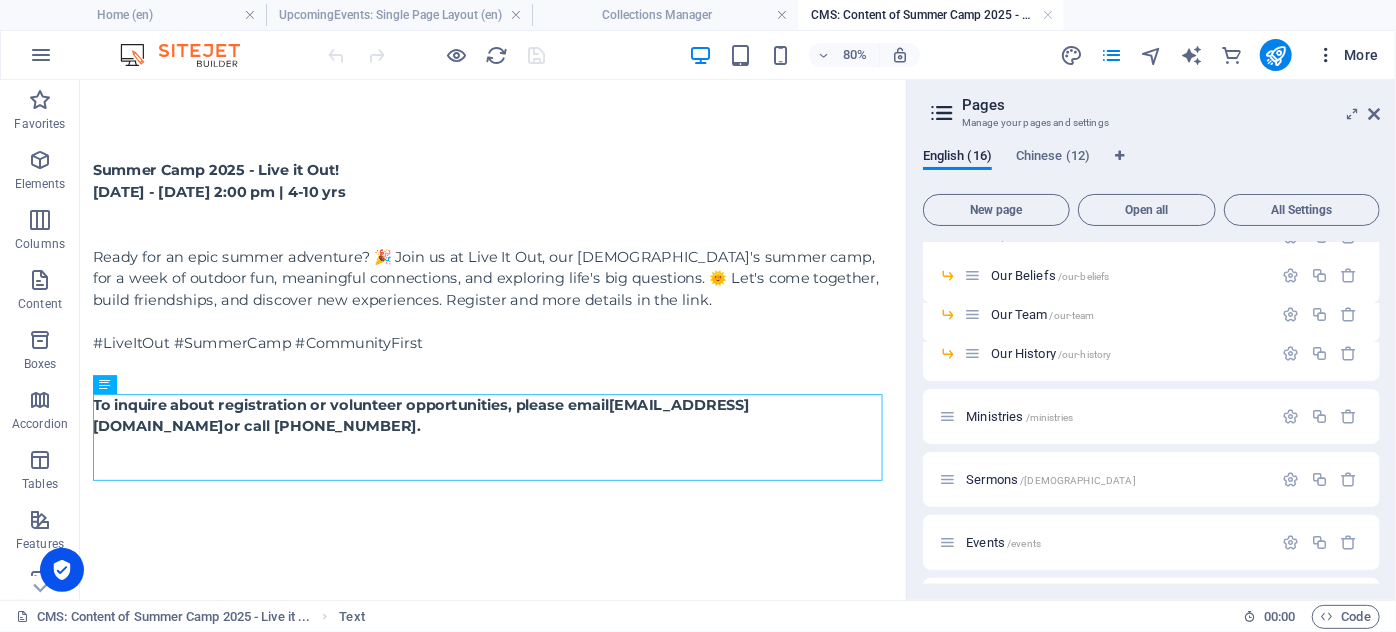 click at bounding box center [1326, 55] 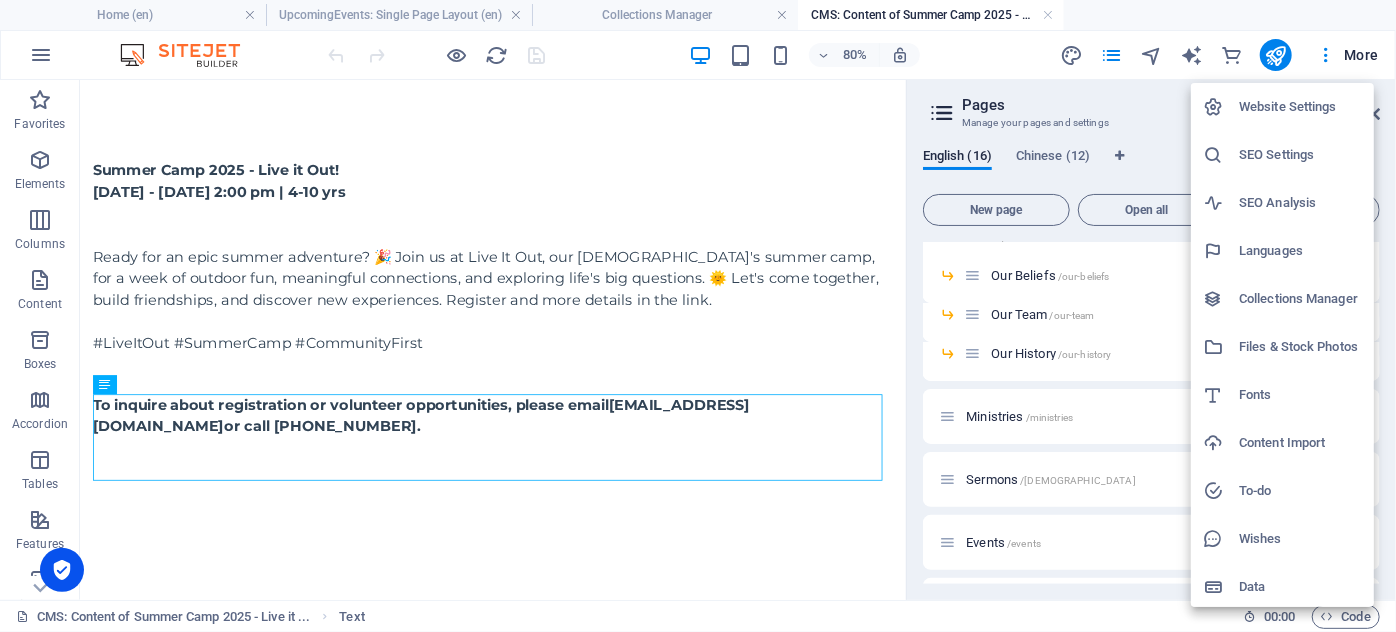 click on "Content Import" at bounding box center (1300, 443) 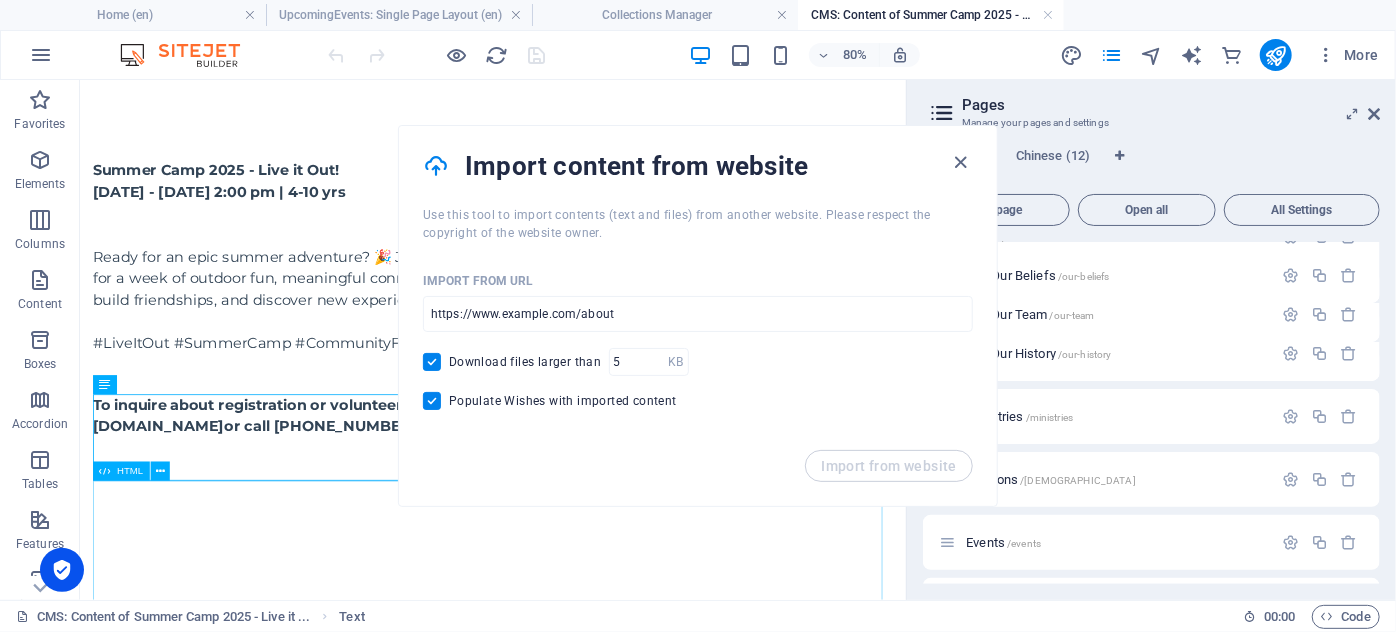 click on "Loading…" at bounding box center (595, 1584) 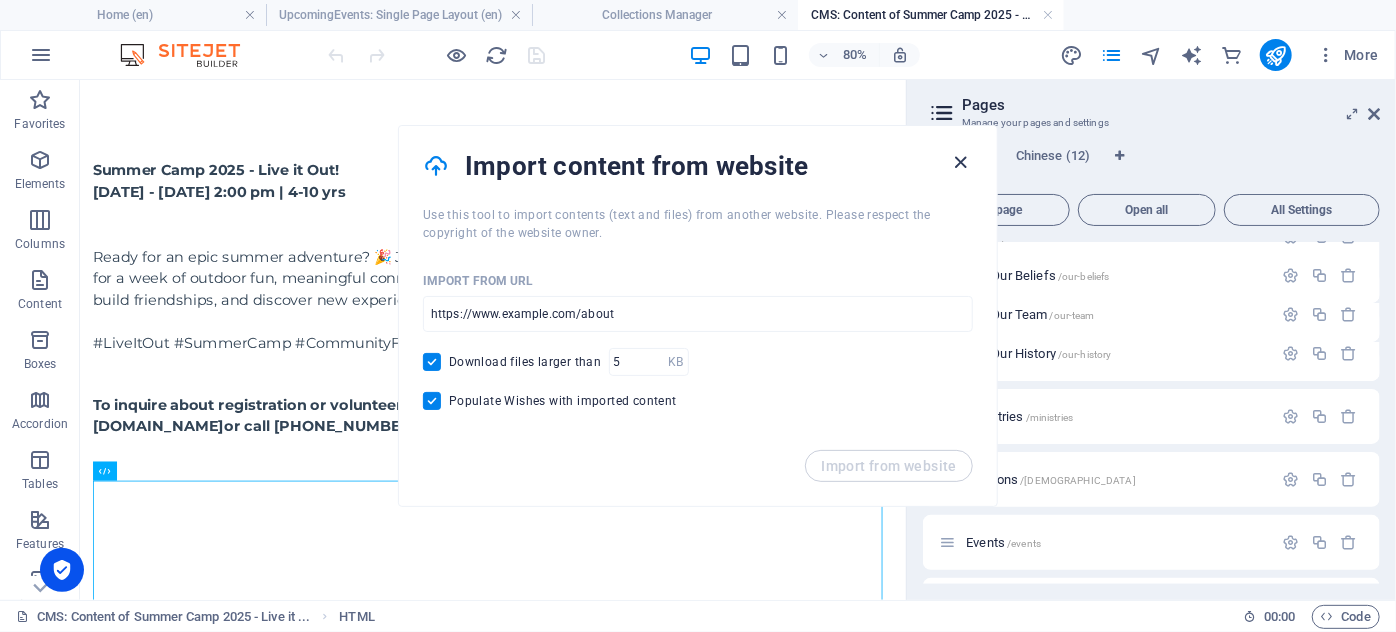 click at bounding box center (961, 162) 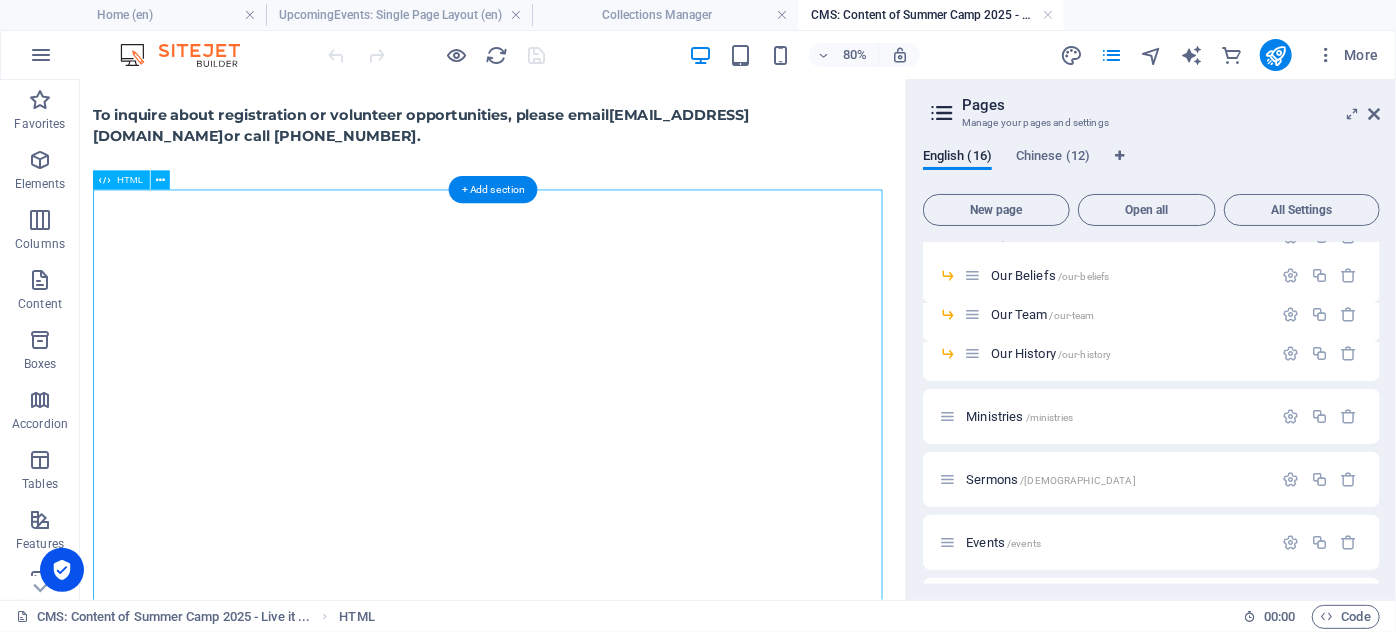 scroll, scrollTop: 0, scrollLeft: 0, axis: both 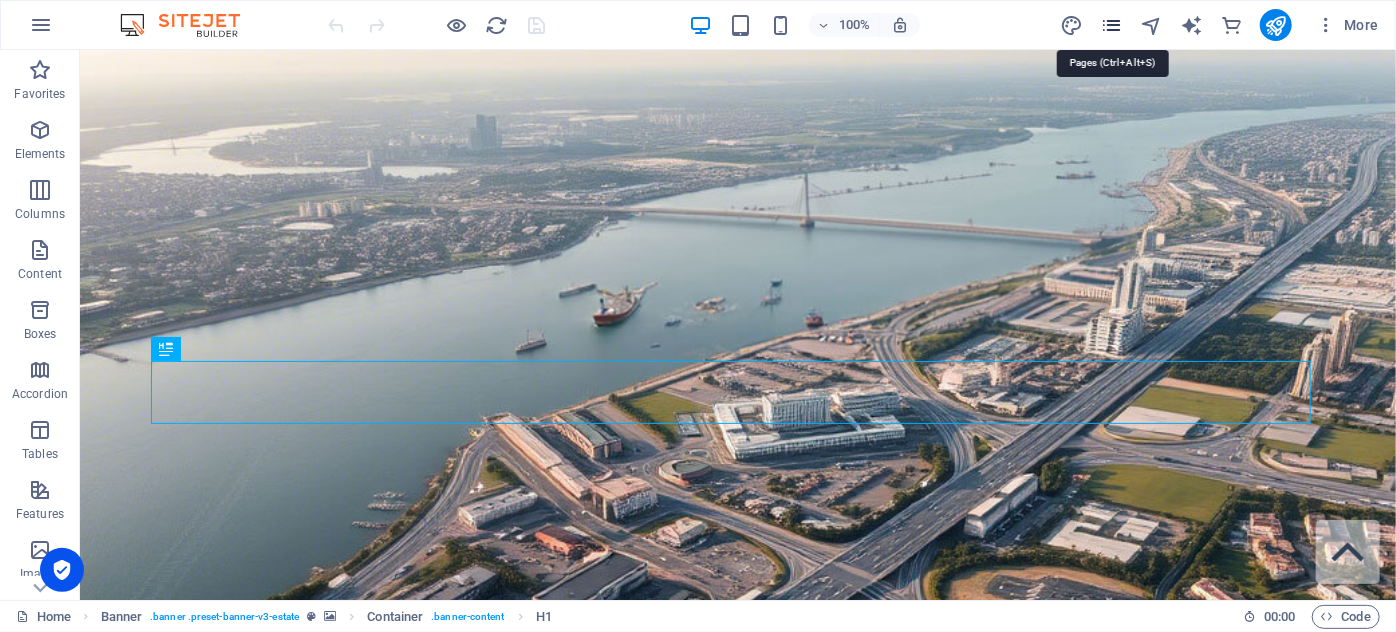 click at bounding box center (1111, 25) 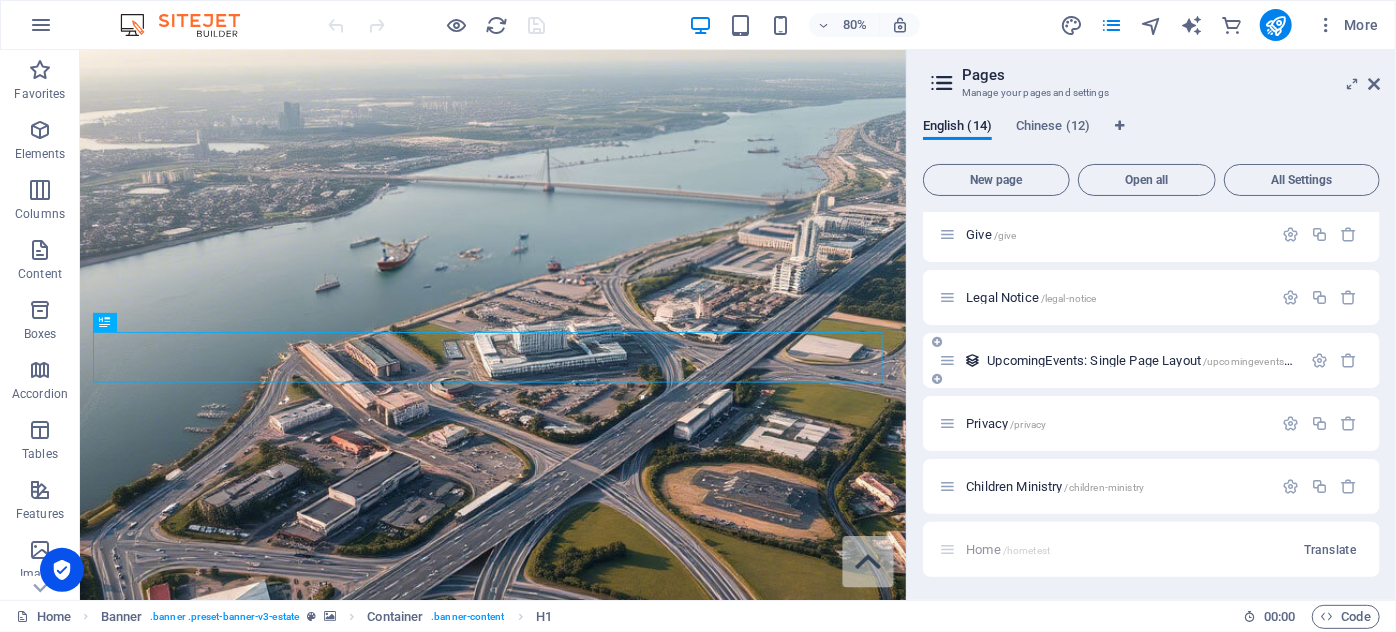 click on "UpcomingEvents: Single Page Layout /upcomingevents-item" at bounding box center (1147, 360) 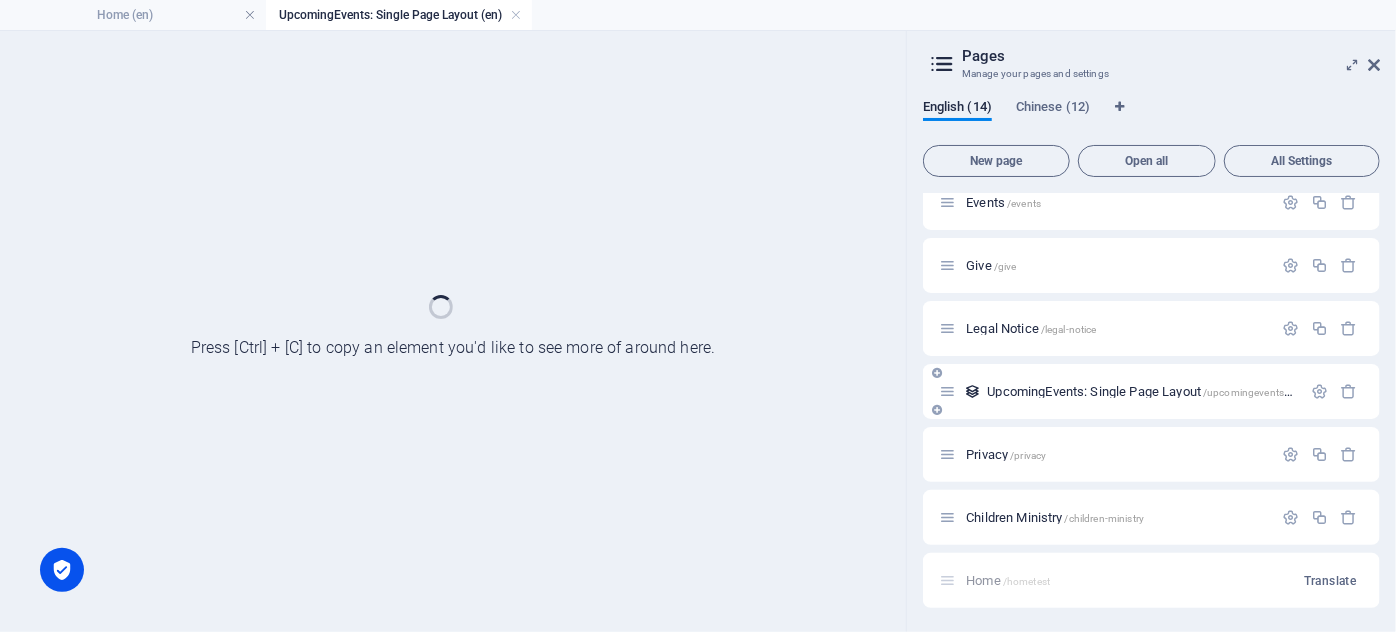 scroll, scrollTop: 449, scrollLeft: 0, axis: vertical 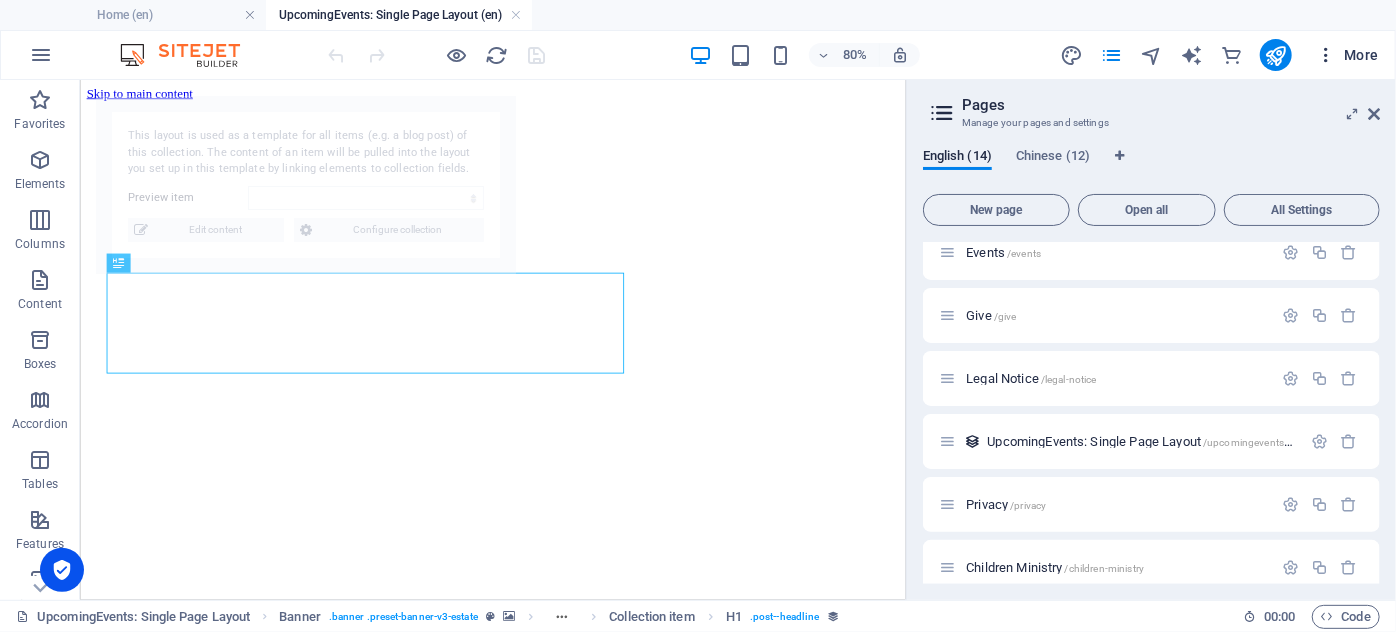 select on "68723f2ff91efce10e0b2998" 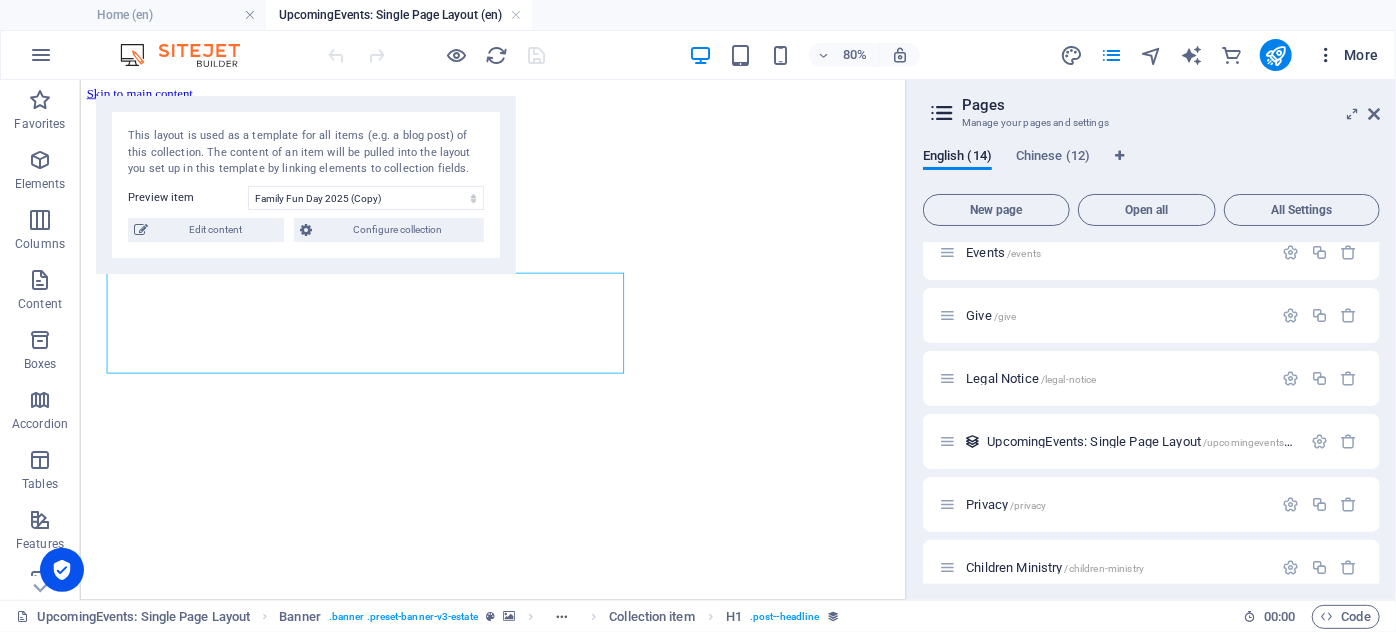 click at bounding box center (1326, 55) 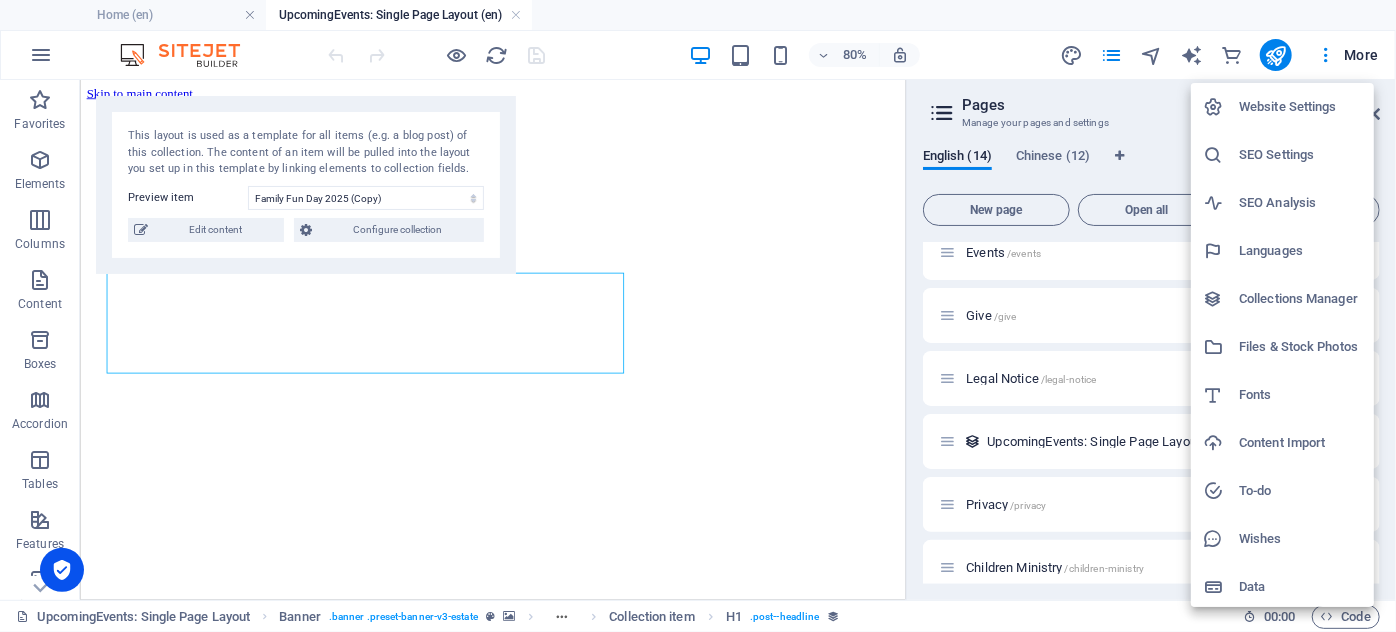 click on "Content Import" at bounding box center (1300, 443) 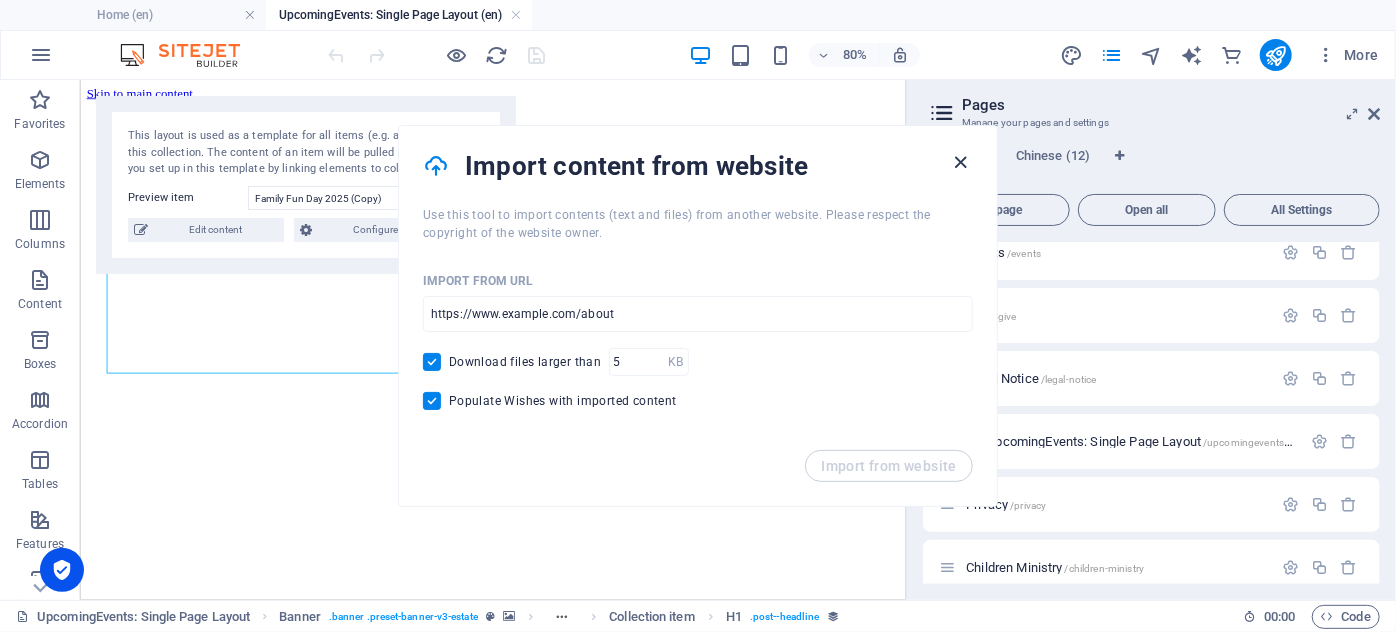 click at bounding box center [961, 162] 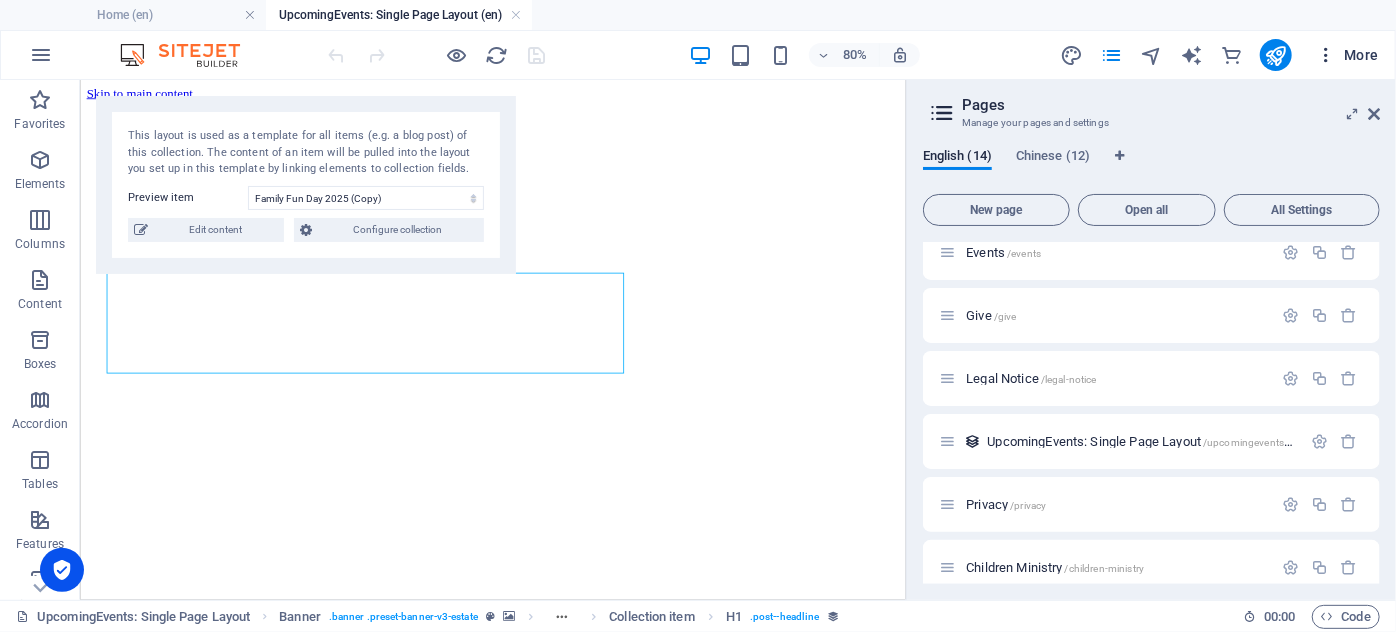 click at bounding box center [1326, 55] 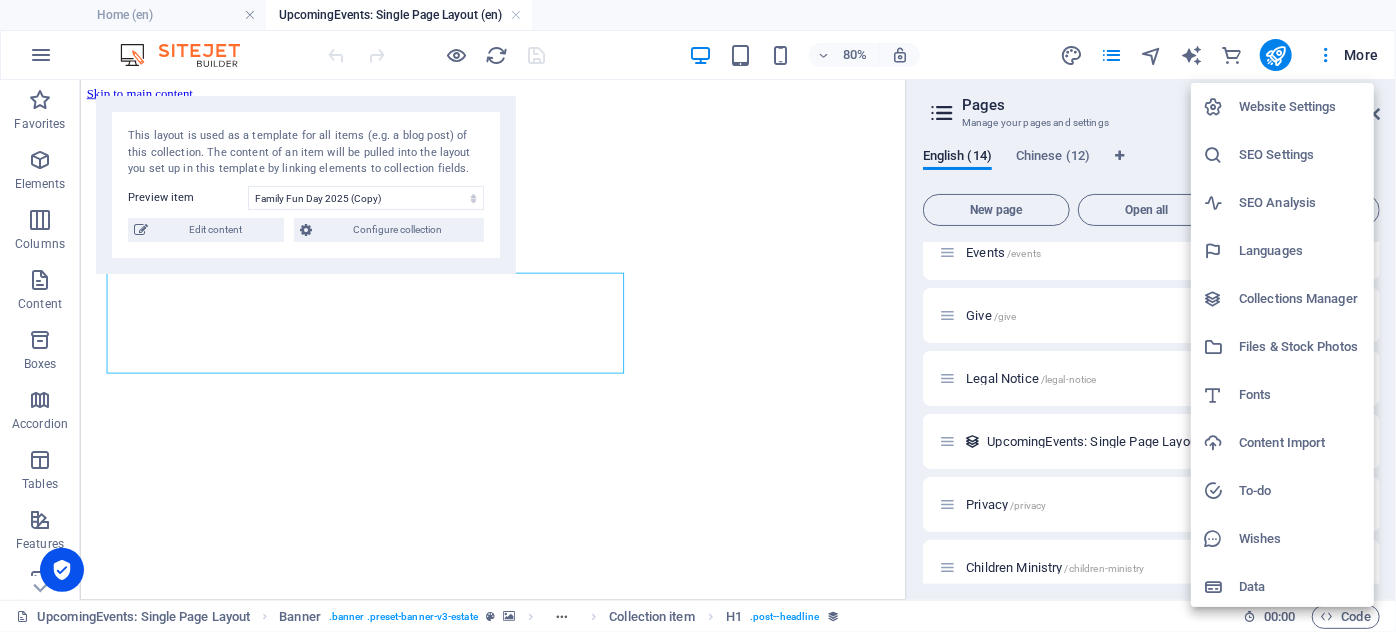 click on "Data" at bounding box center [1300, 587] 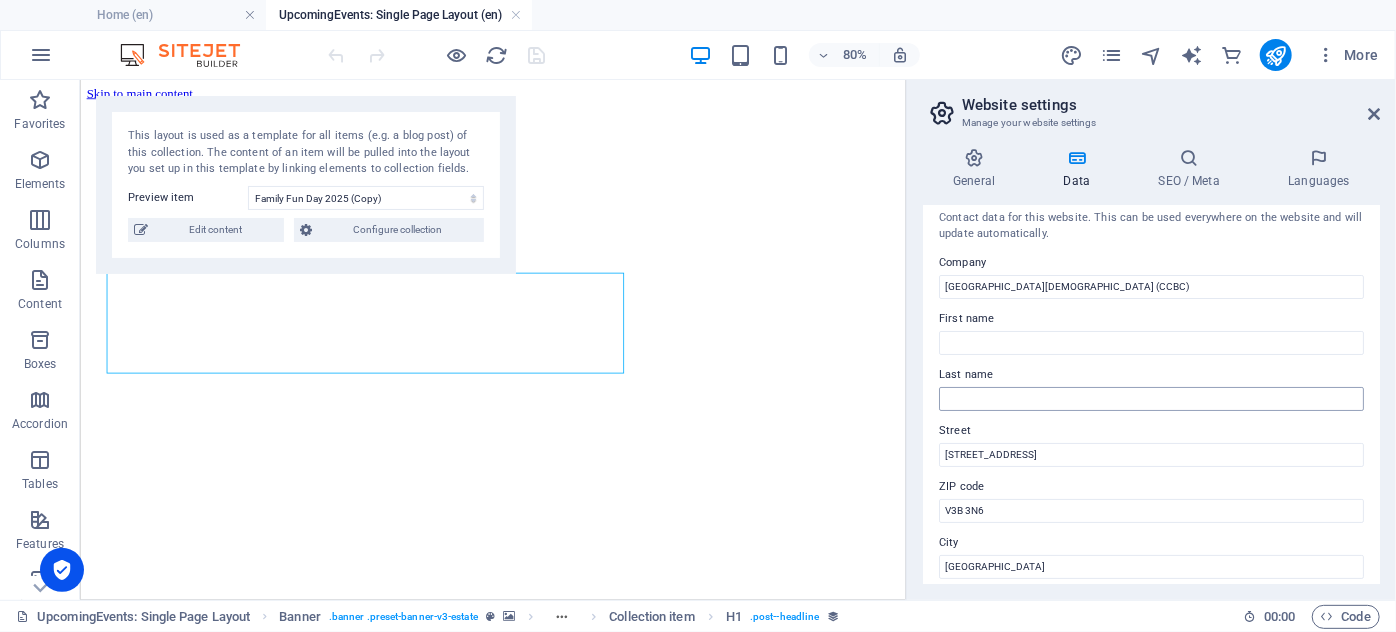 scroll, scrollTop: 0, scrollLeft: 0, axis: both 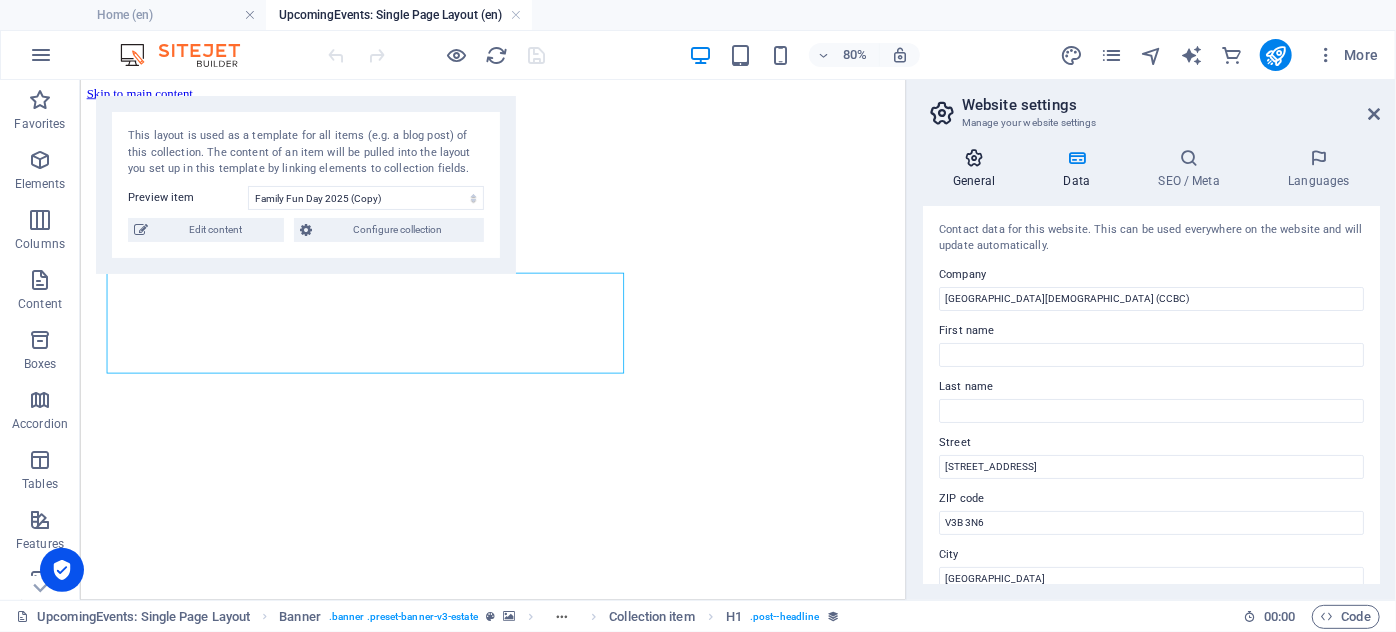 click at bounding box center (974, 158) 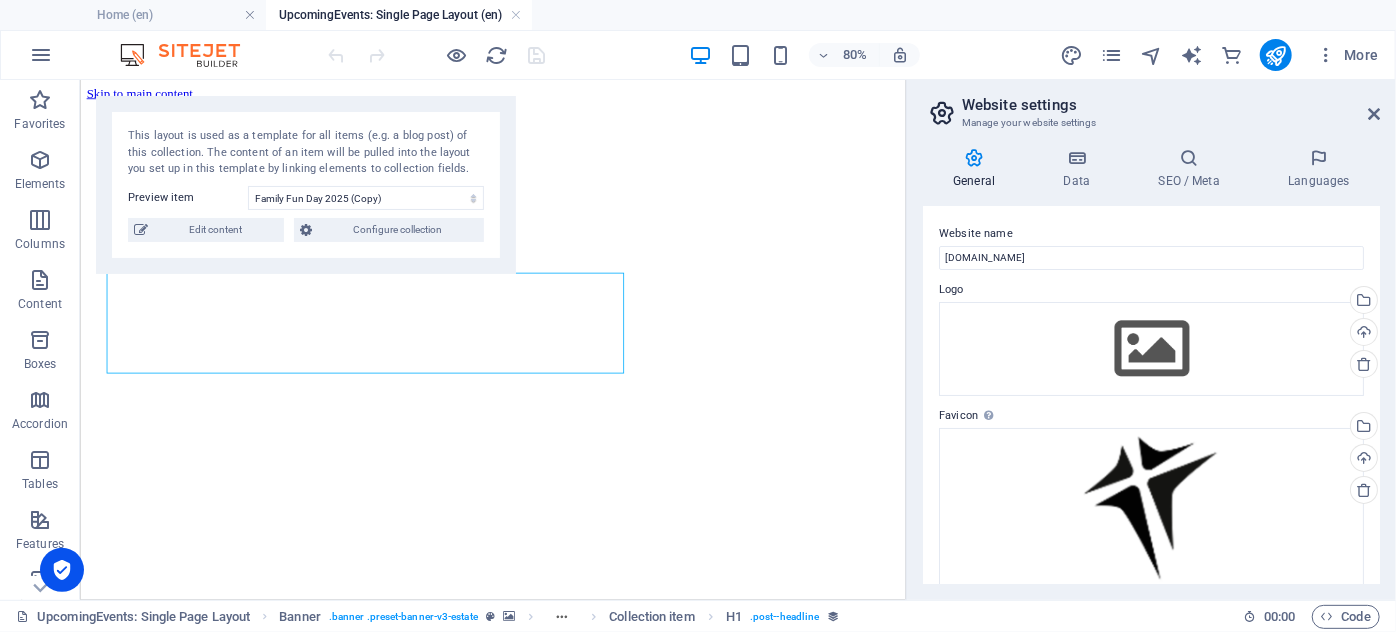 click on "Website settings Manage your website settings  General  Data  SEO / Meta  Languages Website name lifeatccbc.com Logo Drag files here, click to choose files or select files from Files or our free stock photos & videos Select files from the file manager, stock photos, or upload file(s) Upload Favicon Set the favicon of your website here. A favicon is a small icon shown in the browser tab next to your website title. It helps visitors identify your website. Drag files here, click to choose files or select files from Files or our free stock photos & videos Select files from the file manager, stock photos, or upload file(s) Upload Preview Image (Open Graph) This image will be shown when the website is shared on social networks Drag files here, click to choose files or select files from Files or our free stock photos & videos Select files from the file manager, stock photos, or upload file(s) Upload Contact data for this website. This can be used everywhere on the website and will update automatically. Company City" at bounding box center [1151, 340] 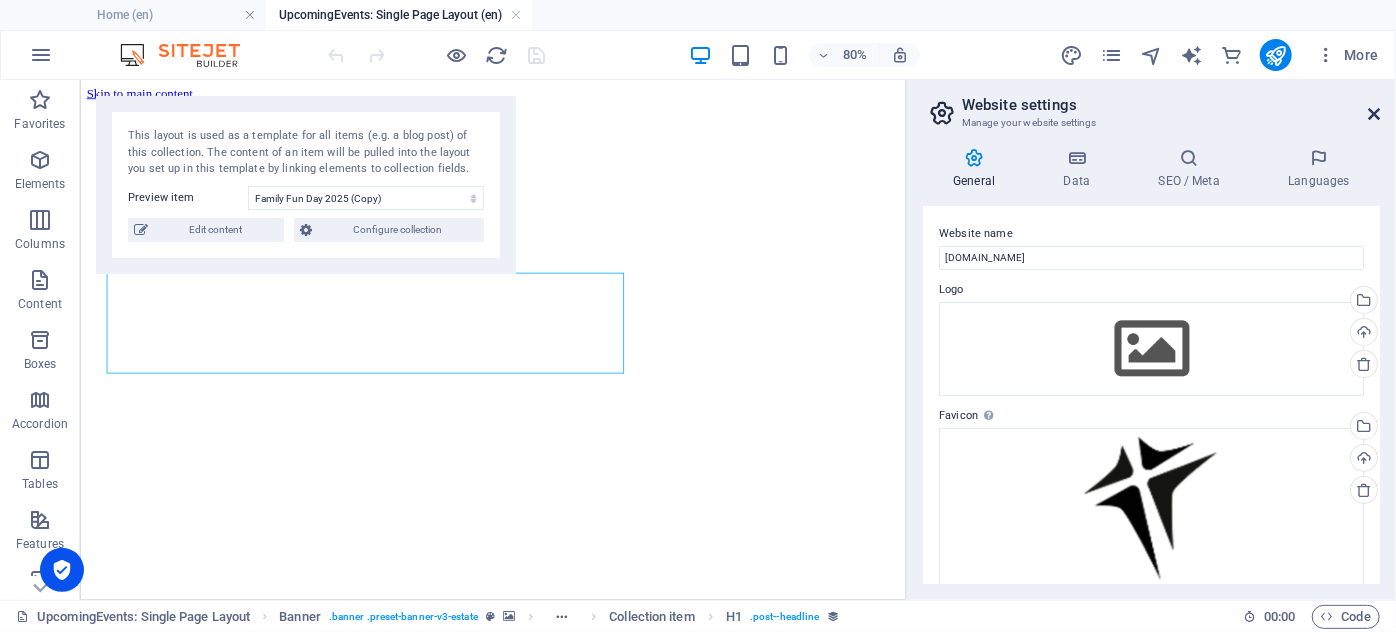 click at bounding box center [1374, 114] 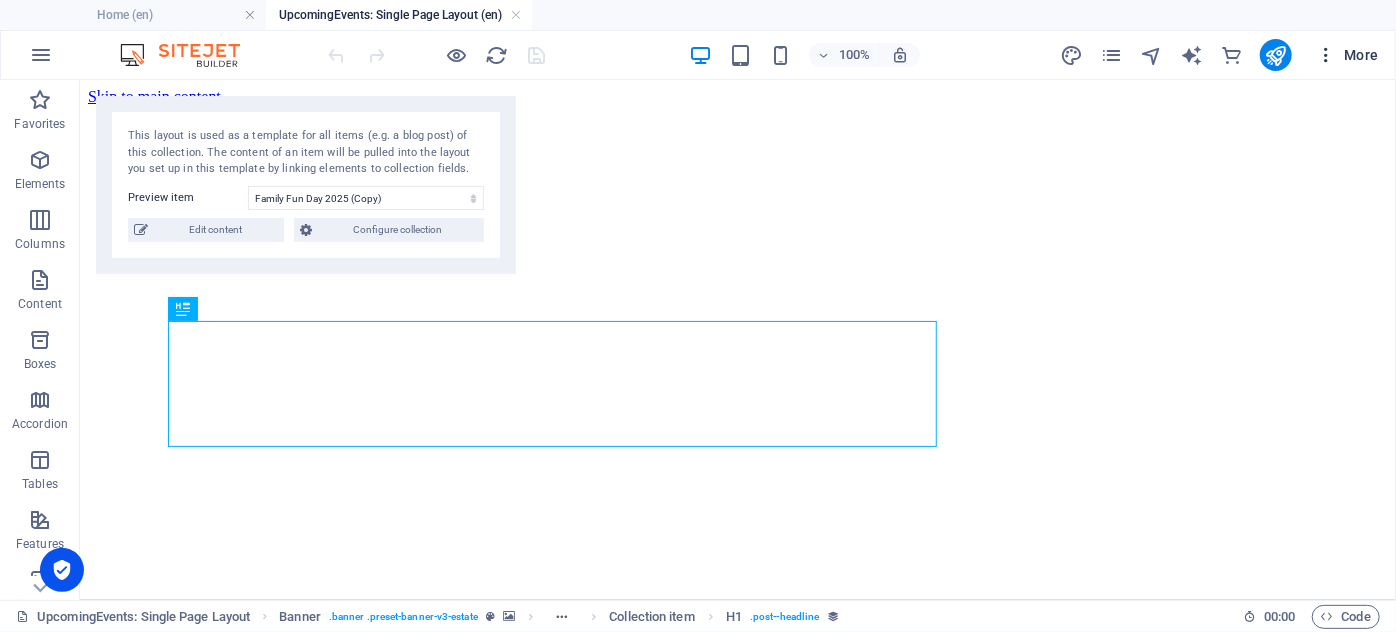 click at bounding box center [1326, 55] 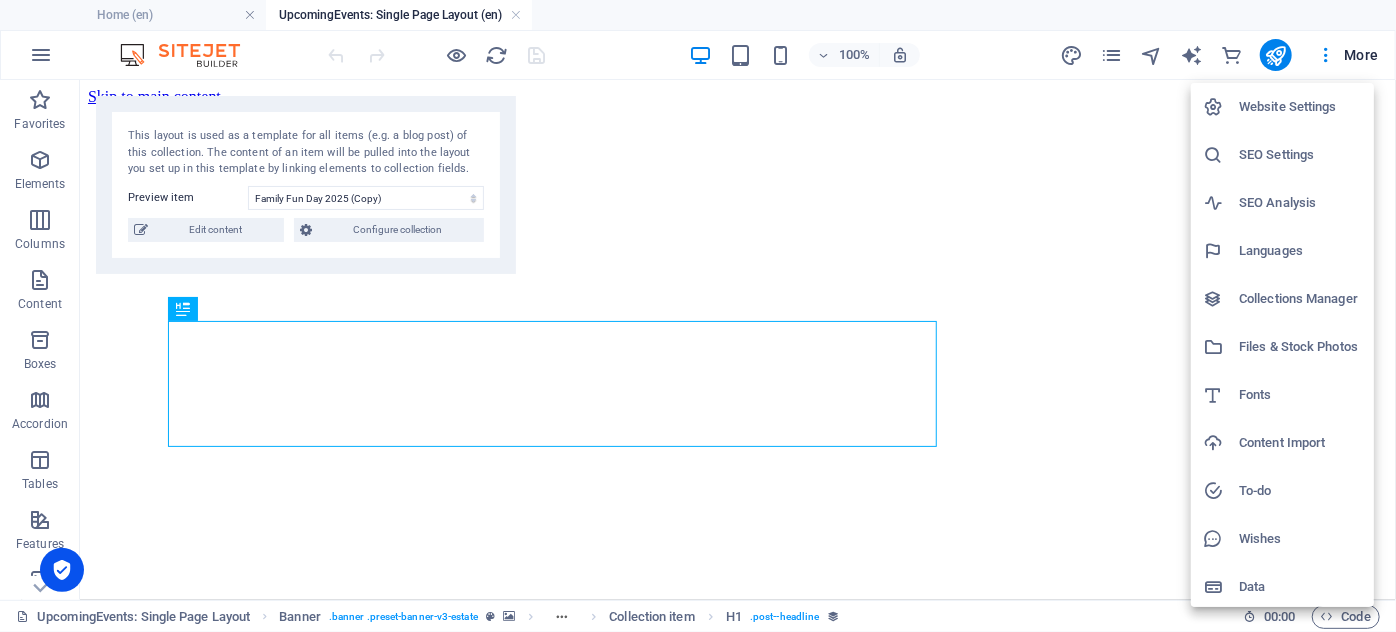 drag, startPoint x: 1281, startPoint y: 445, endPoint x: 1288, endPoint y: 295, distance: 150.16324 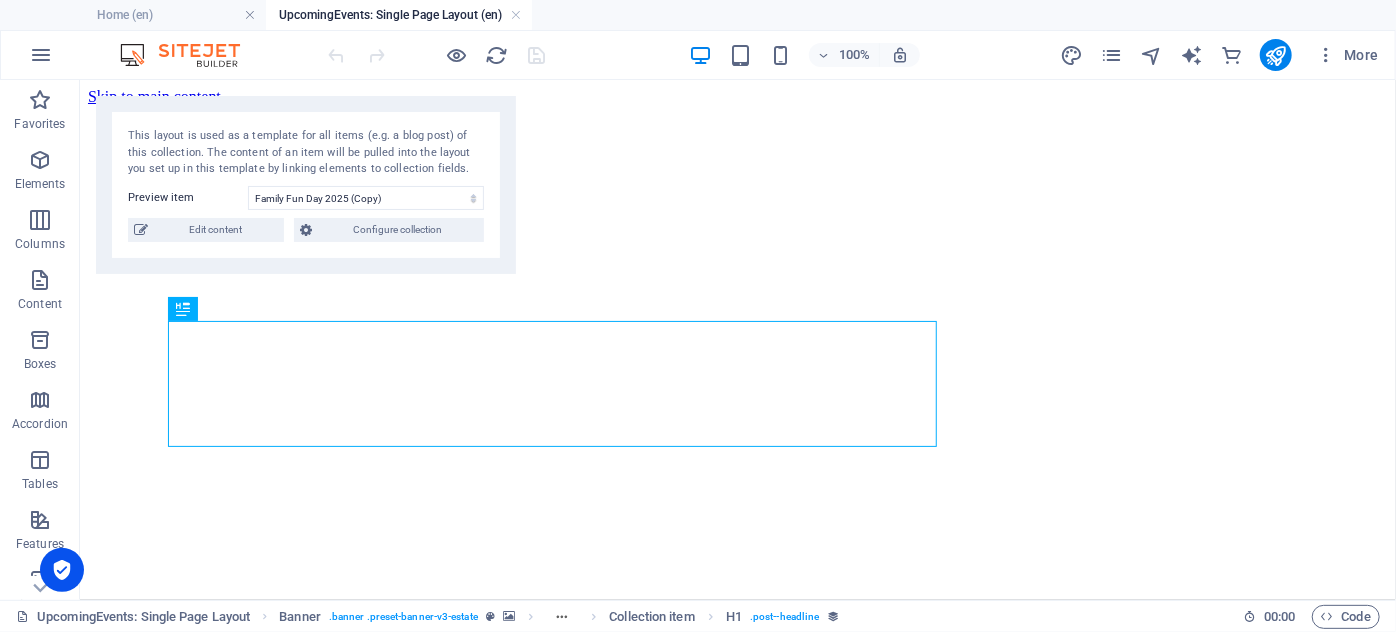 click on "Website Settings SEO Settings SEO Analysis Languages Collections Manager Files & Stock Photos Fonts Content Import To-do Wishes Data" at bounding box center (1300, 231) 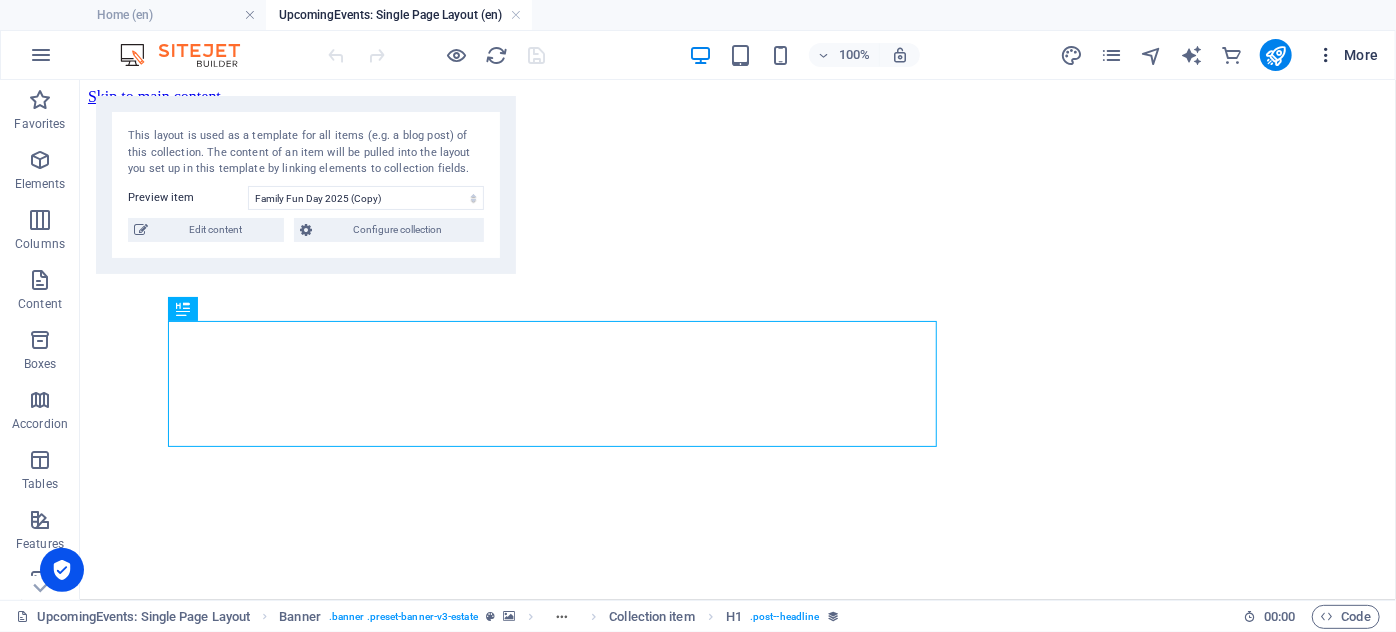 click on "More" at bounding box center (1347, 55) 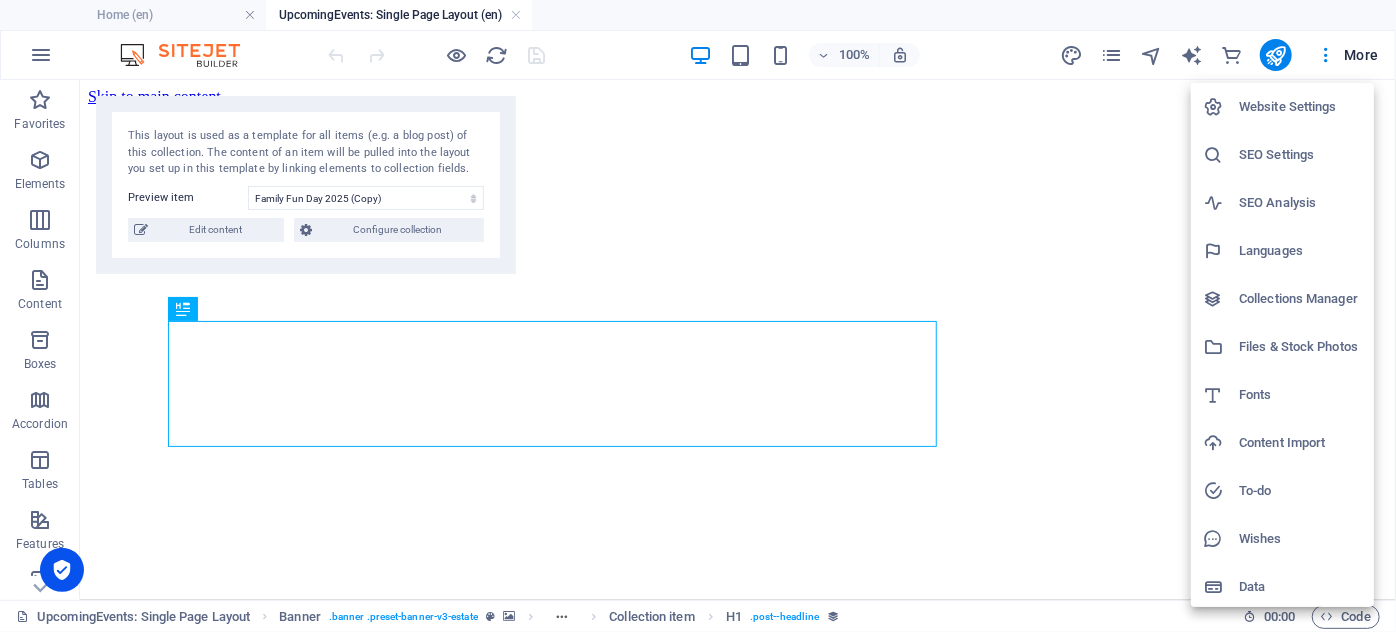 click on "Collections Manager" at bounding box center (1300, 299) 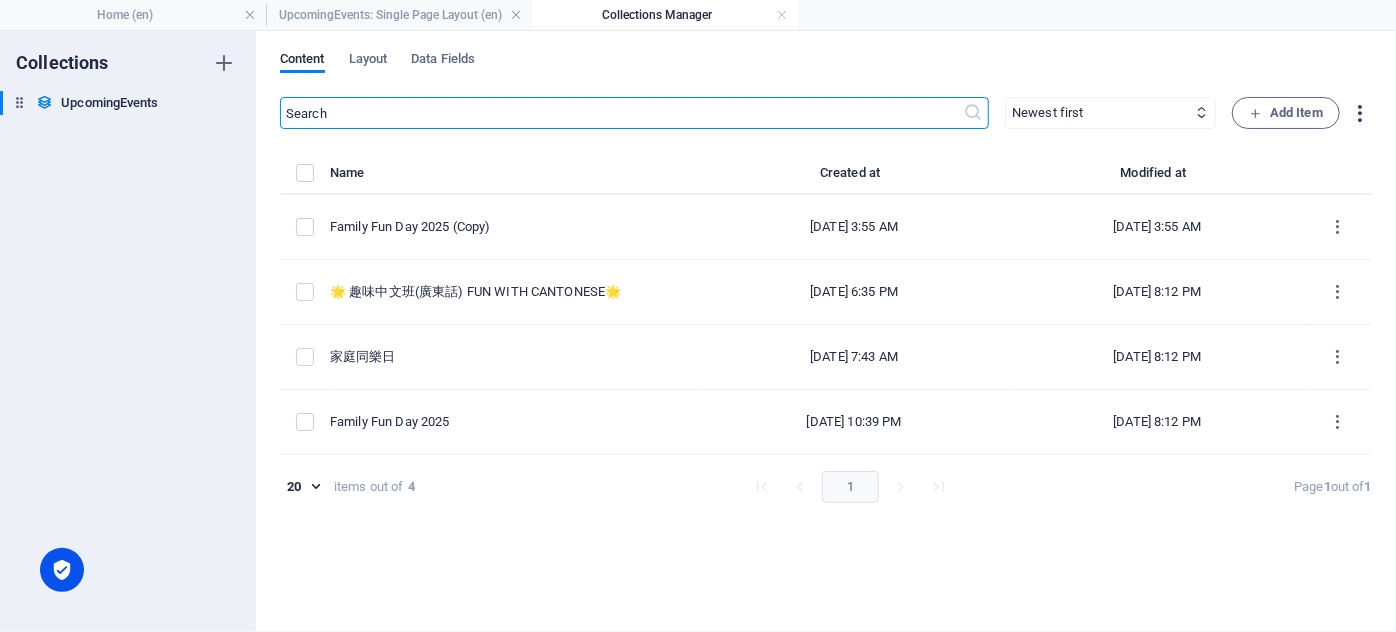 click at bounding box center (1360, 113) 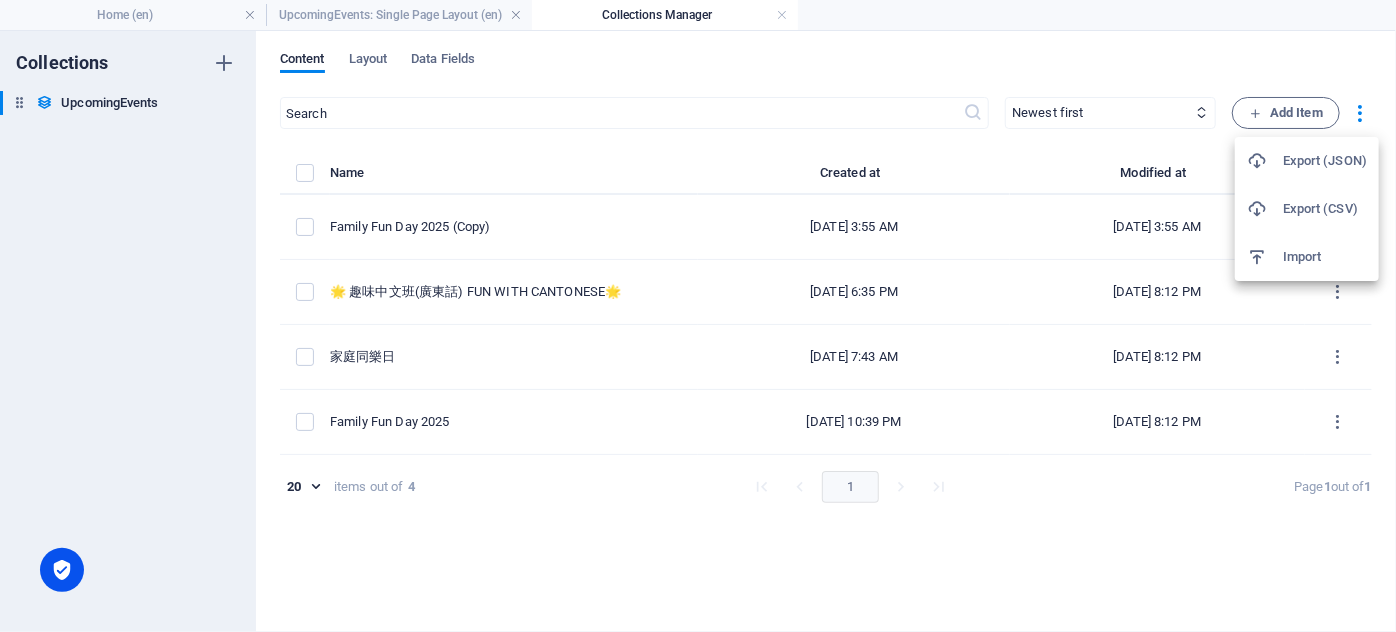 click on "Import" at bounding box center (1325, 257) 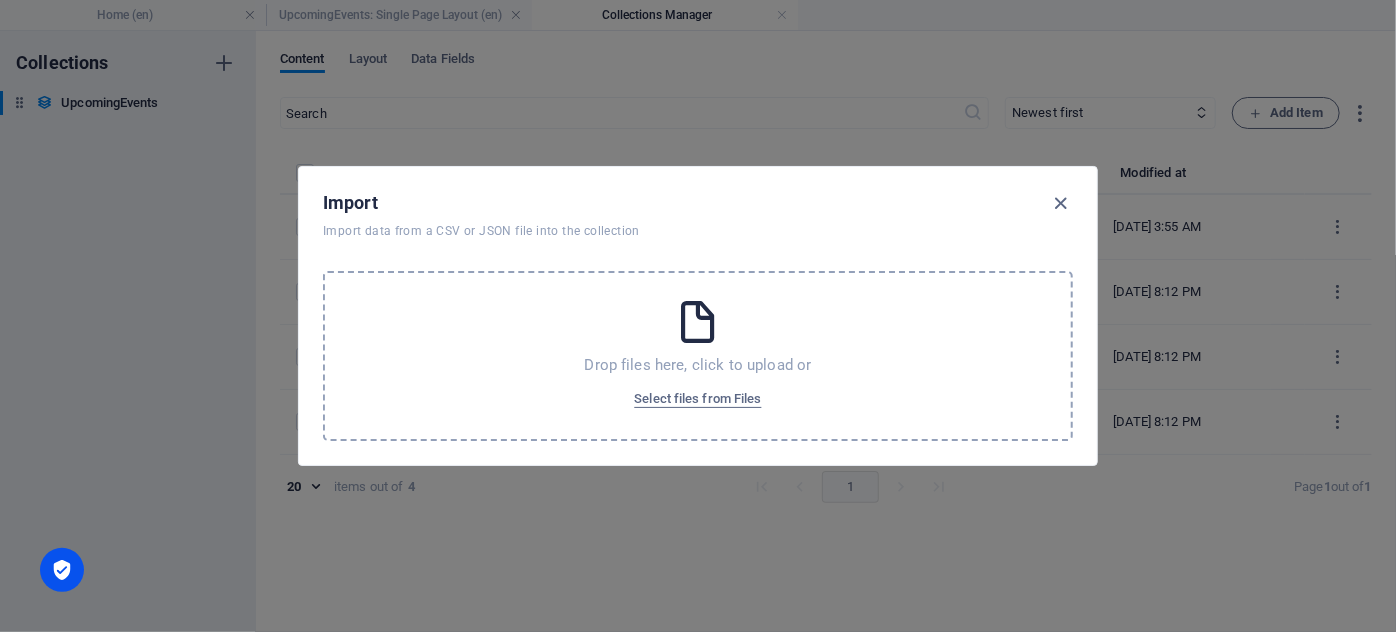 click at bounding box center (698, 322) 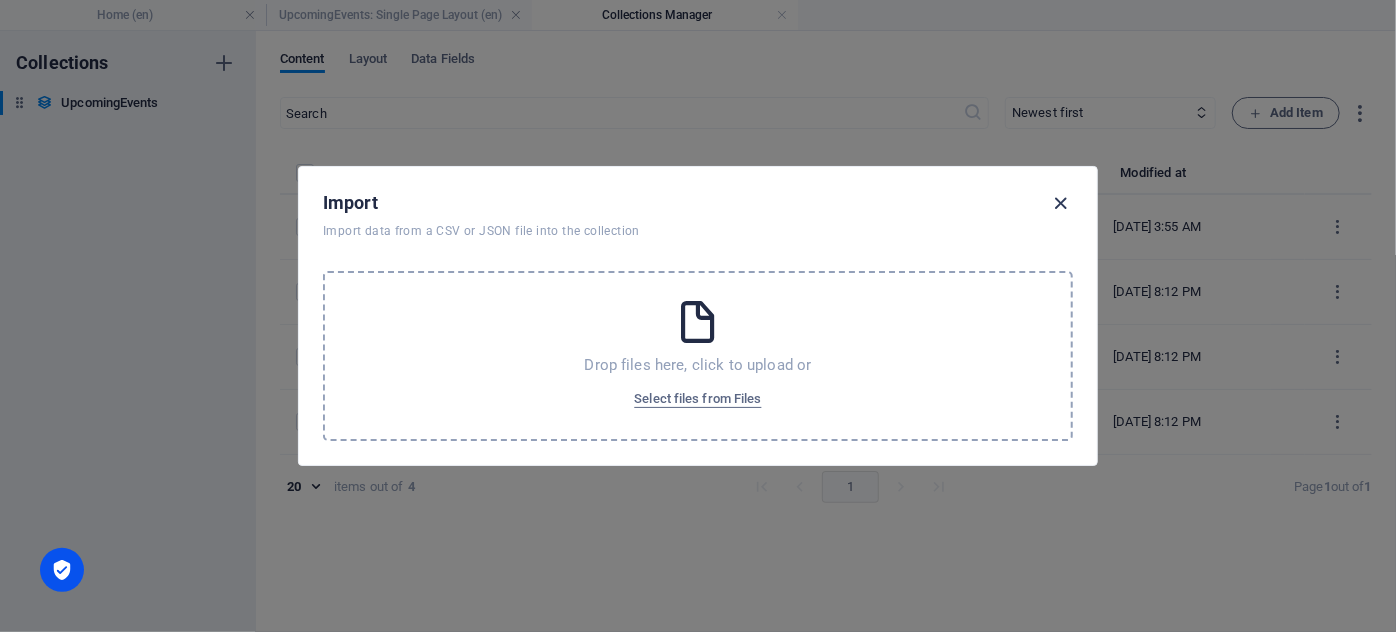 click at bounding box center [1061, 203] 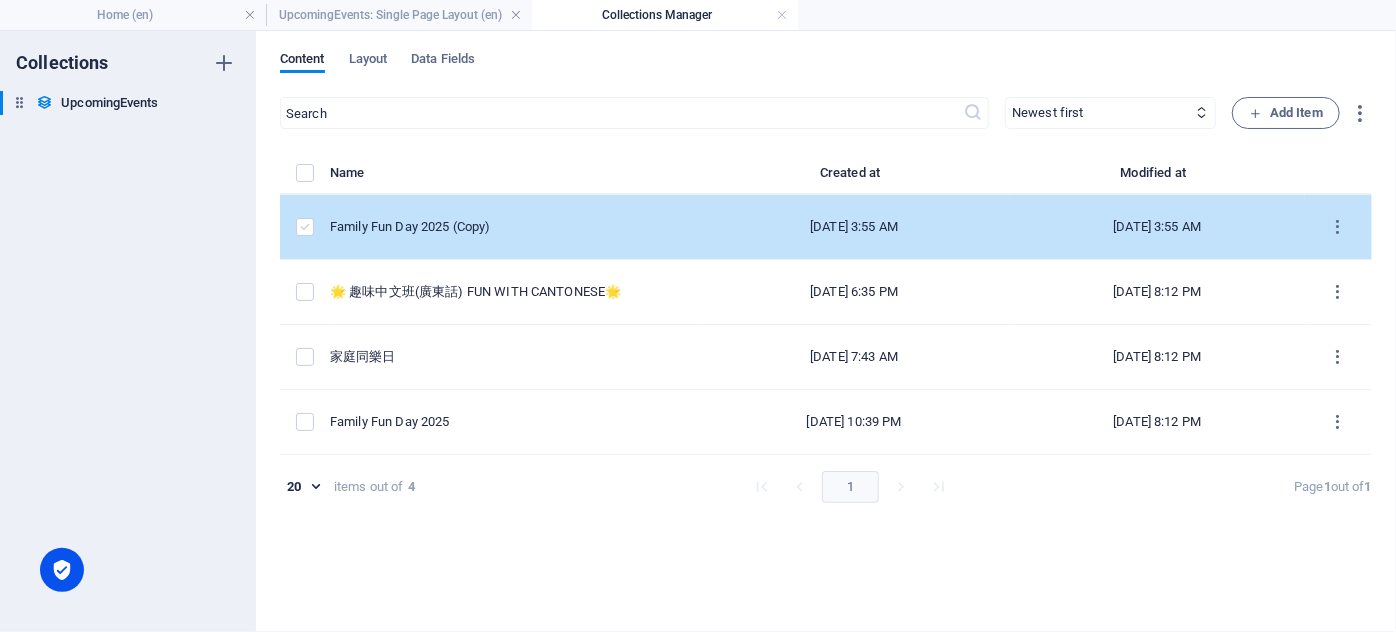 click at bounding box center [305, 227] 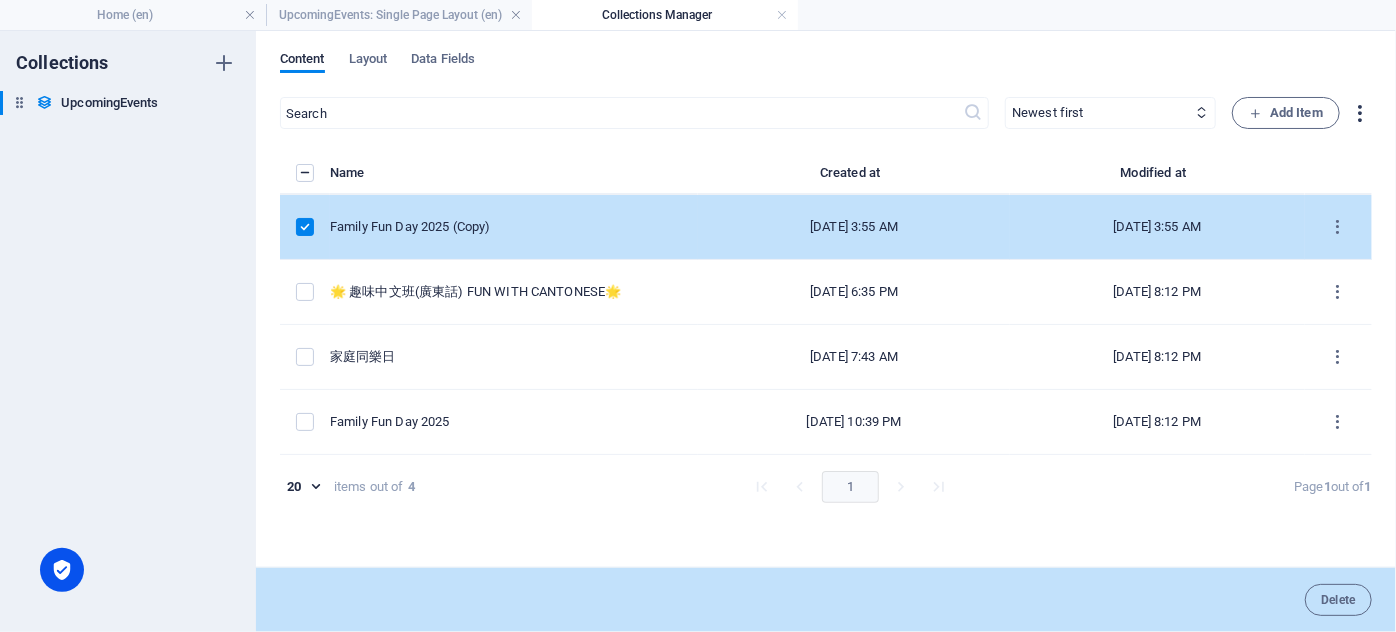 click at bounding box center [1360, 113] 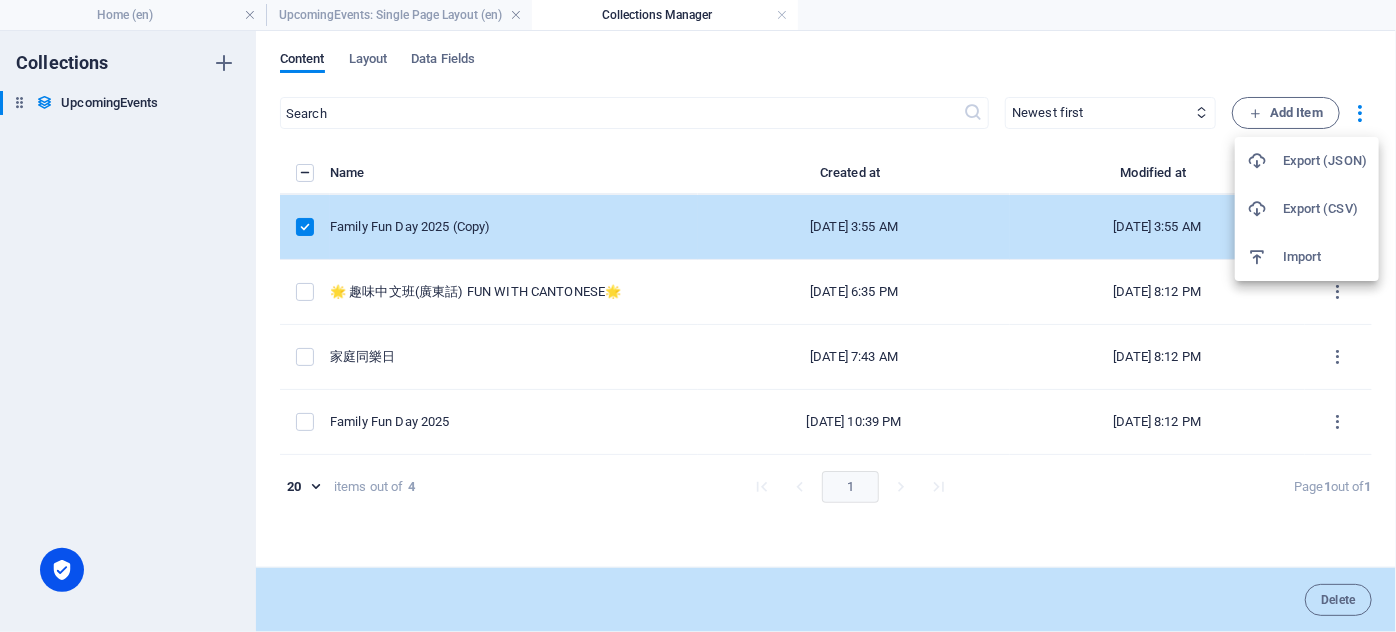 click on "Export (JSON)" at bounding box center [1325, 161] 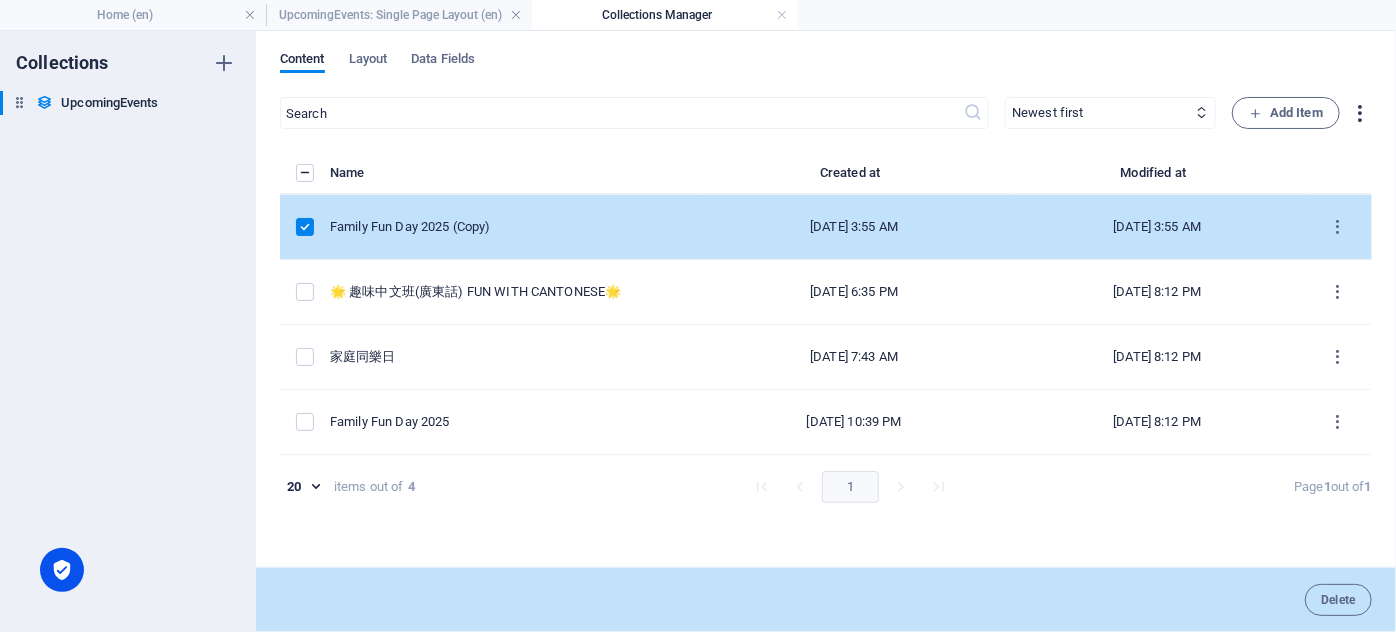 click at bounding box center (1360, 113) 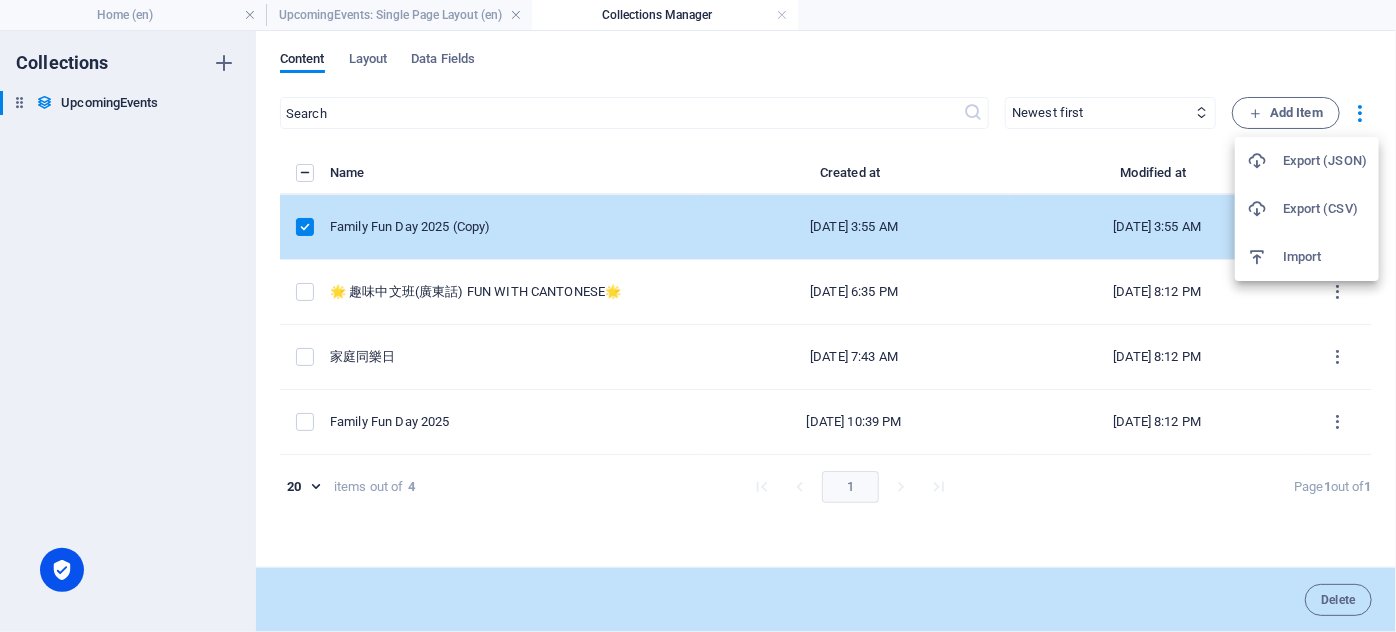 click on "Import" at bounding box center [1325, 257] 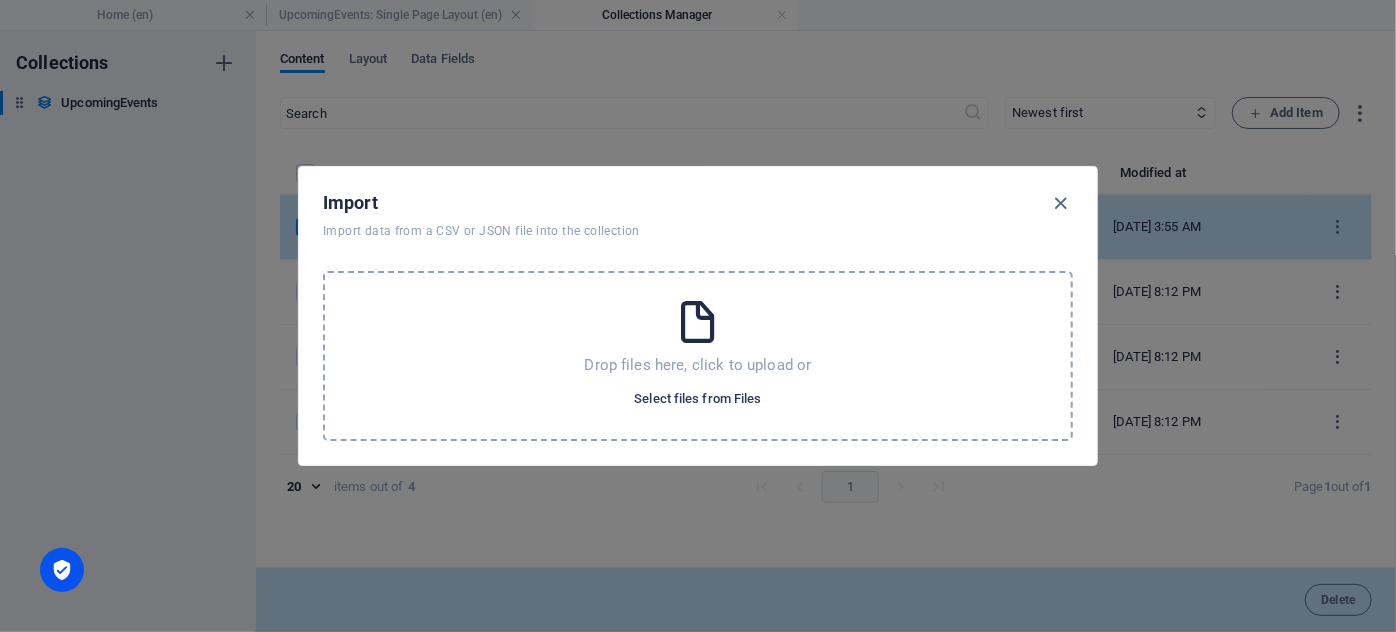 click on "Select files from Files" at bounding box center (697, 399) 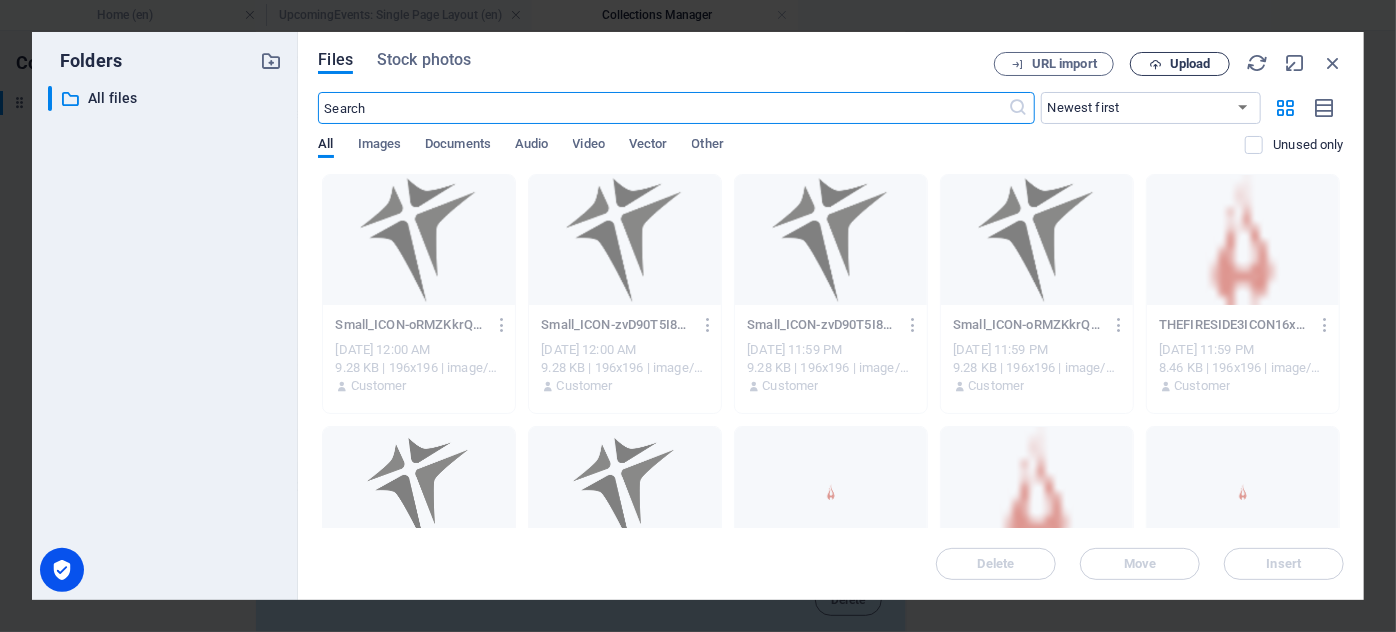 click on "Upload" at bounding box center (1180, 64) 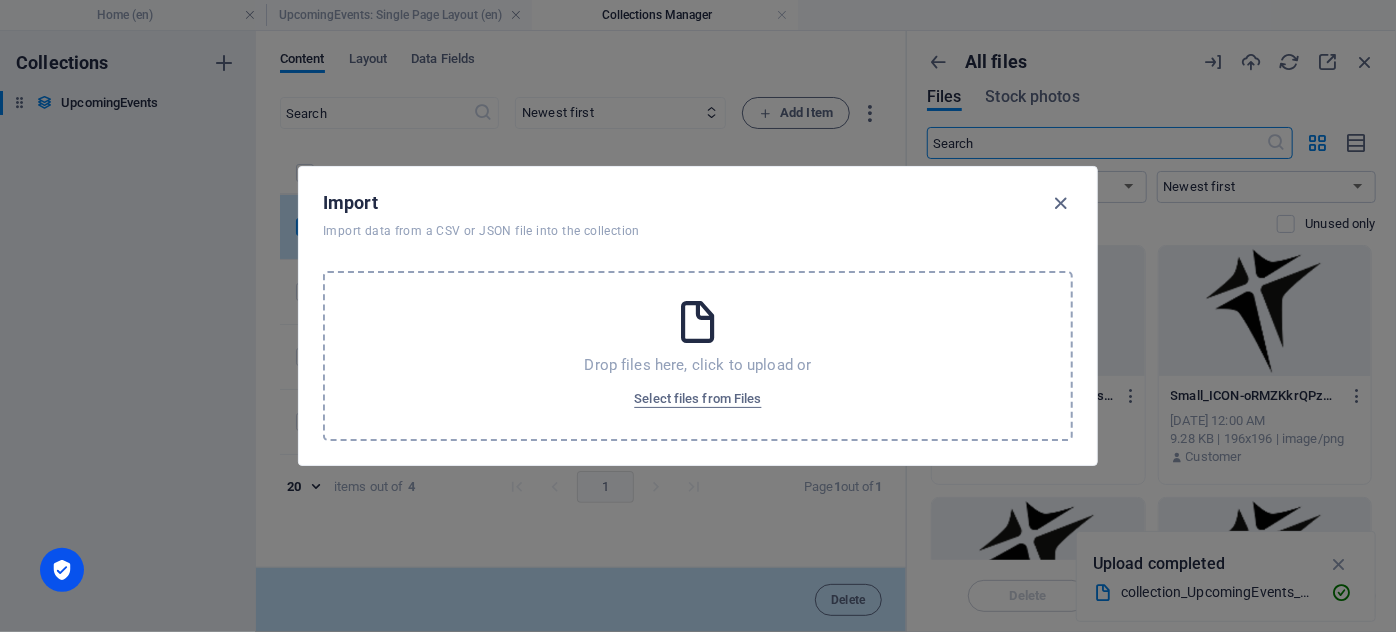 select on "name" 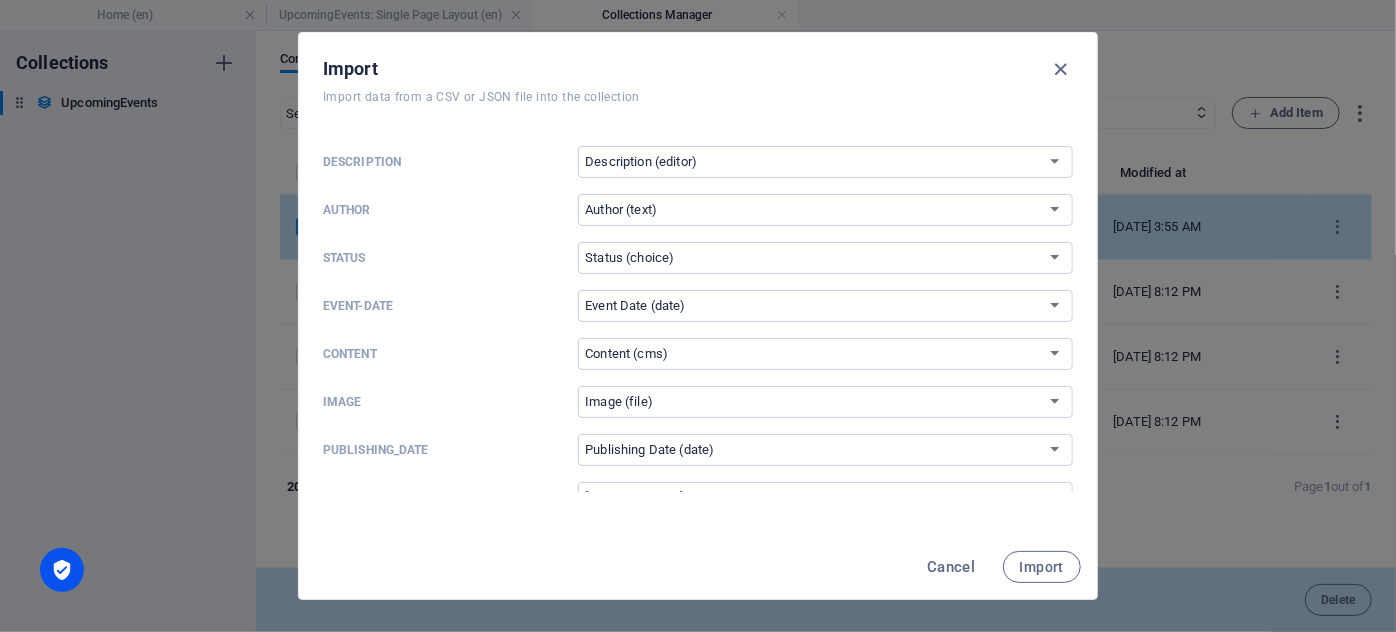 scroll, scrollTop: 245, scrollLeft: 0, axis: vertical 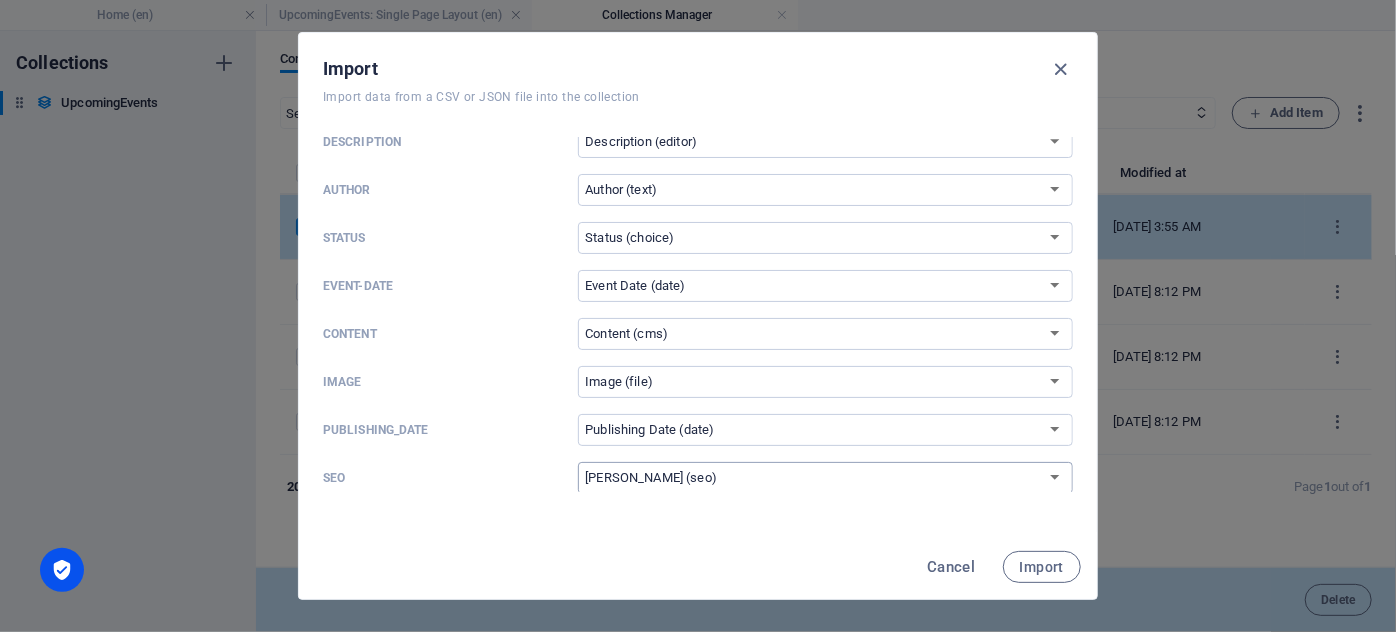 drag, startPoint x: 1021, startPoint y: 576, endPoint x: 989, endPoint y: 475, distance: 105.9481 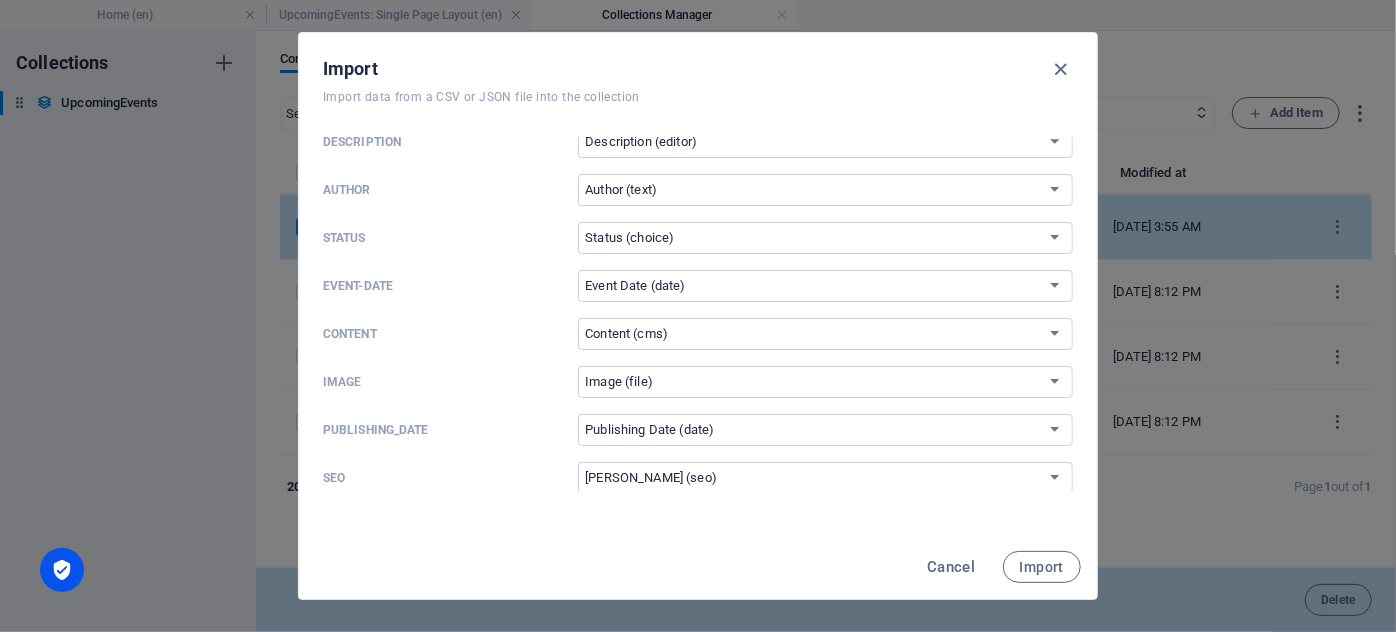 click on "Imported Fields Assign data field for import name Do not import Name (text) Slug (text) Event Date (date) Time (text) Location (text) Description (editor) Content (cms) Author (text) Image (file) Publishing Date (date) Status (choice) Seo (seo) slug Do not import Name (text) Slug (text) Event Date (date) Time (text) Location (text) Description (editor) Content (cms) Author (text) Image (file) Publishing Date (date) Status (choice) Seo (seo) time Do not import Name (text) Slug (text) Event Date (date) Time (text) Location (text) Description (editor) Content (cms) Author (text) Image (file) Publishing Date (date) Status (choice) Seo (seo) header1 Do not import Name (text) Slug (text) Event Date (date) Time (text) Location (text) Description (editor) Content (cms) Author (text) Image (file) Publishing Date (date) Status (choice) Seo (seo) description Do not import Name (text) Slug (text) Event Date (date) Time (text) Location (text) Description (editor) Content (cms) Author (text) Image (file) Status (choice)" at bounding box center (698, 360) 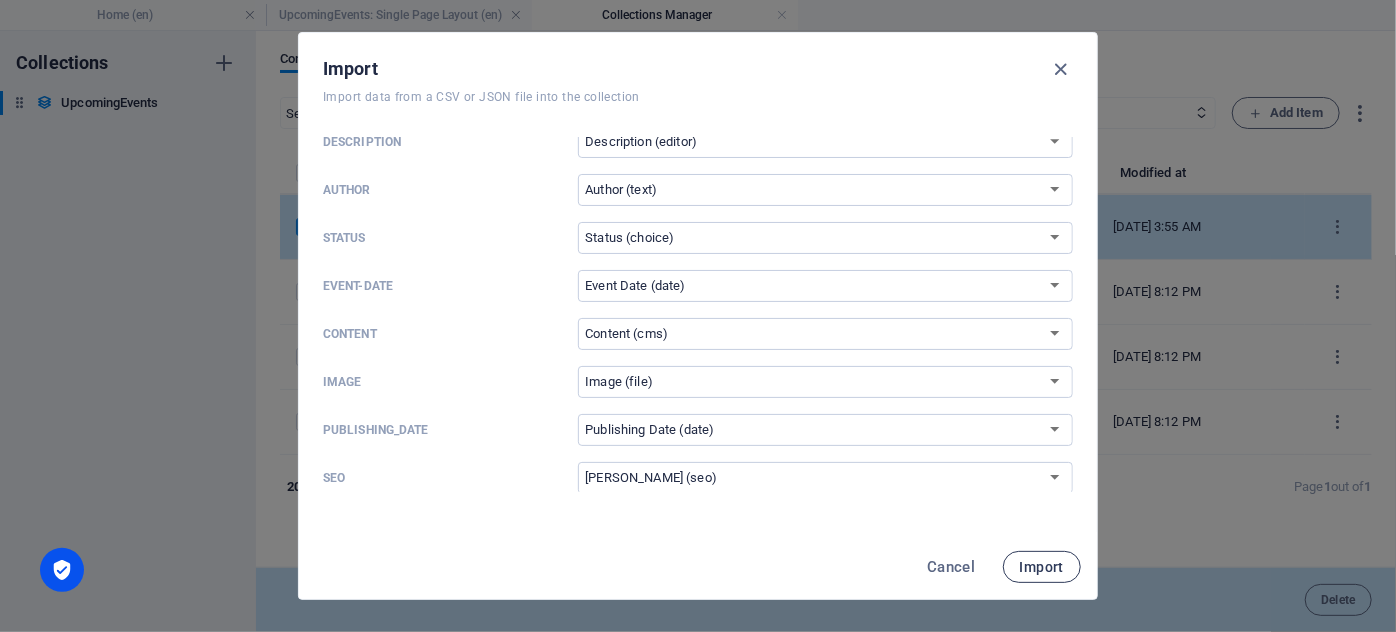 click on "Import" at bounding box center (1042, 567) 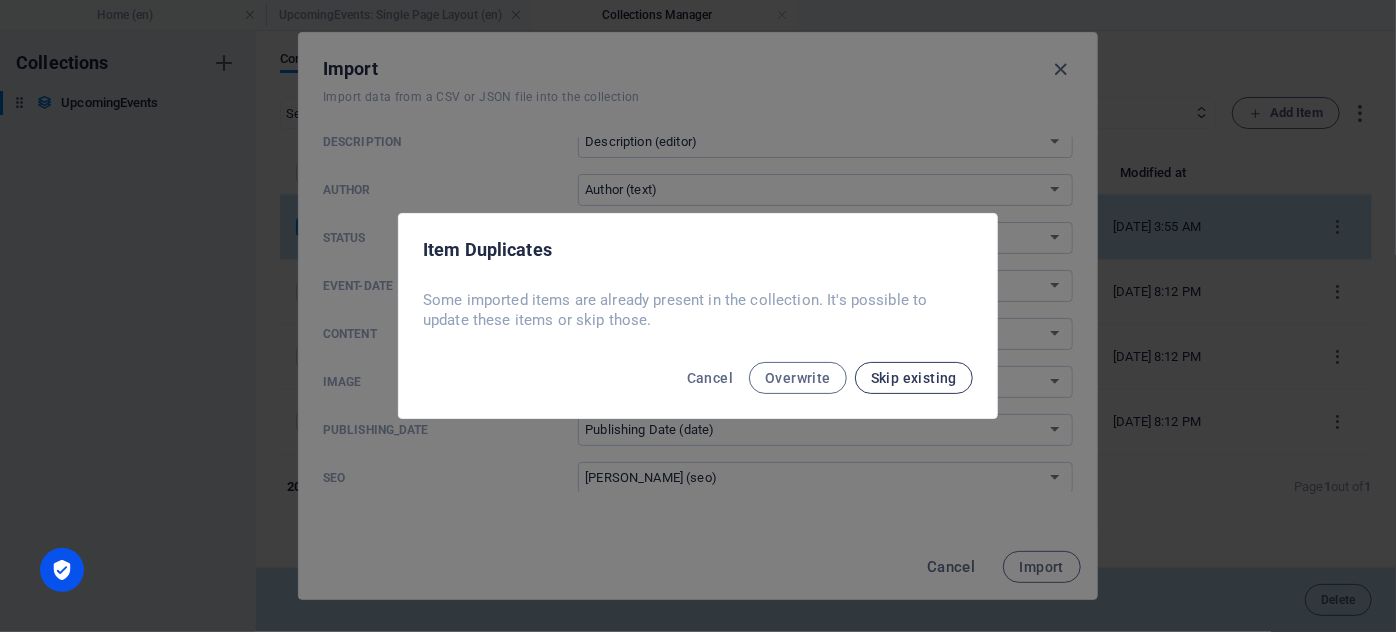 click on "Skip existing" at bounding box center (914, 378) 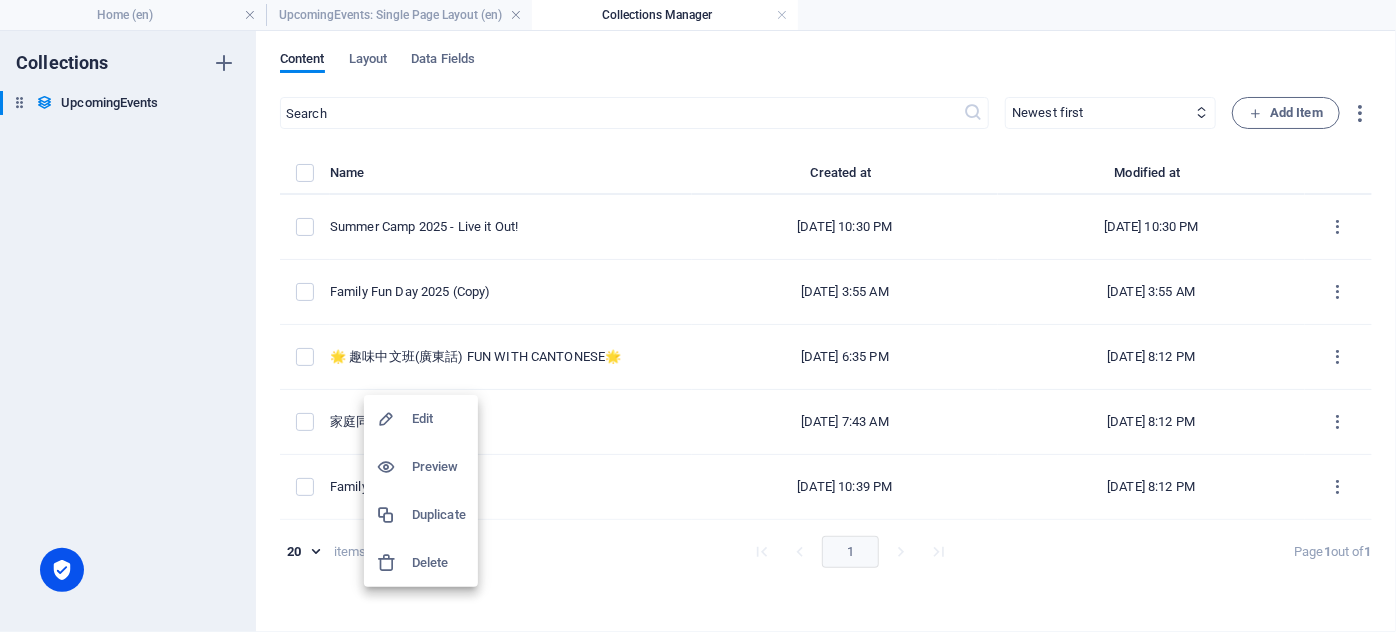 click at bounding box center (698, 316) 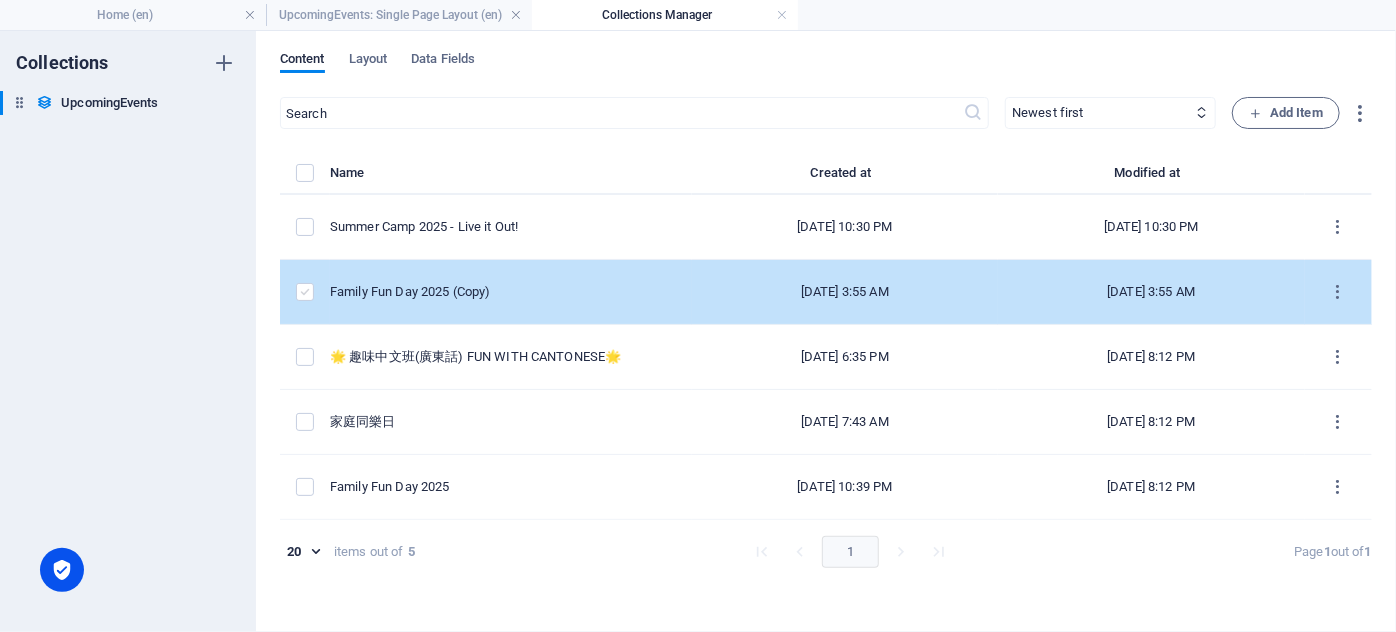 click at bounding box center (305, 292) 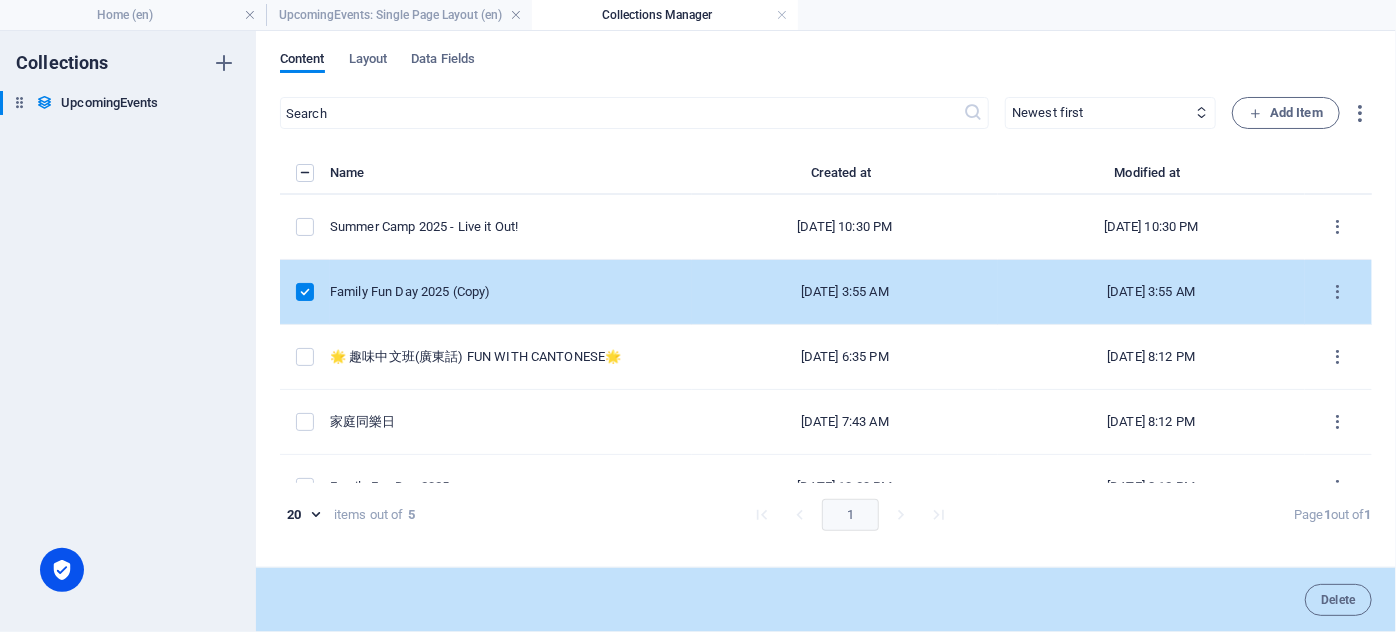 click at bounding box center [305, 292] 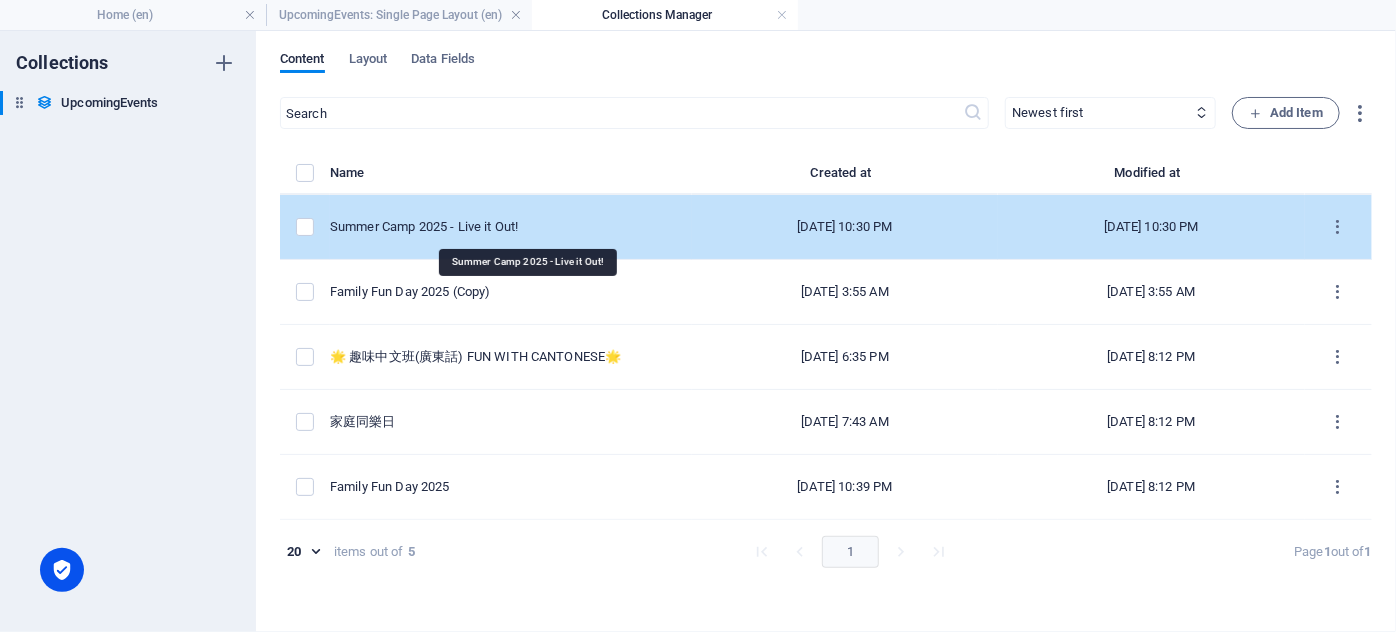 click on "Summer Camp 2025 - Live it Out!" at bounding box center (503, 227) 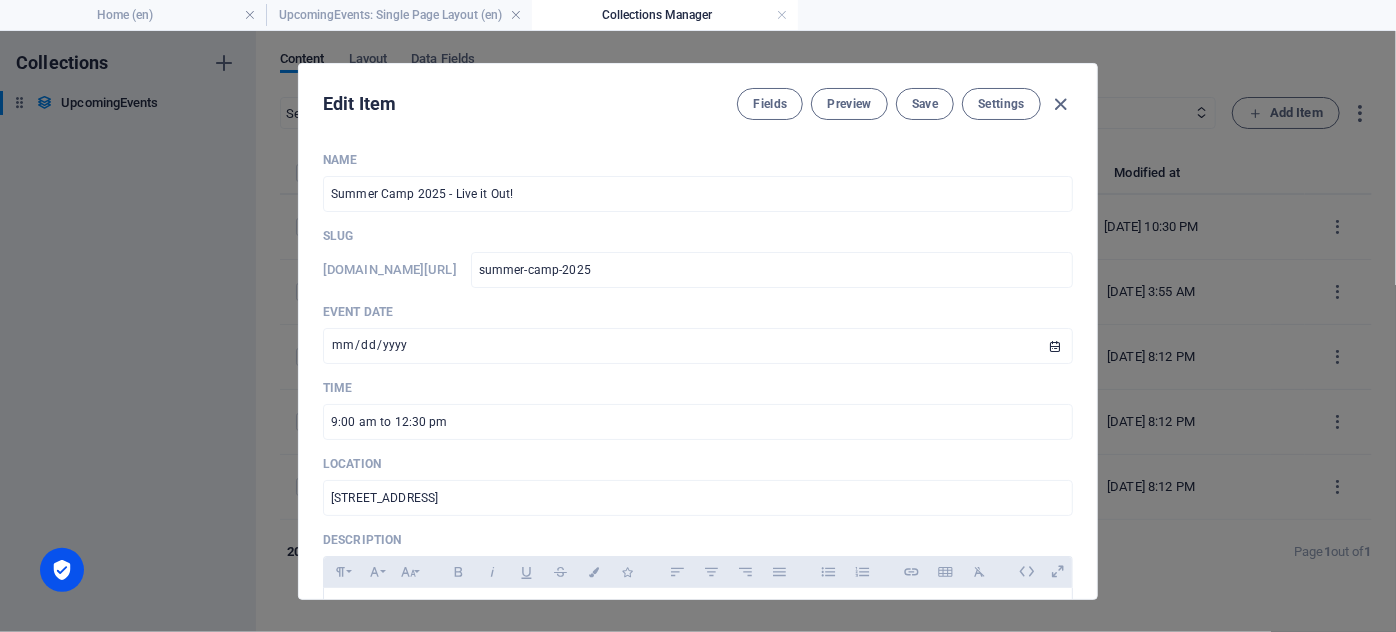 click on "Edit Item Fields Preview Save Settings" at bounding box center [698, 100] 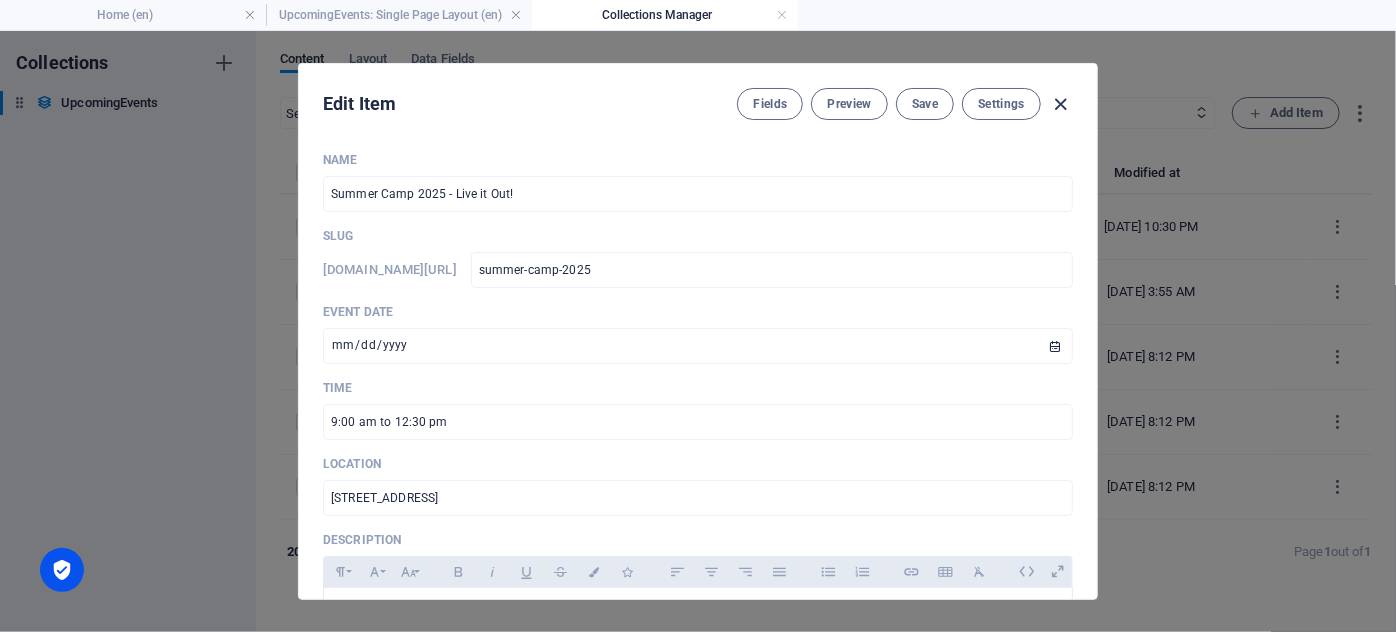 click at bounding box center [1061, 104] 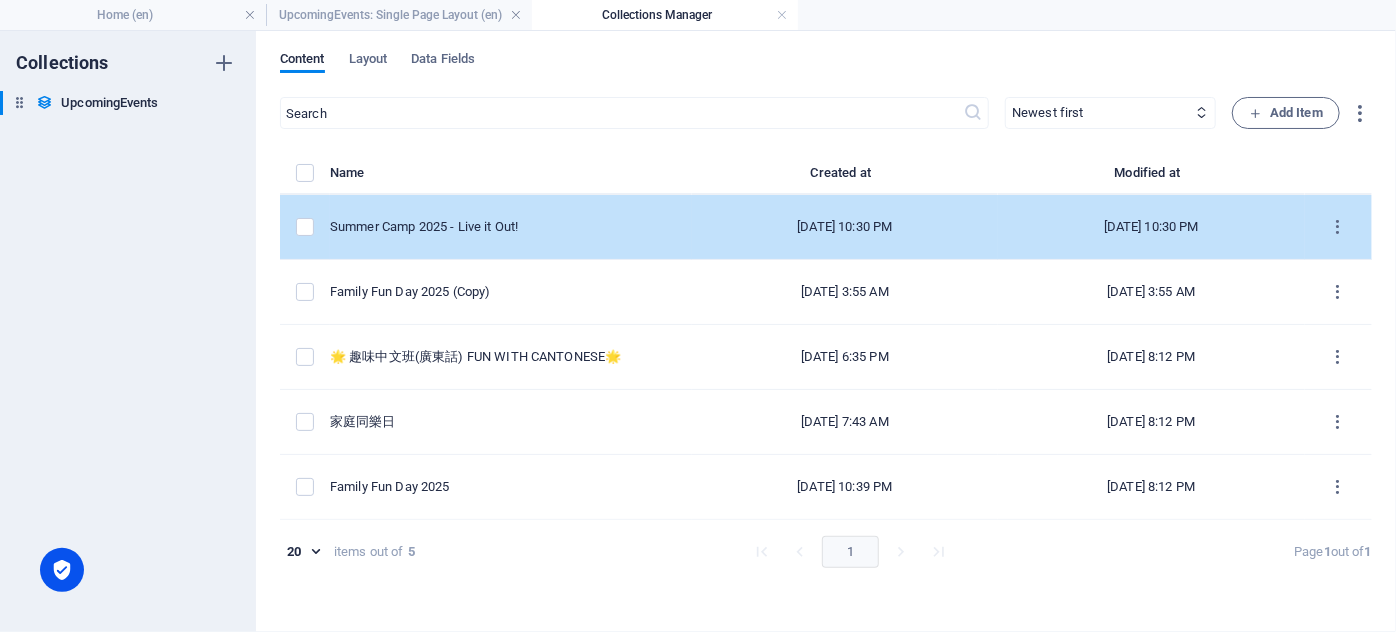click at bounding box center [1338, 227] 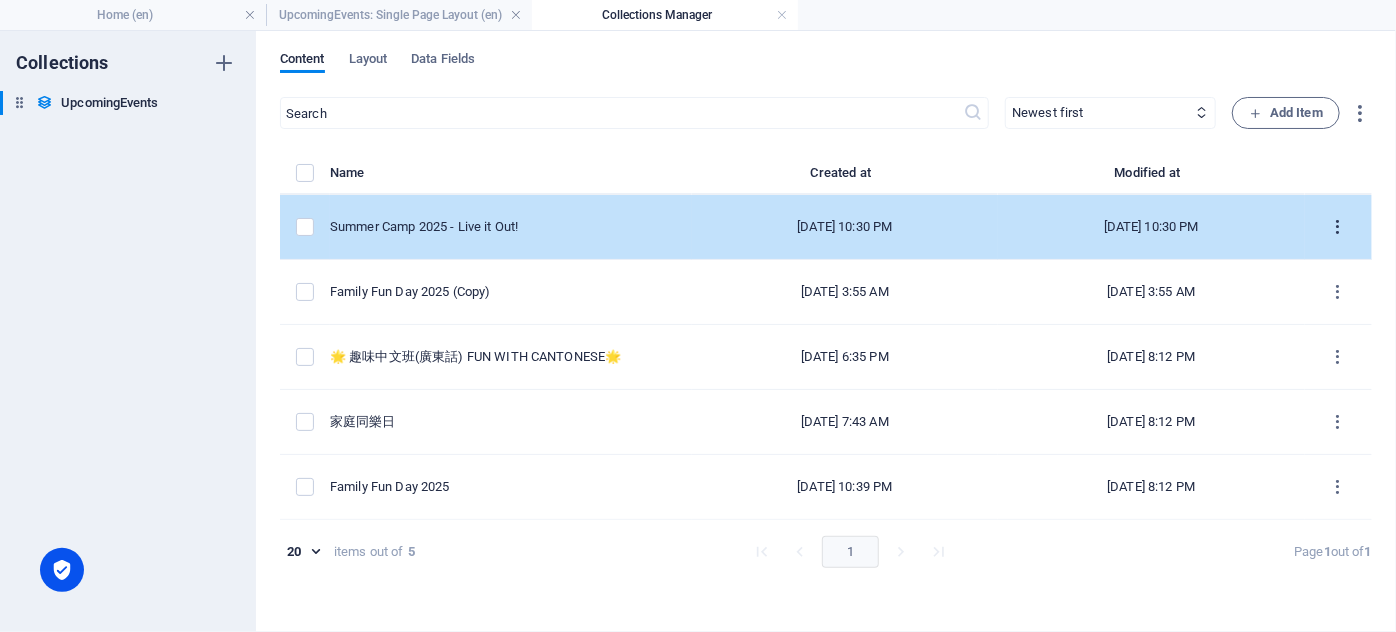 click at bounding box center (1338, 227) 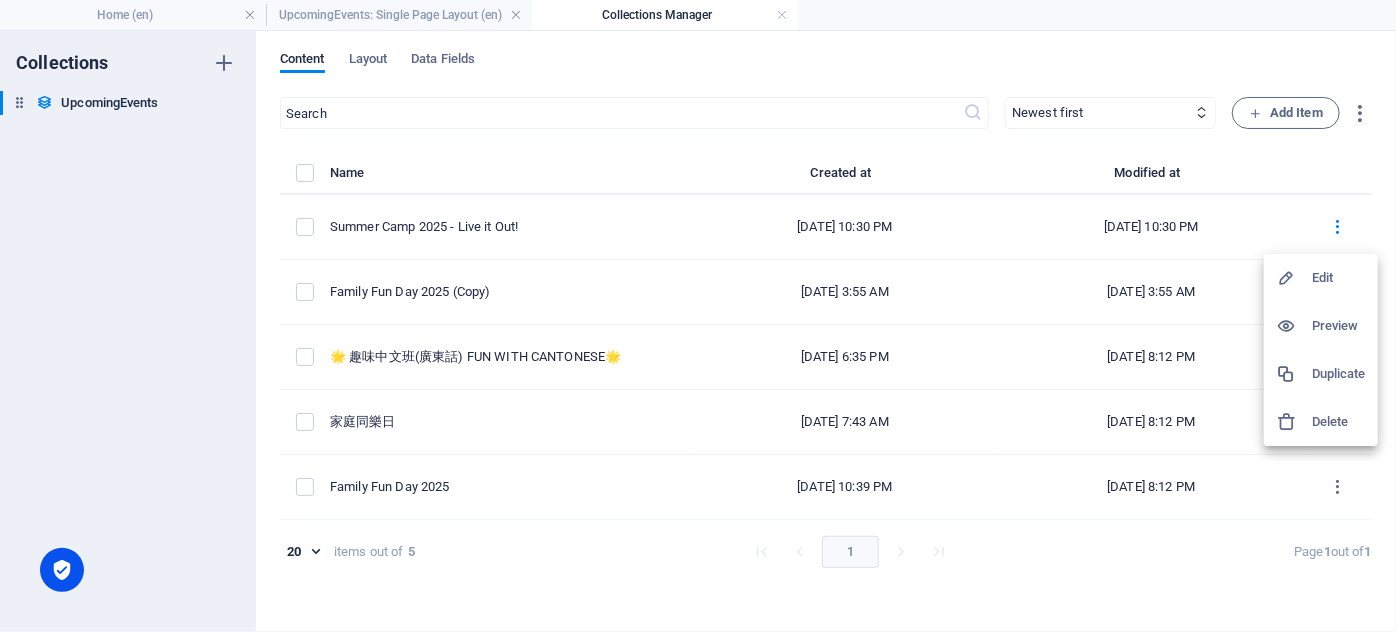 click on "Edit" at bounding box center (1339, 278) 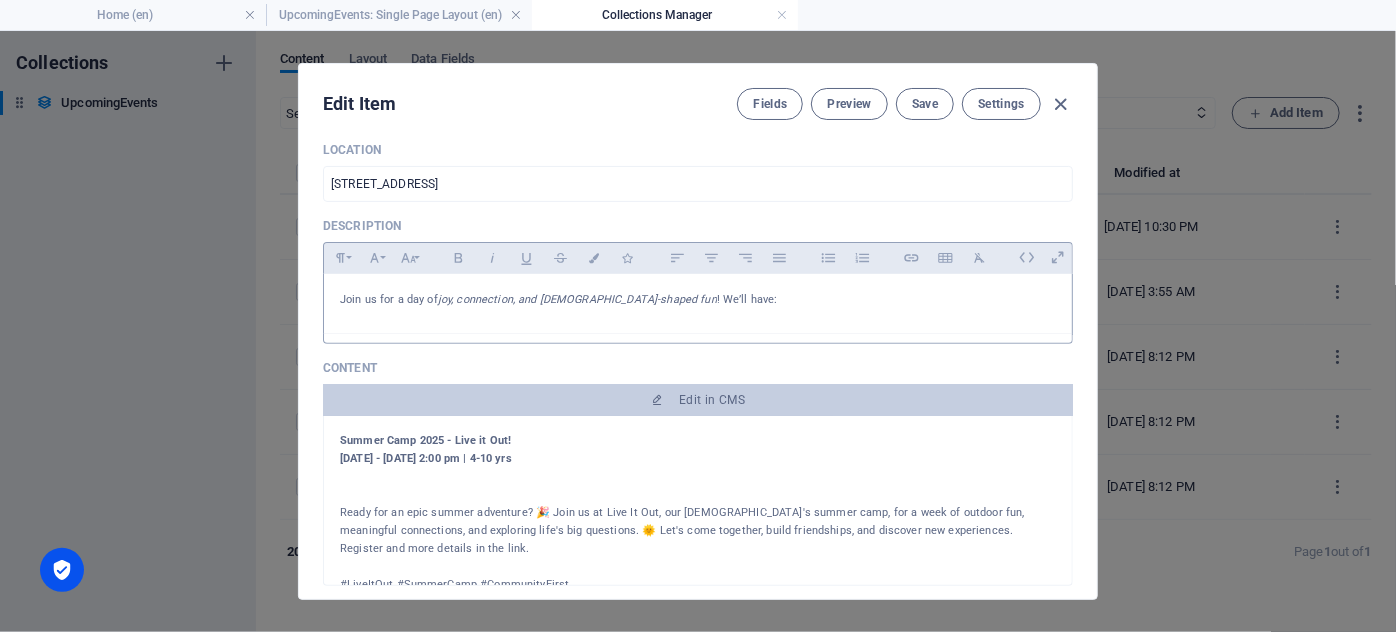 scroll, scrollTop: 363, scrollLeft: 0, axis: vertical 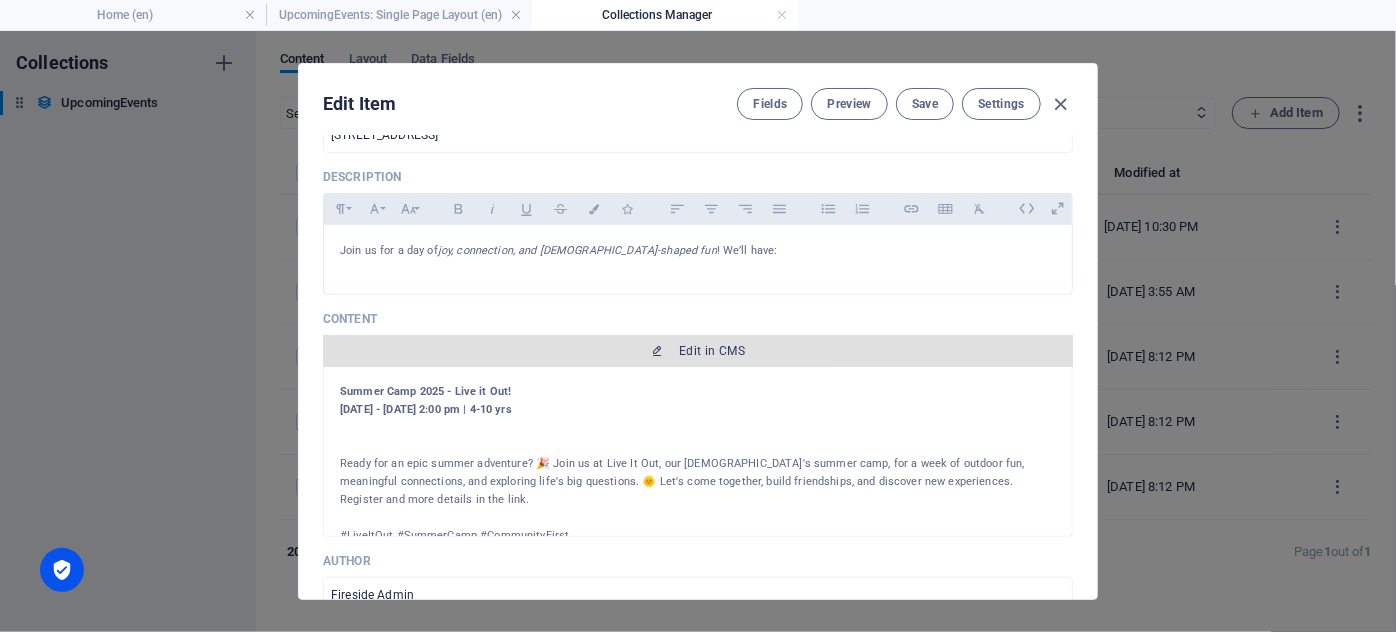 click on "Edit in CMS" at bounding box center (712, 351) 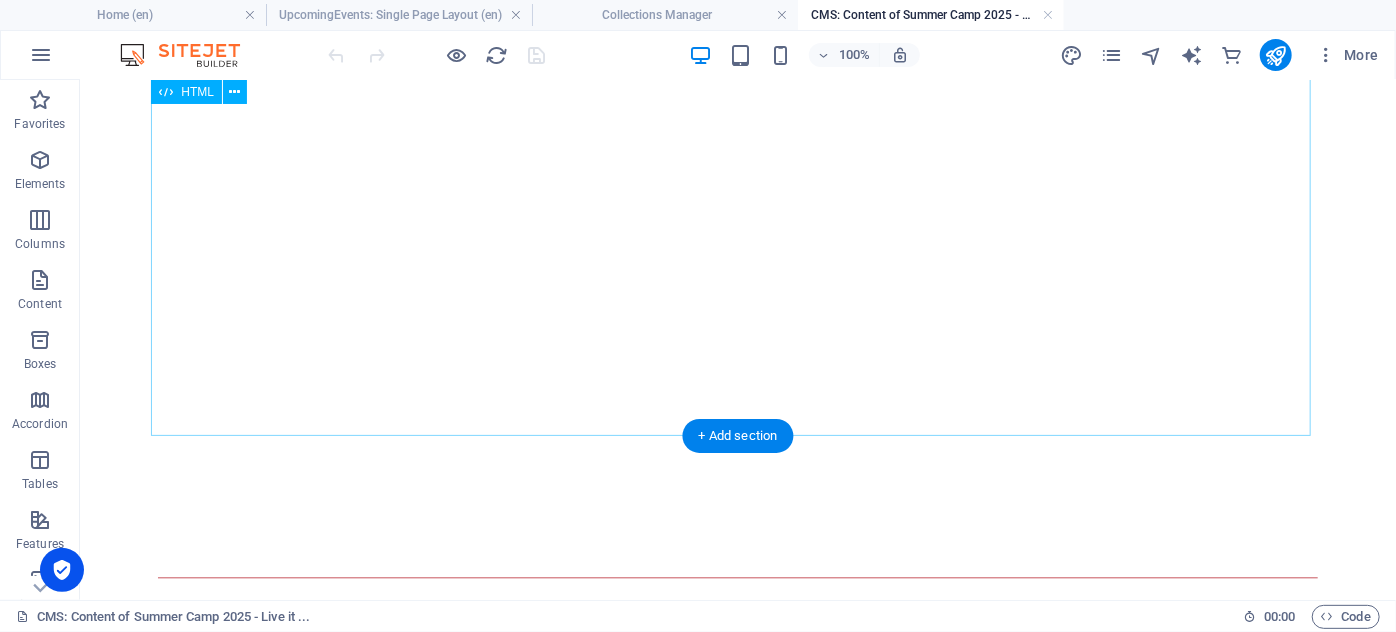 scroll, scrollTop: 2184, scrollLeft: 0, axis: vertical 